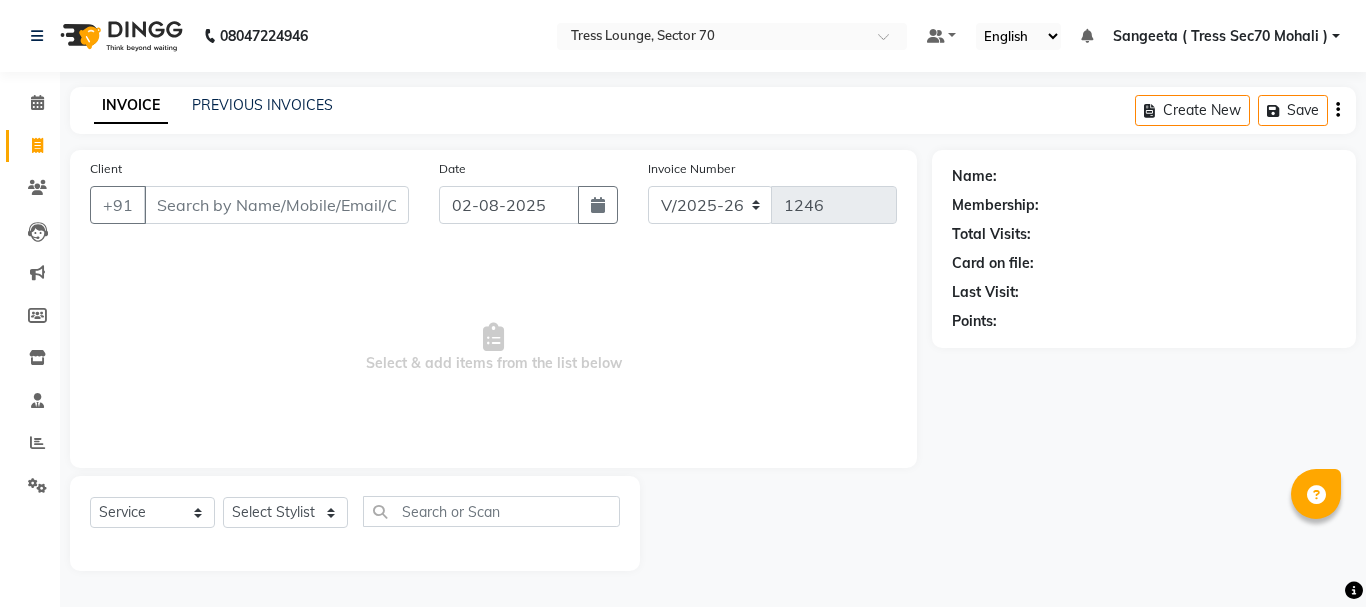 select on "6241" 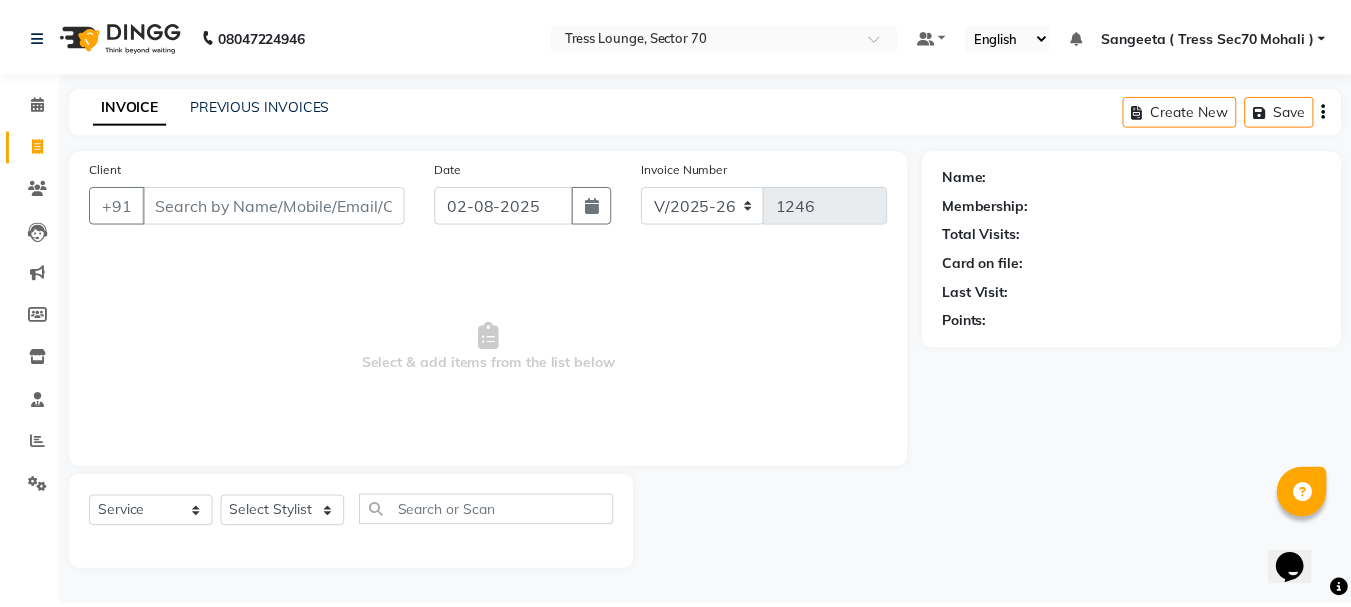 scroll, scrollTop: 0, scrollLeft: 0, axis: both 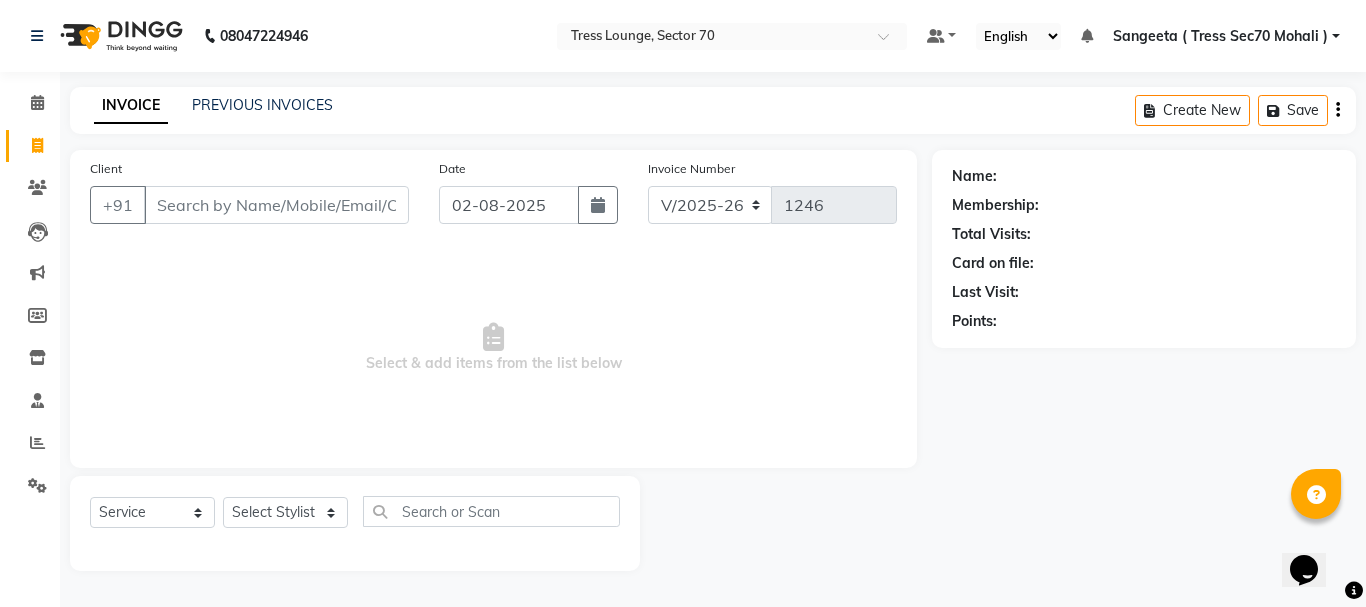 click on "Client" at bounding box center (276, 205) 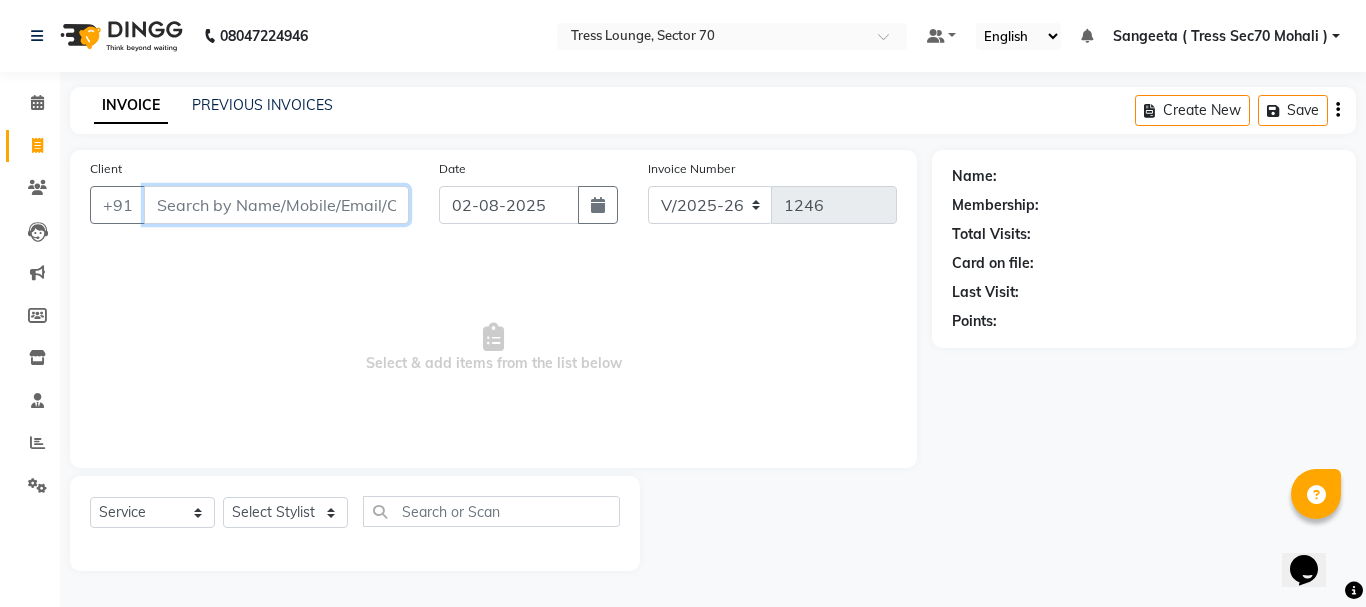 click on "Client" at bounding box center (276, 205) 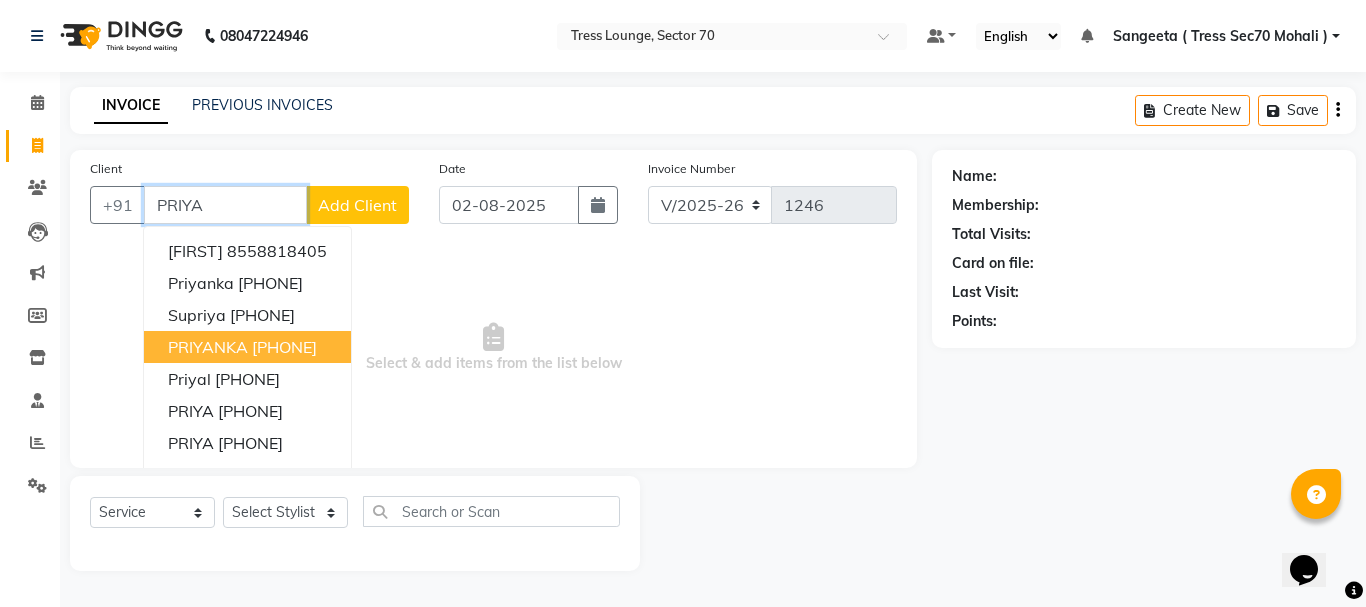 click on "PRIYANKA" at bounding box center [208, 347] 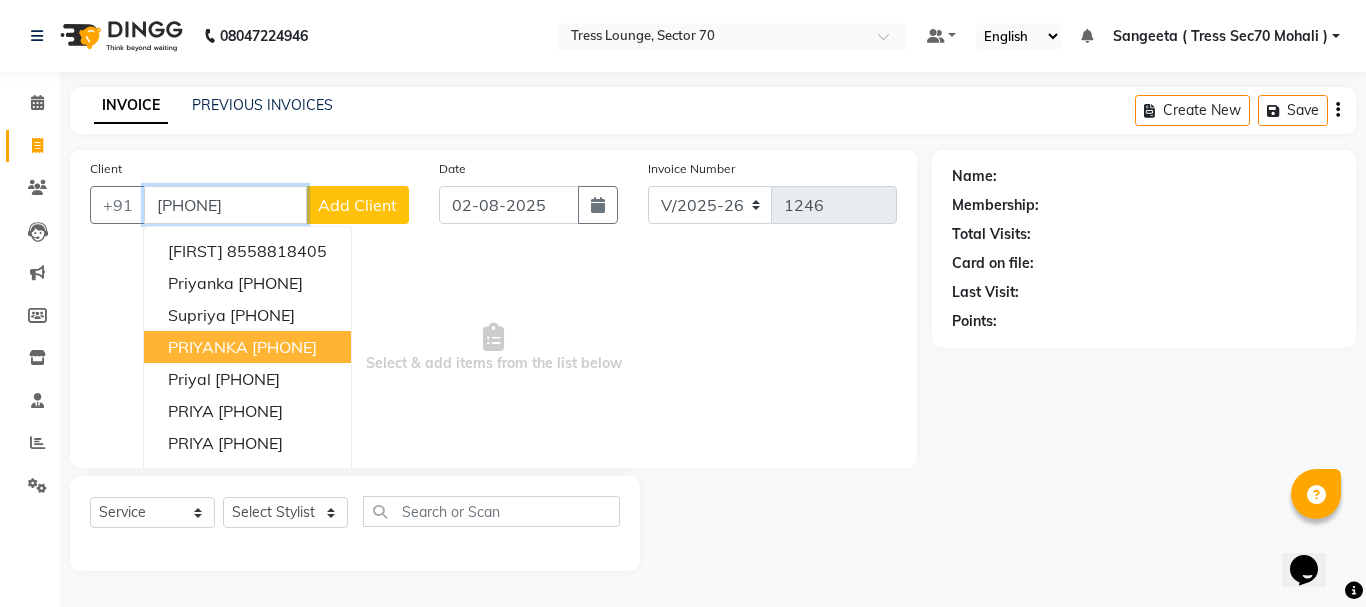 type on "[PHONE]" 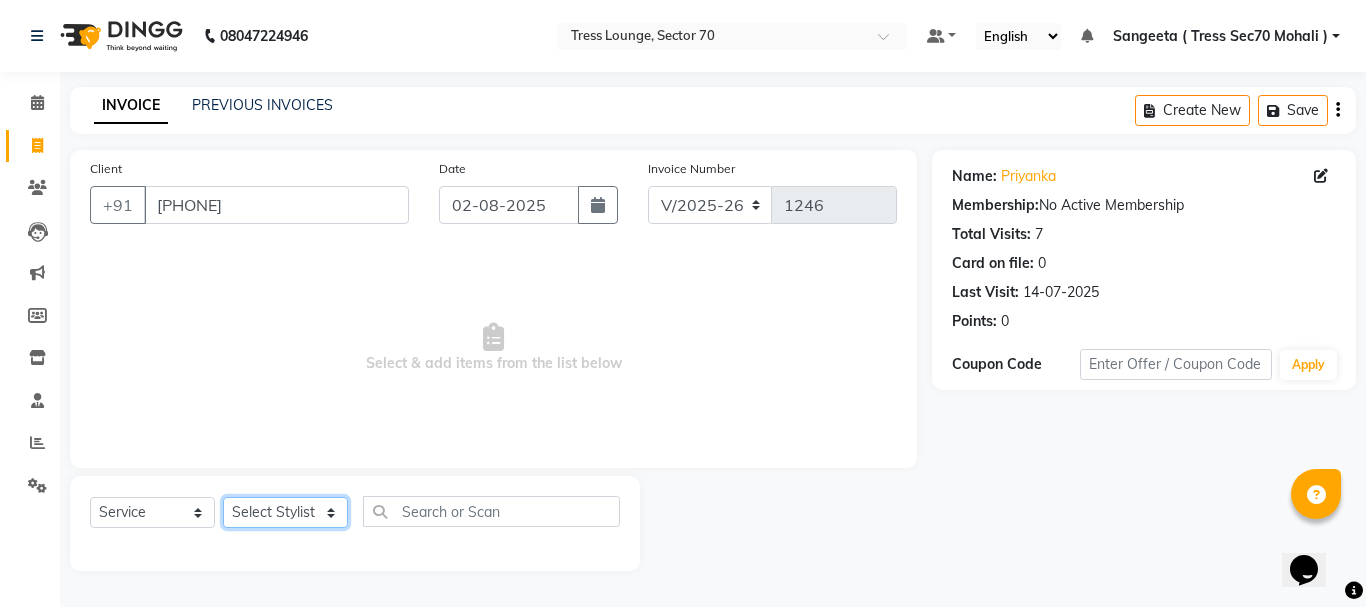 click on "Select Stylist Aman  Anni  Ashu  Dev  Gagan  Laxmi  Mohit Monu  Rahul  Sahil Shivani  shruti Vikas" 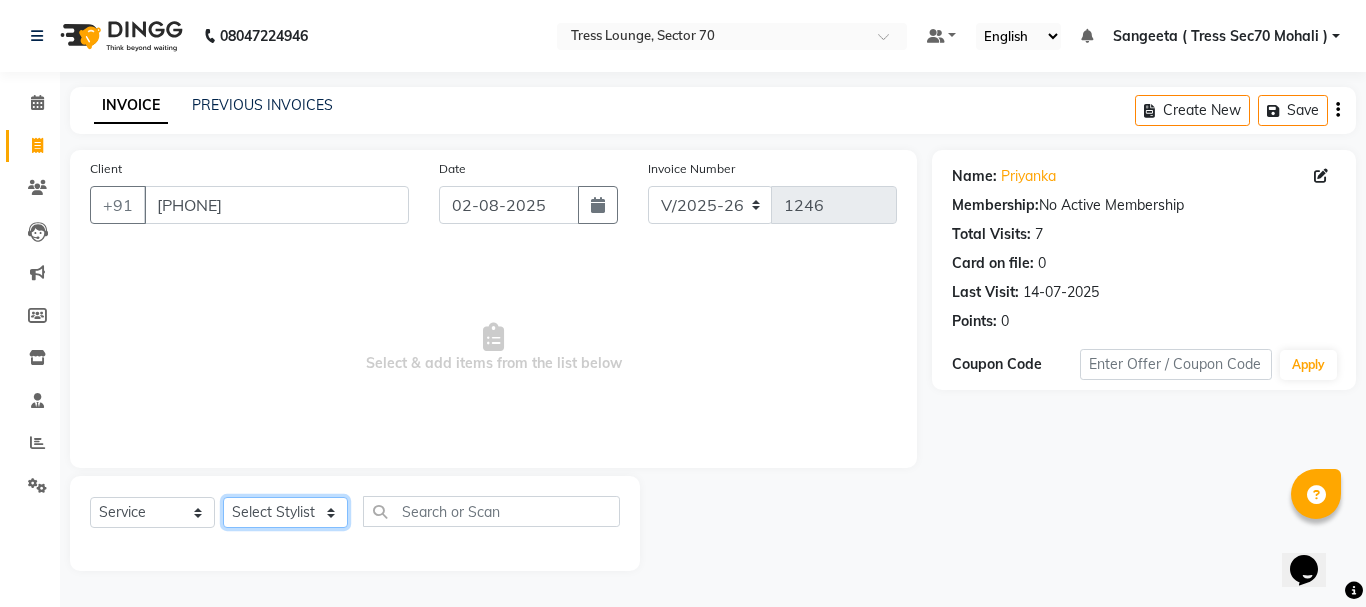 click on "Select Stylist Aman  Anni  Ashu  Dev  Gagan  Laxmi  Mohit Monu  Rahul  Sahil Shivani  shruti Vikas" 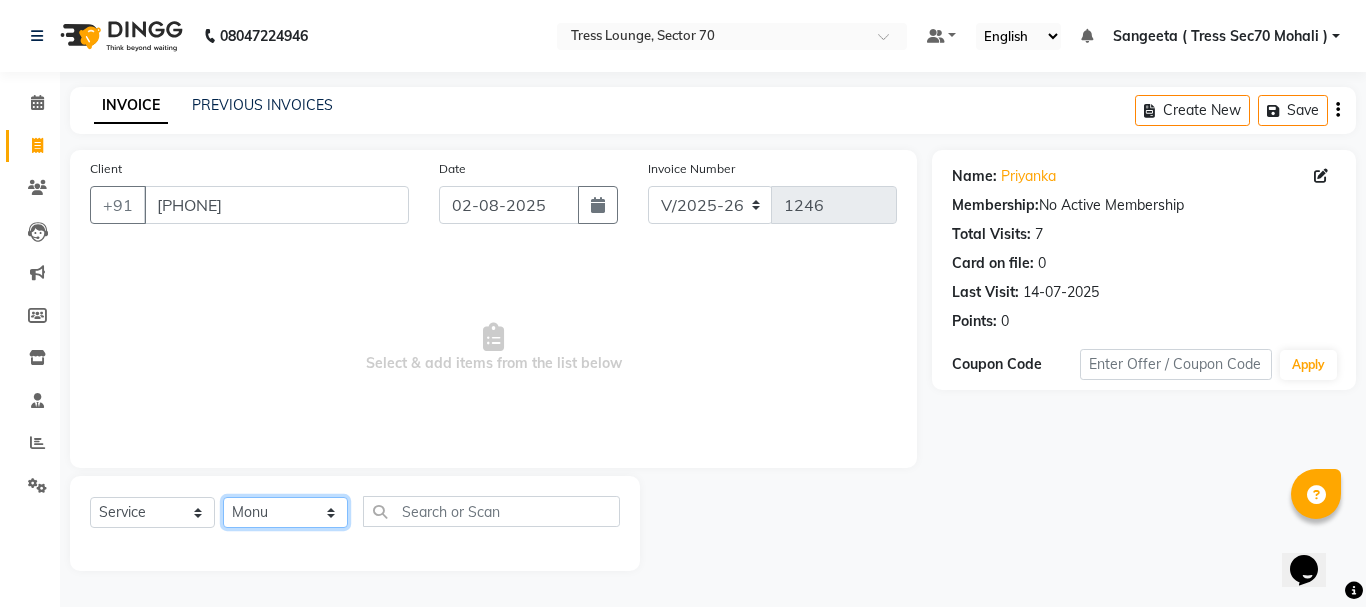 click on "Select Stylist Aman  Anni  Ashu  Dev  Gagan  Laxmi  Mohit Monu  Rahul  Sahil Shivani  shruti Vikas" 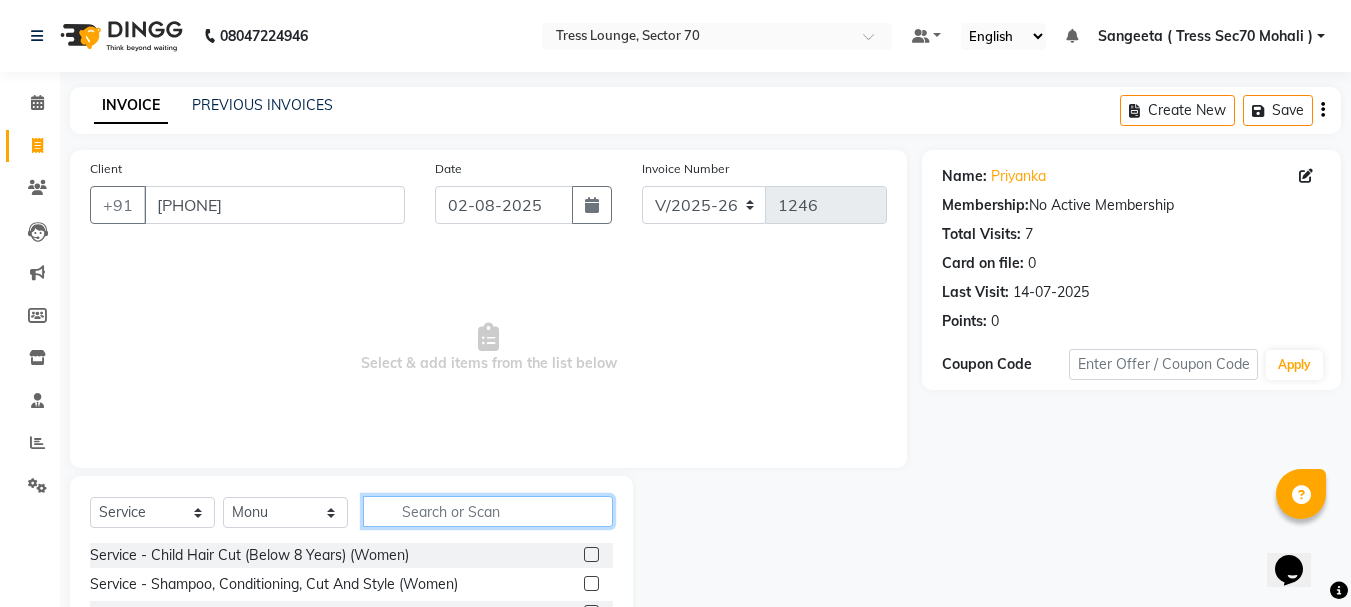 click 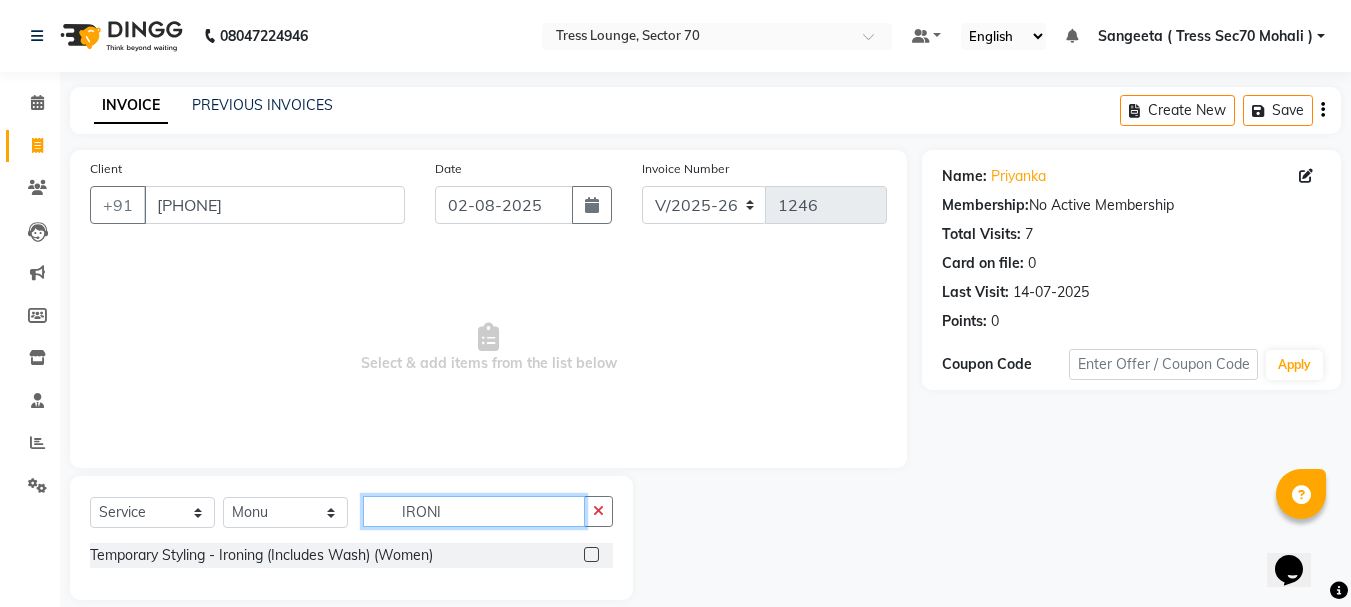 type on "IRONI" 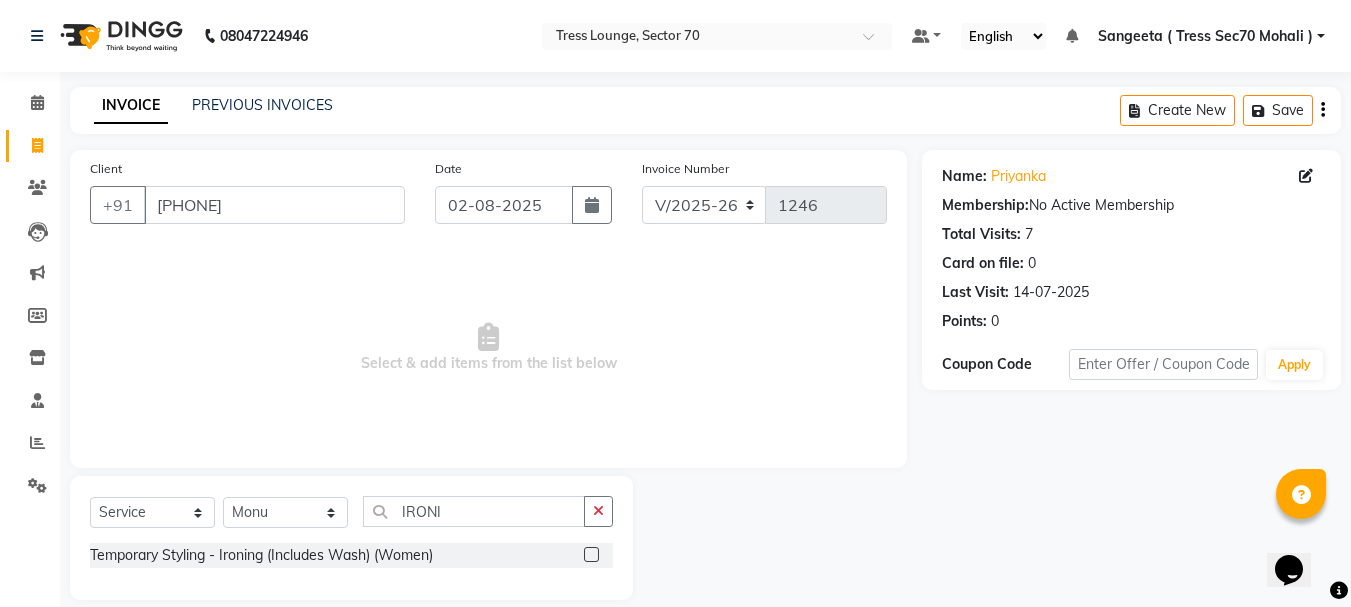 click 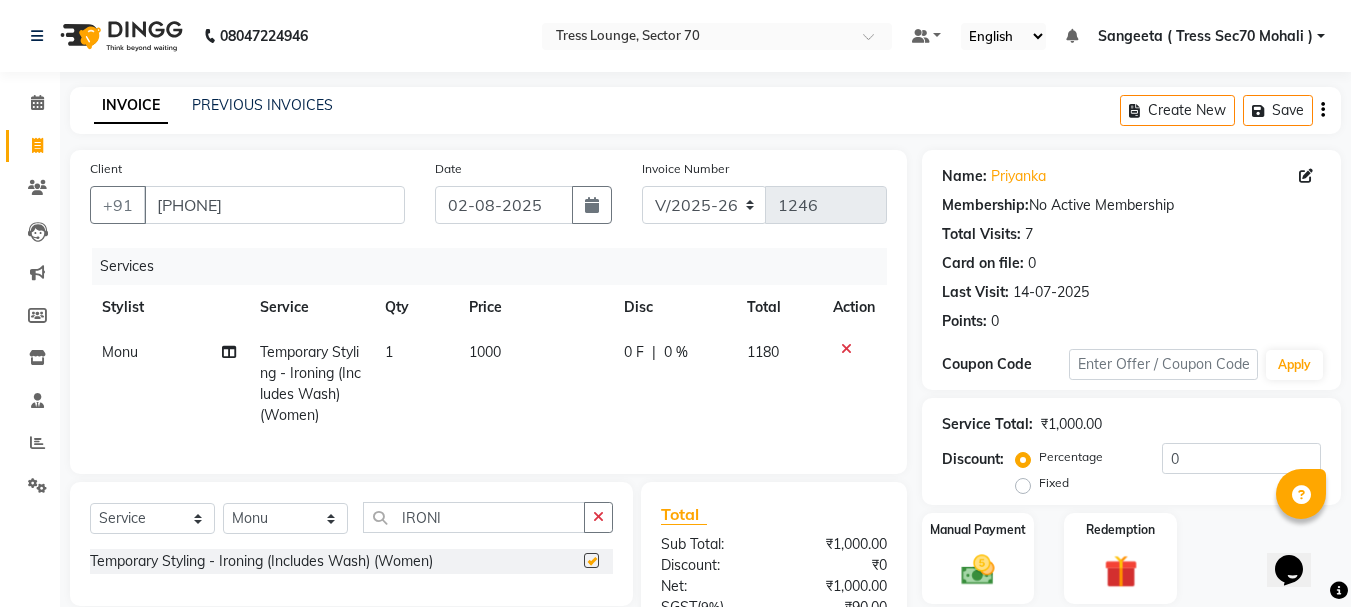 checkbox on "false" 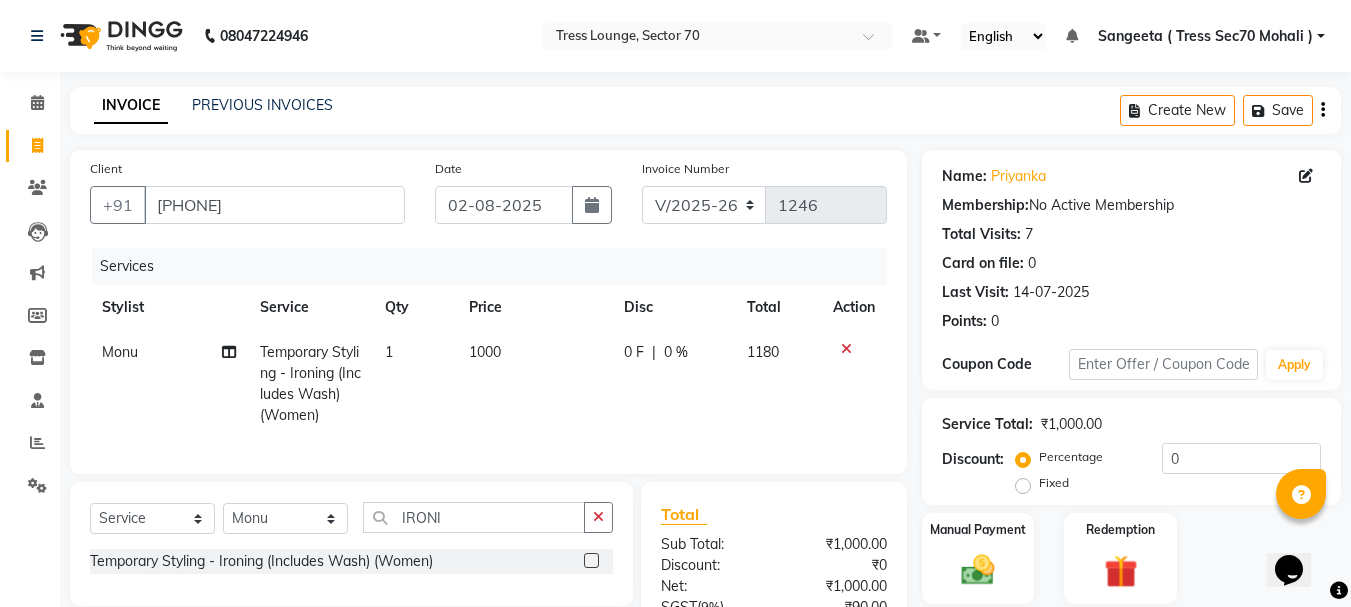 click on "1000" 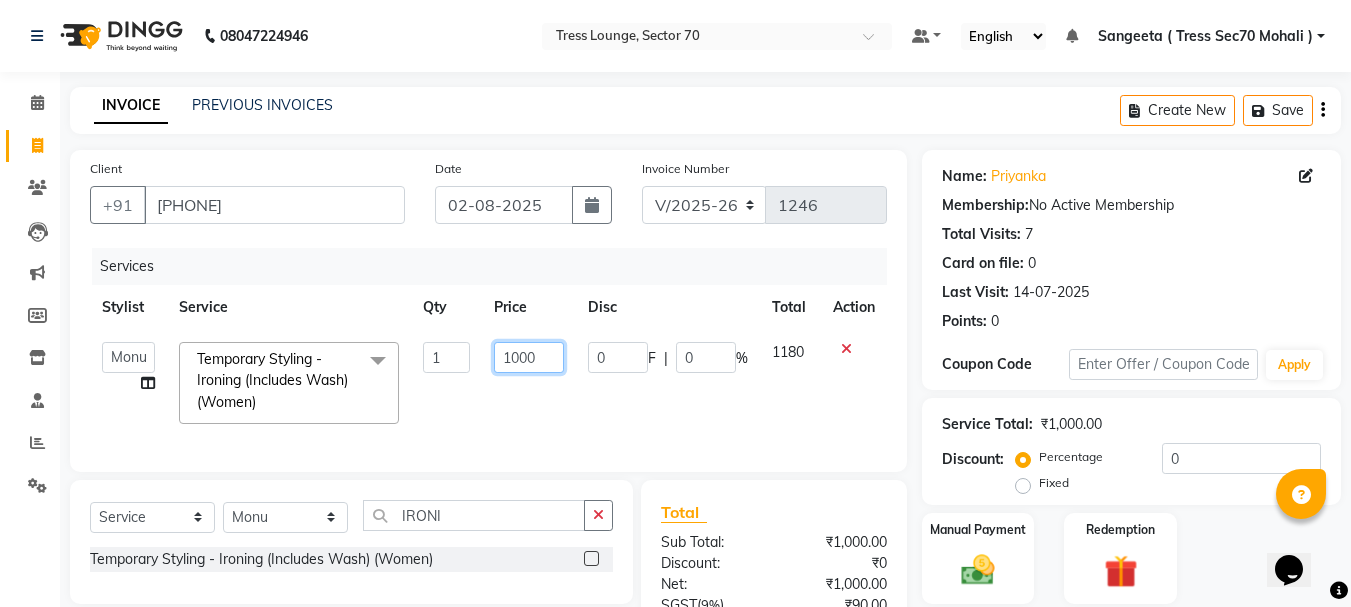 click on "1000" 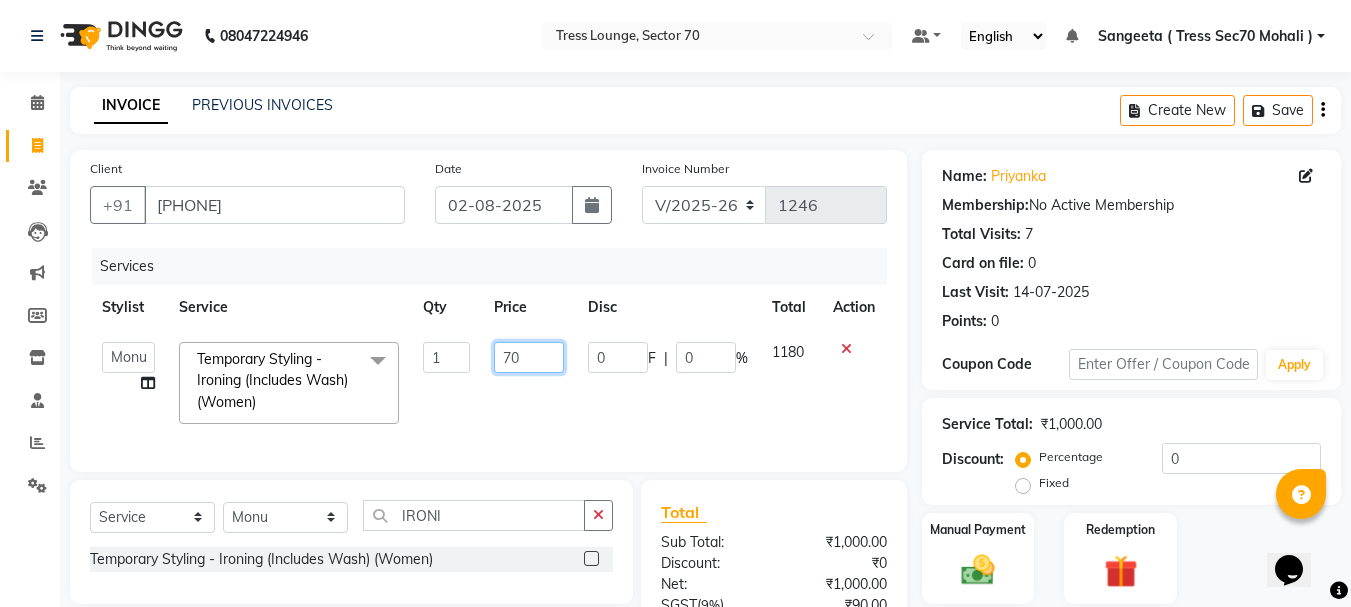 type on "700" 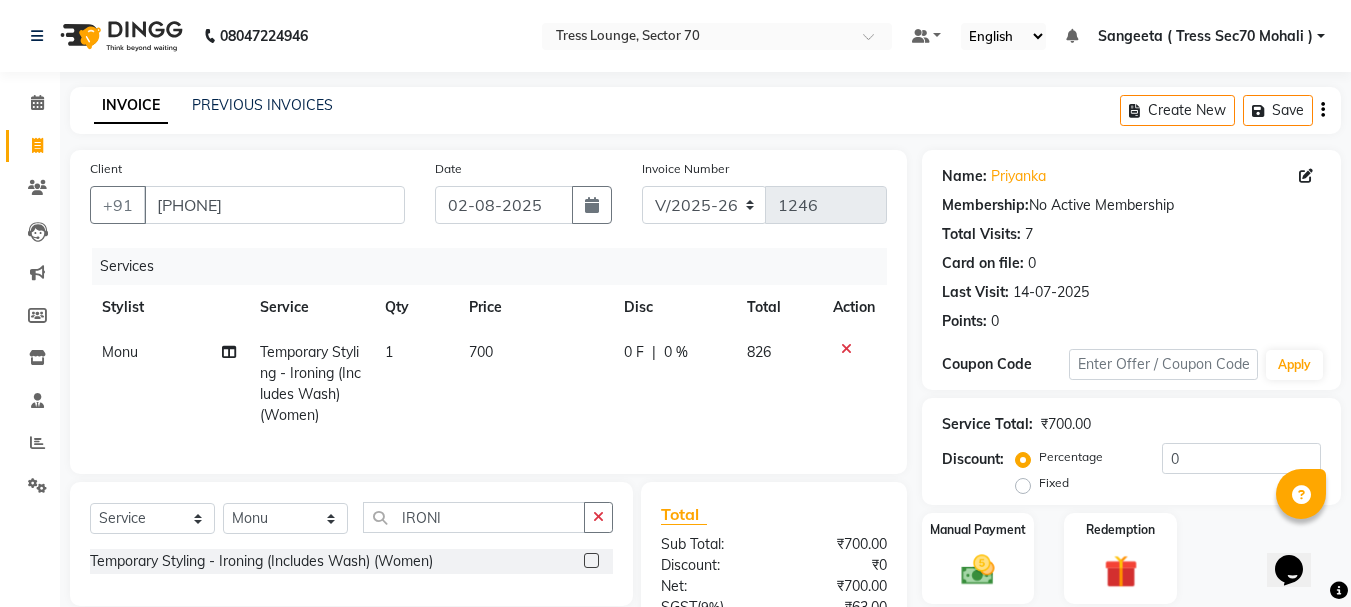 click 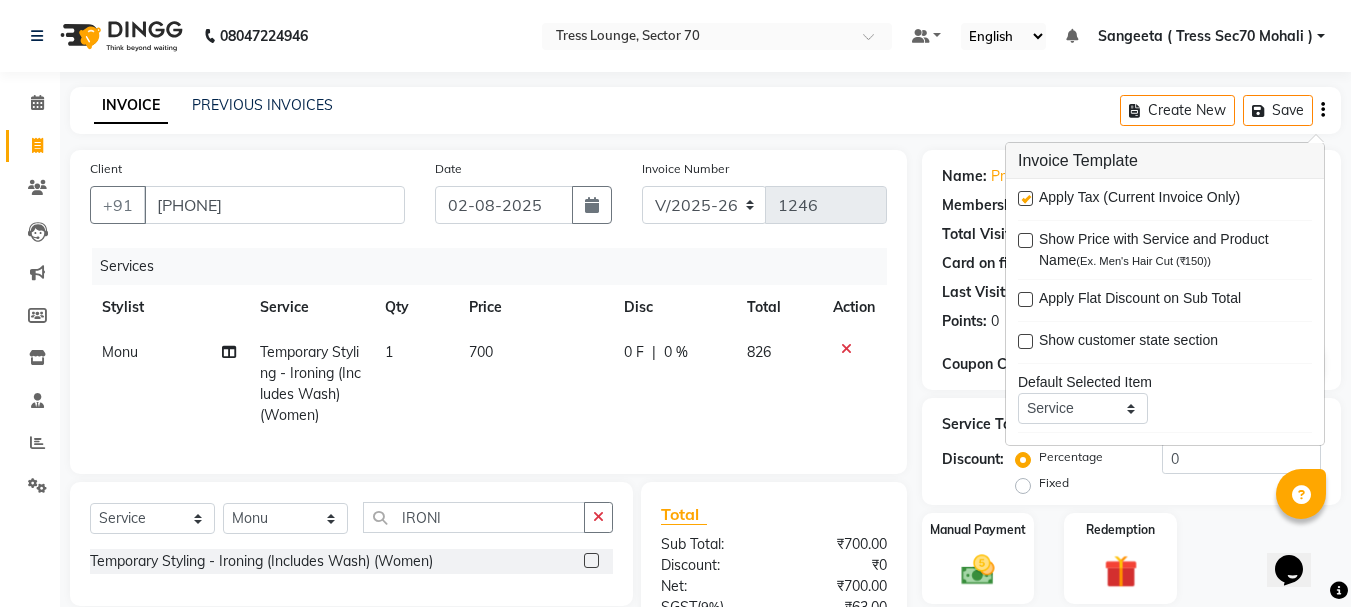 click at bounding box center [1025, 198] 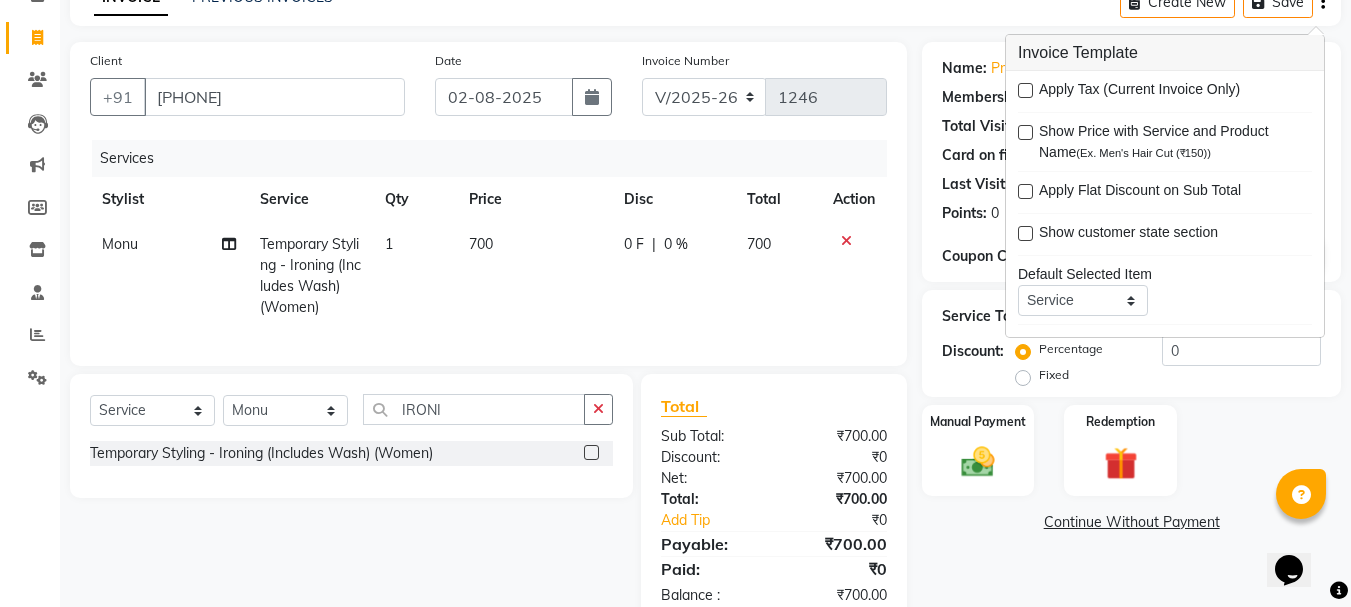 scroll, scrollTop: 172, scrollLeft: 0, axis: vertical 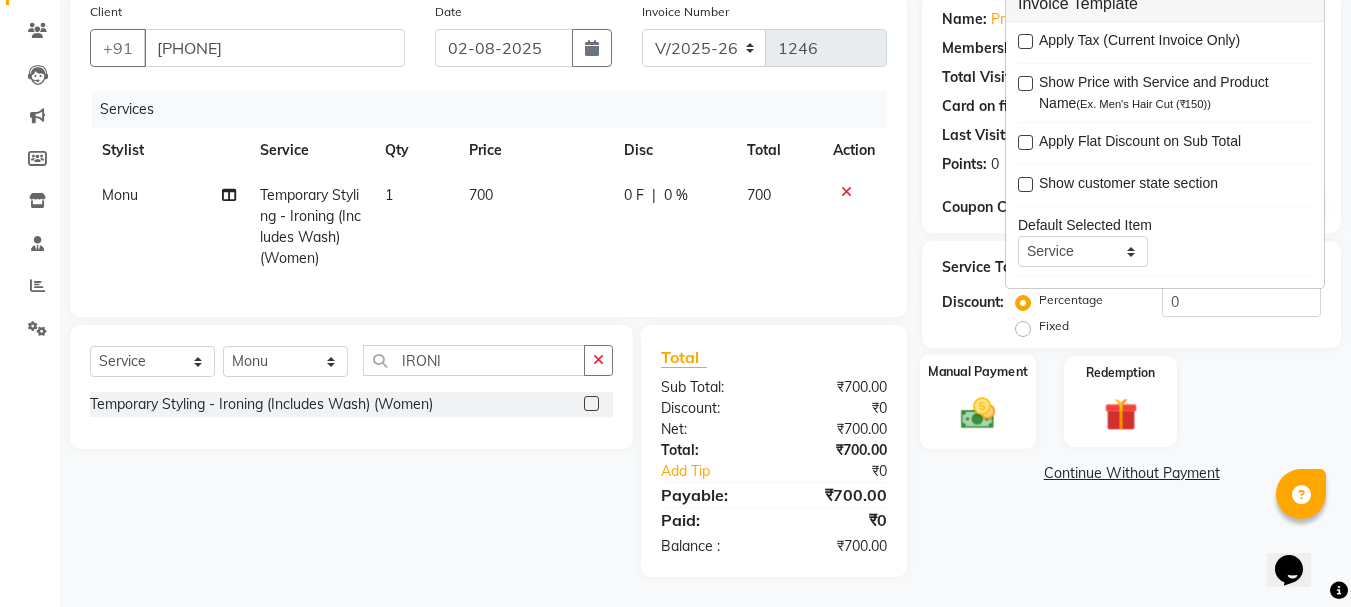 click 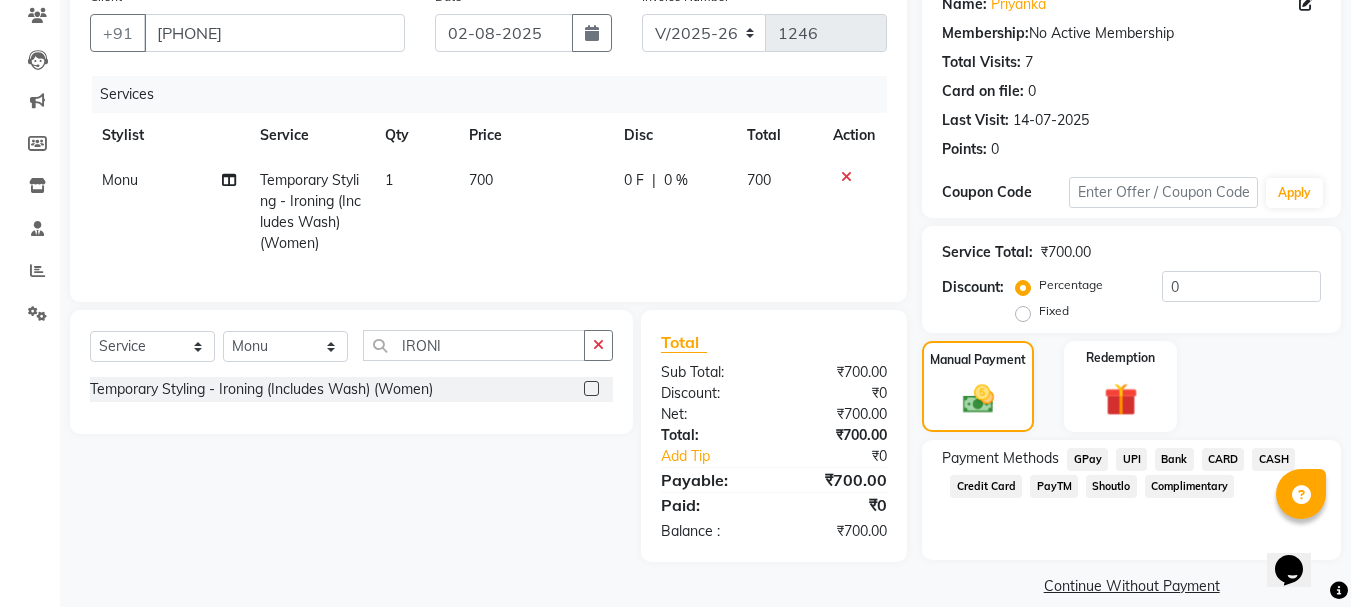 click on "CARD" 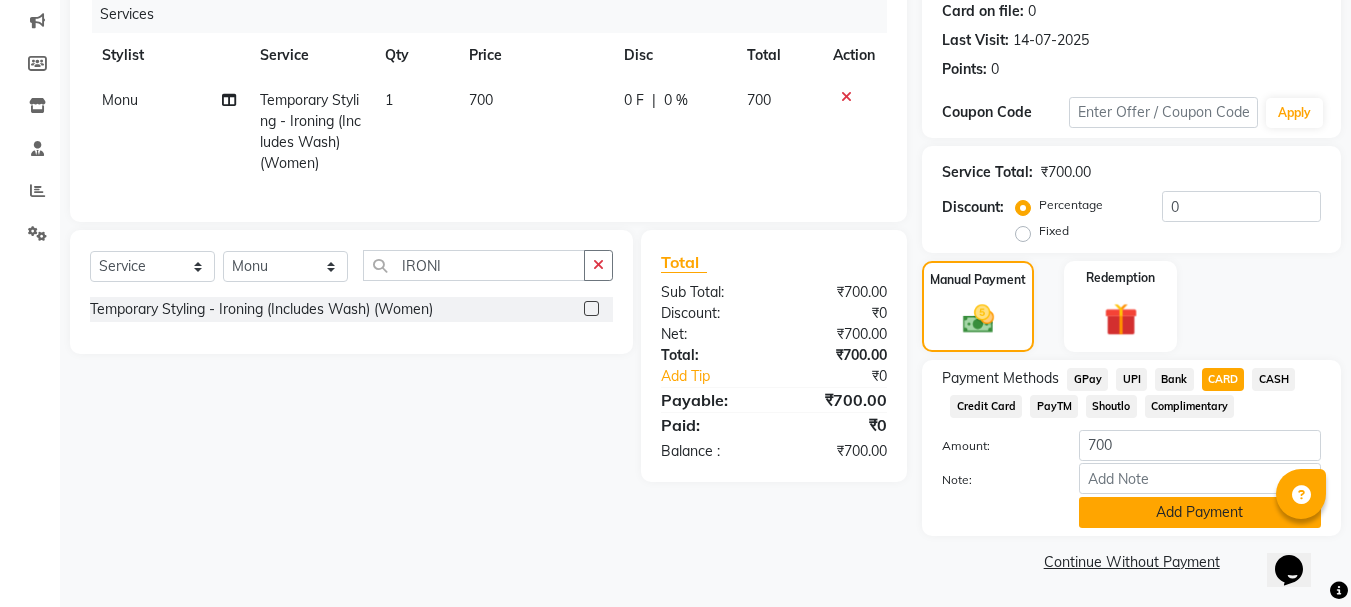 click on "Add Payment" 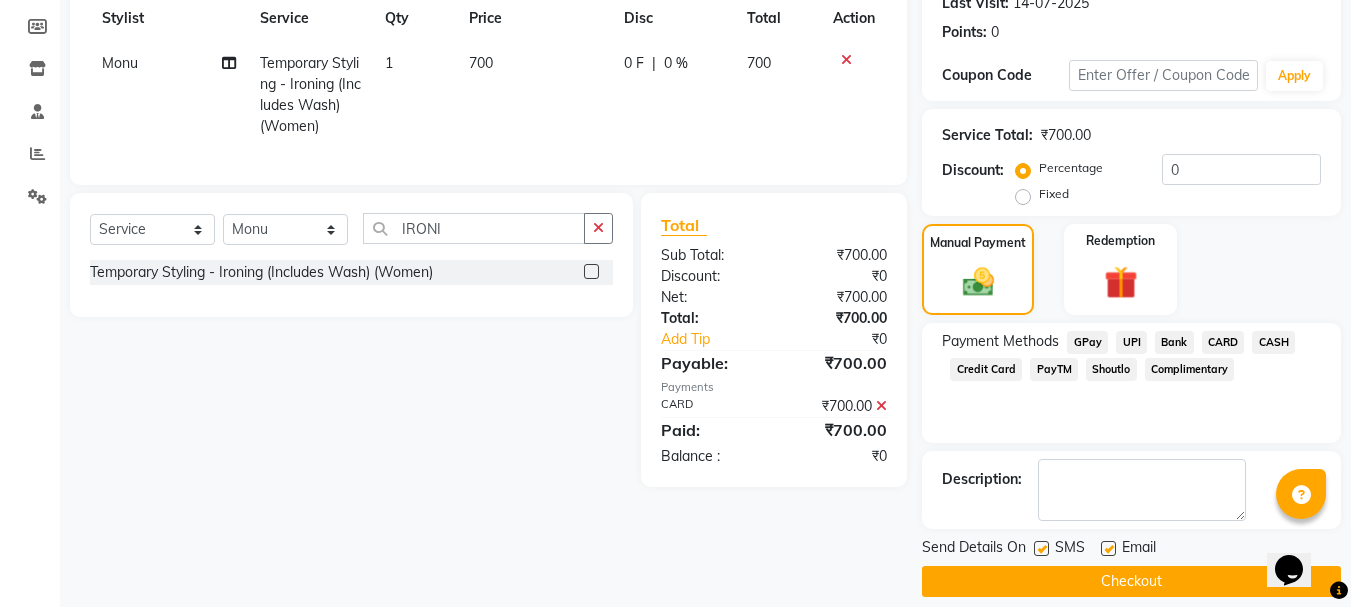 scroll, scrollTop: 309, scrollLeft: 0, axis: vertical 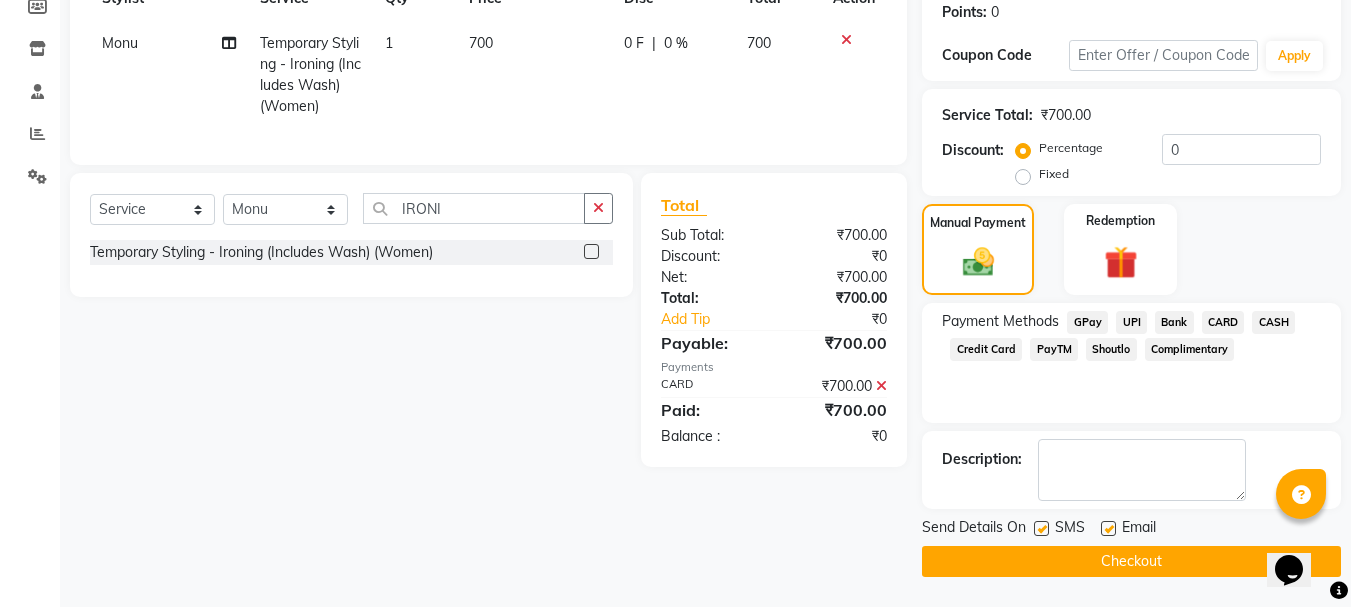 click 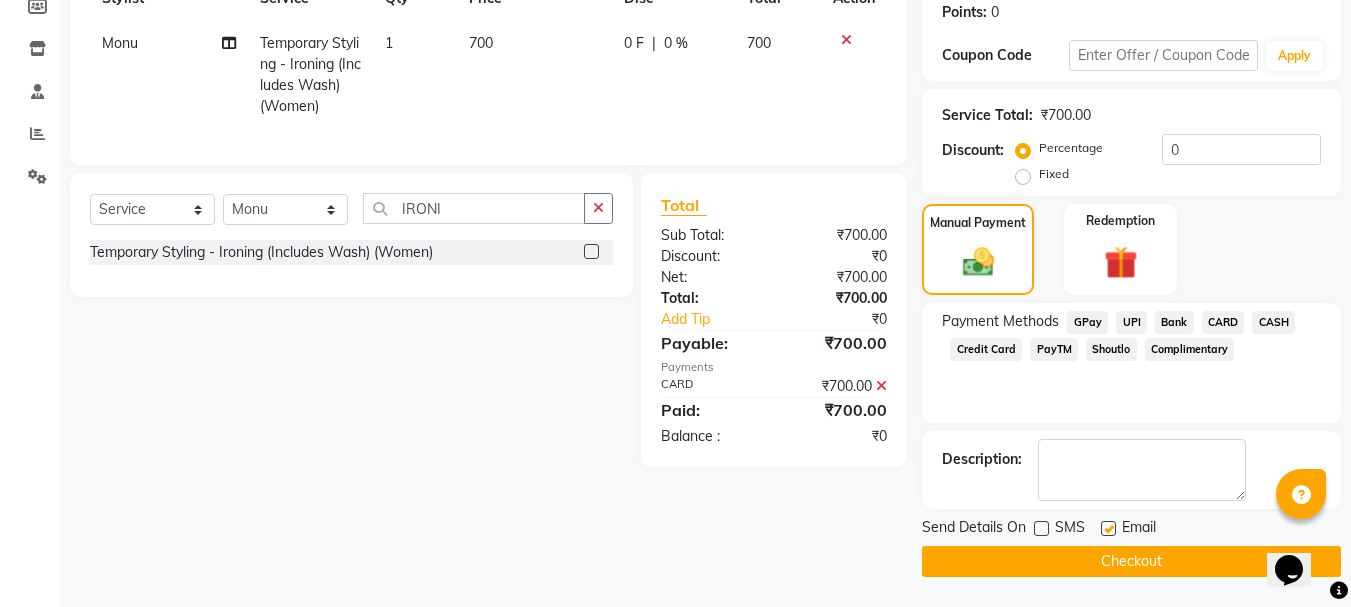 click on "Checkout" 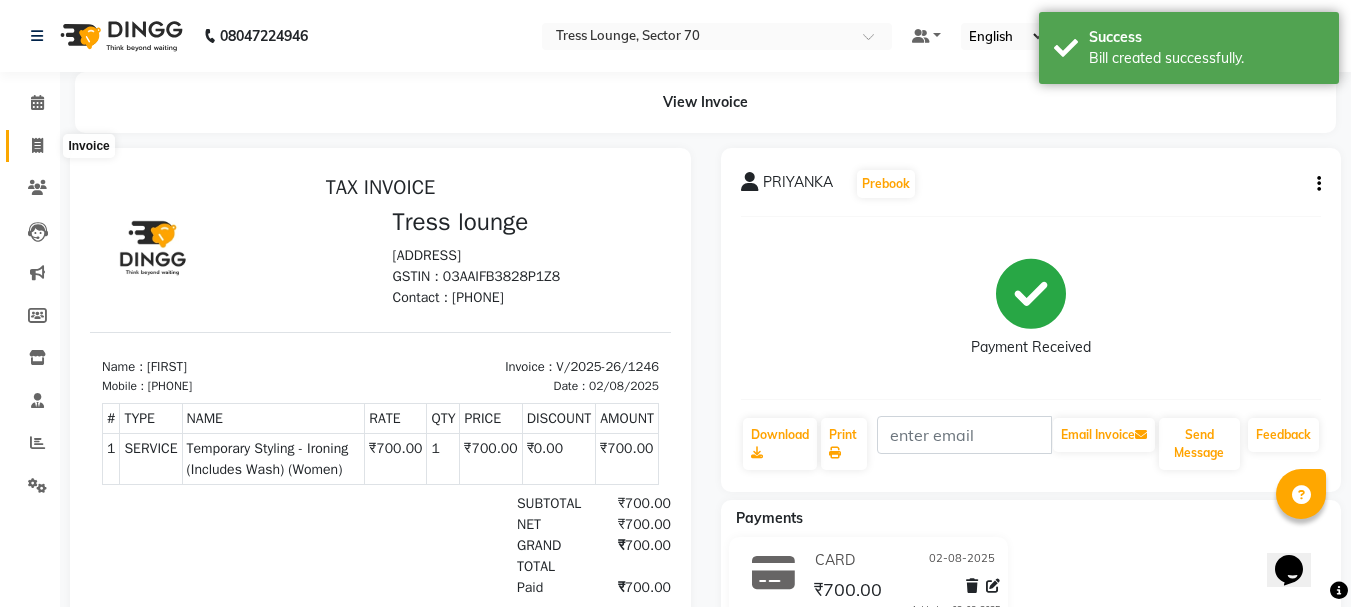 scroll, scrollTop: 0, scrollLeft: 0, axis: both 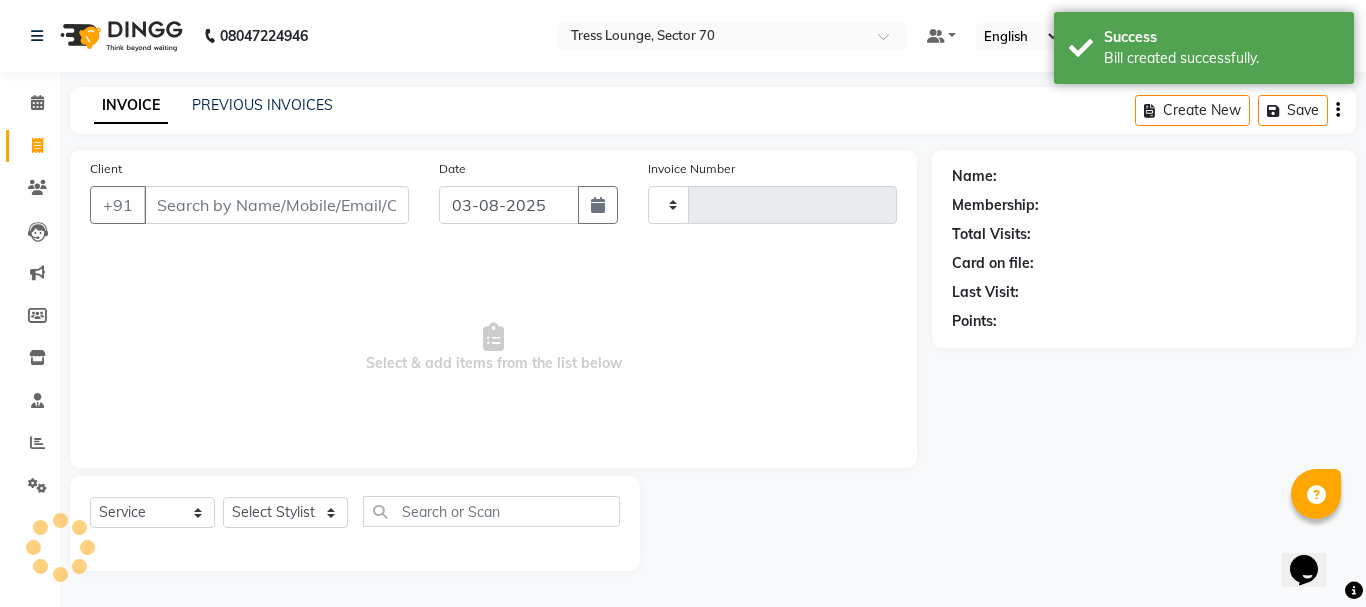 type on "1247" 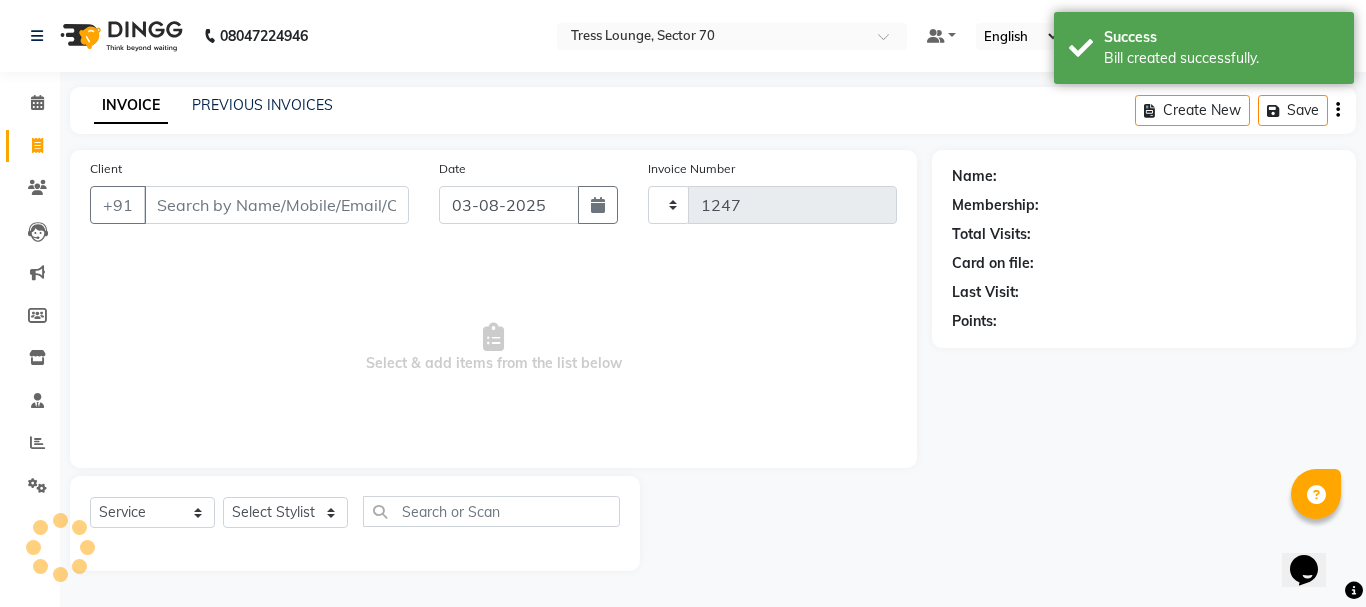 select on "6241" 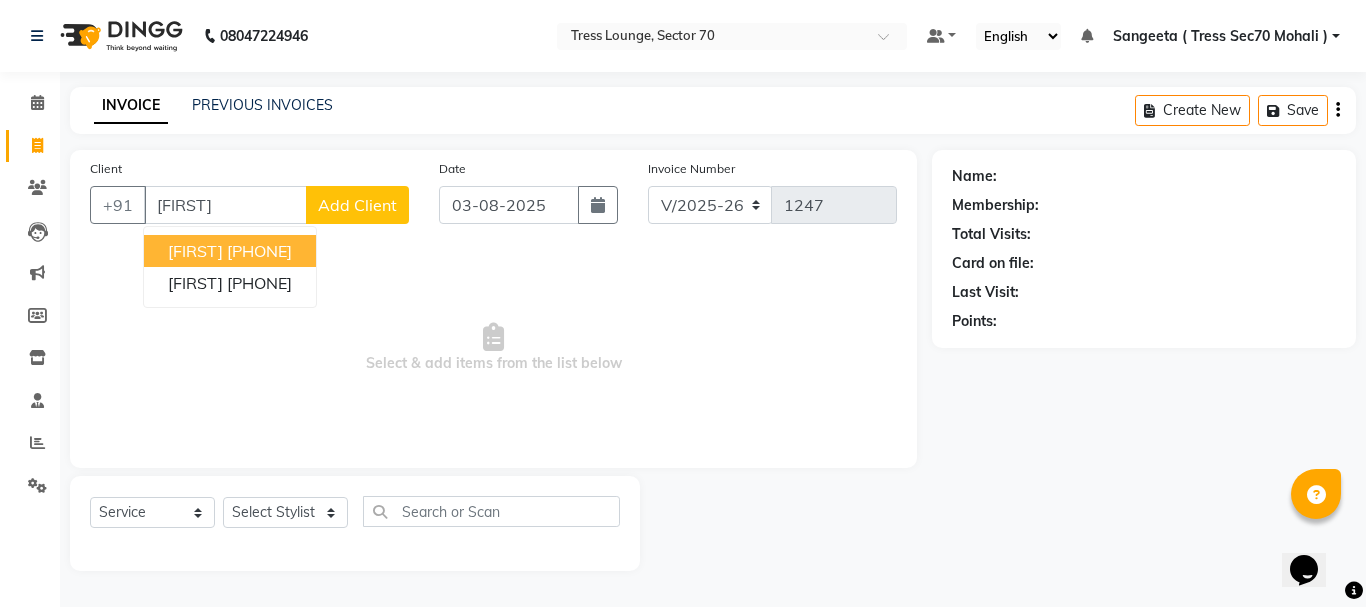 click on "[PHONE]" at bounding box center [259, 251] 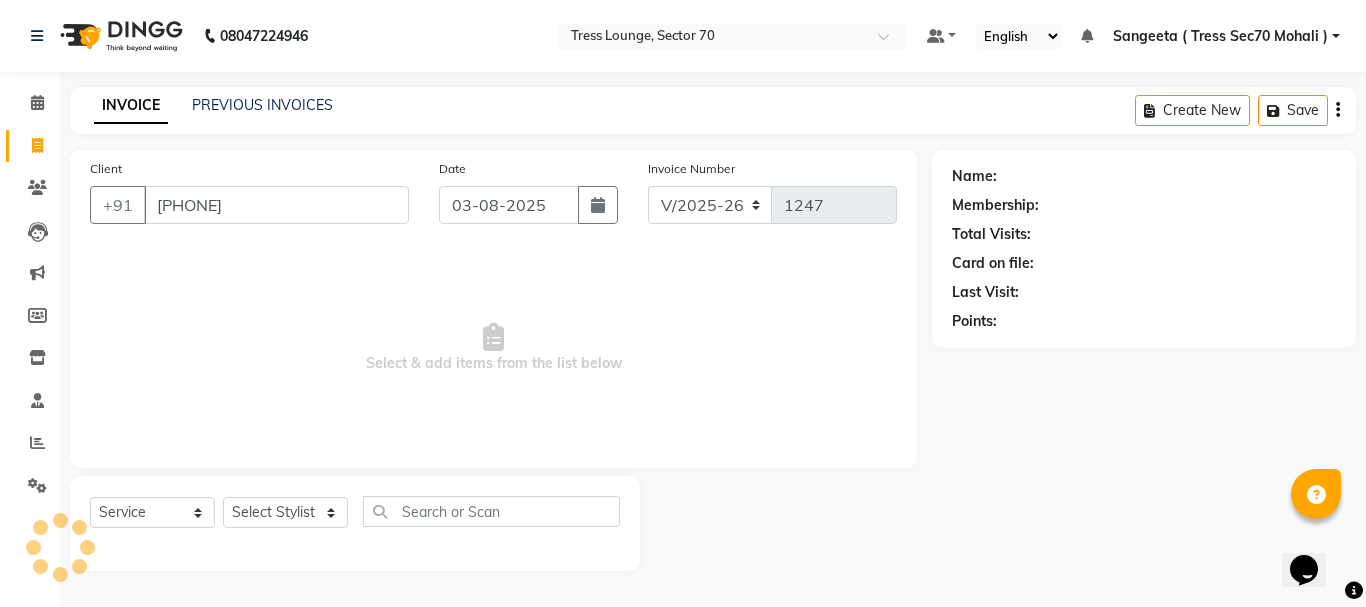 type on "[PHONE]" 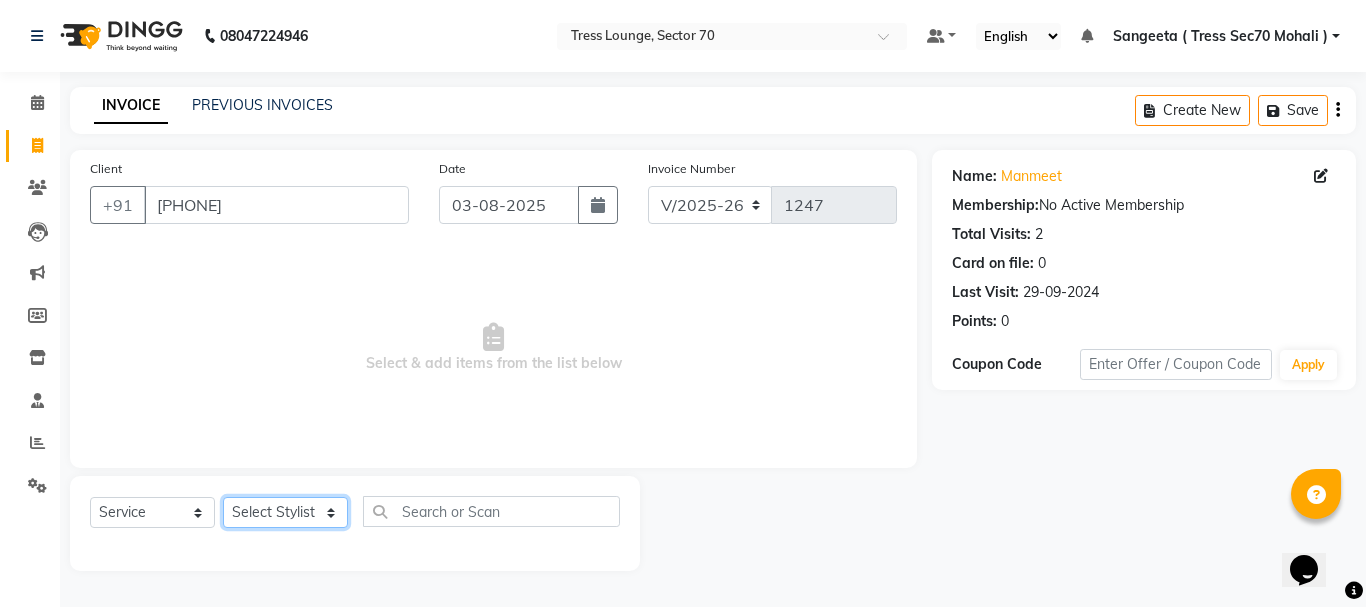 click on "Select Stylist Aman  Anni  Ashu  Dev  Gagan  Laxmi  Mohit Monu  Rahul  Sahil Shivani  shruti Vikas" 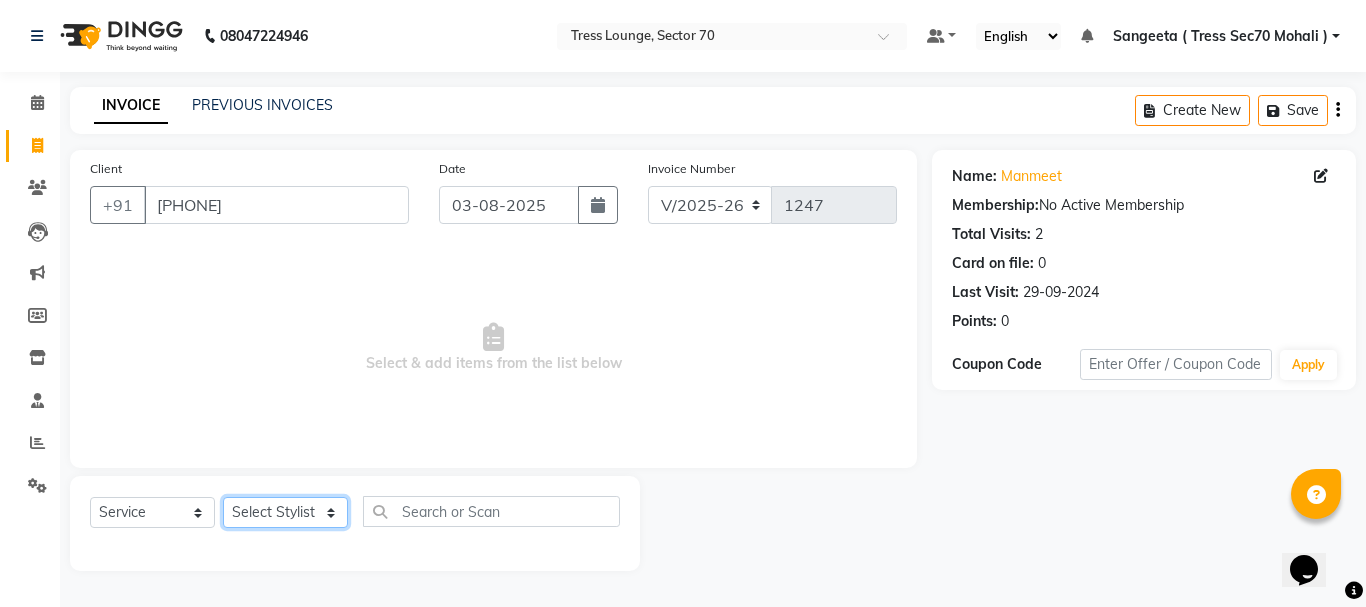 select on "46191" 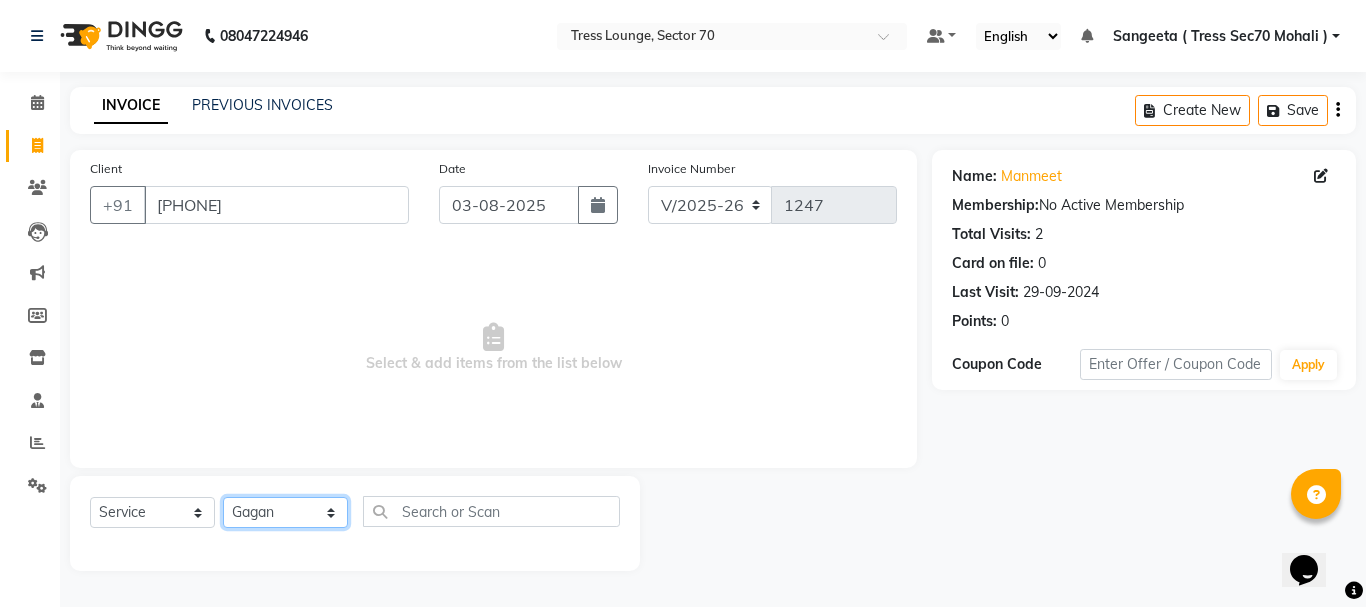 click on "Select Stylist Aman  Anni  Ashu  Dev  Gagan  Laxmi  Mohit Monu  Rahul  Sahil Shivani  shruti Vikas" 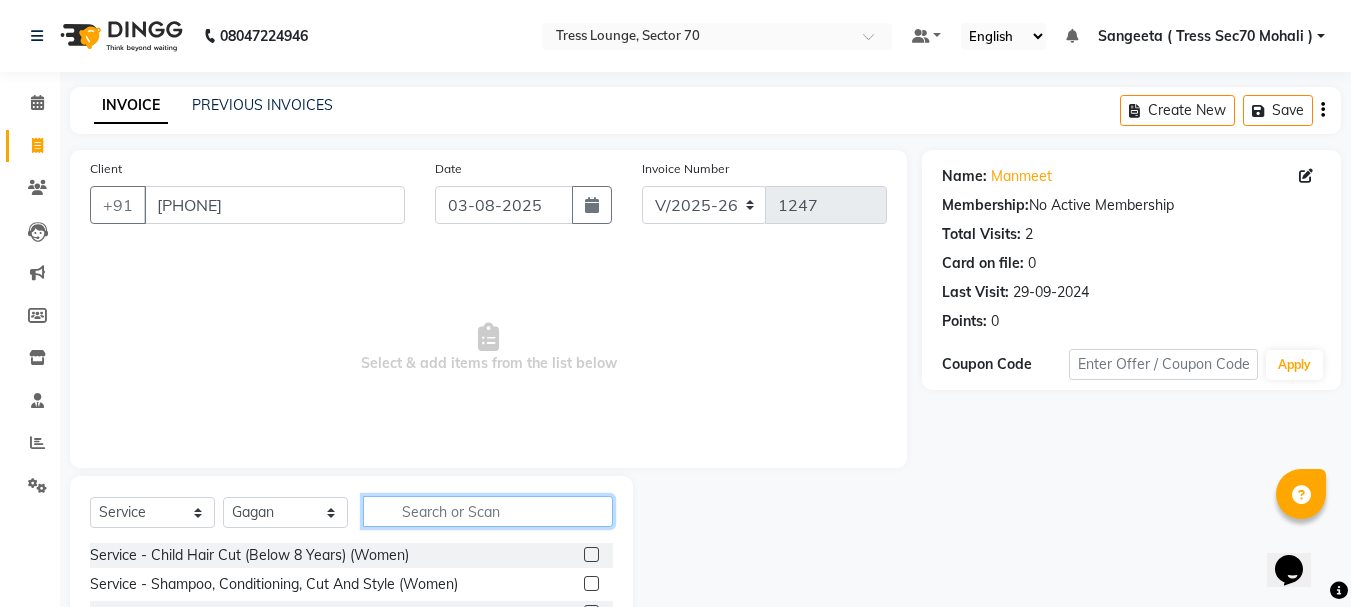 click 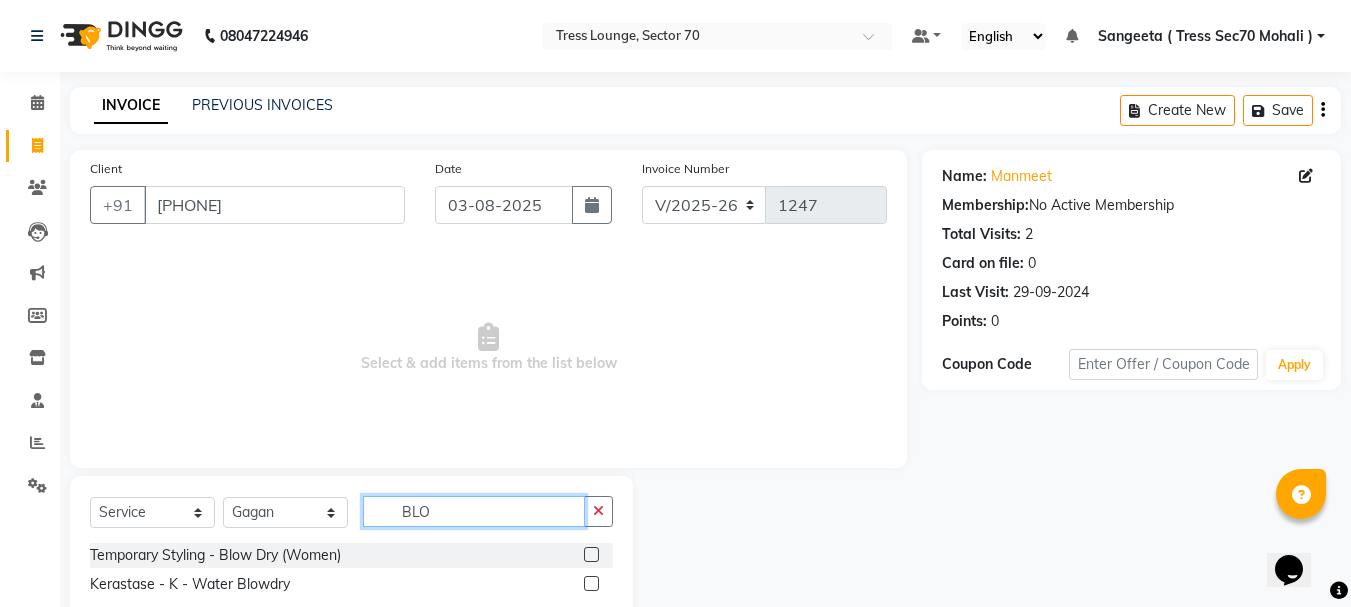 type on "BLO" 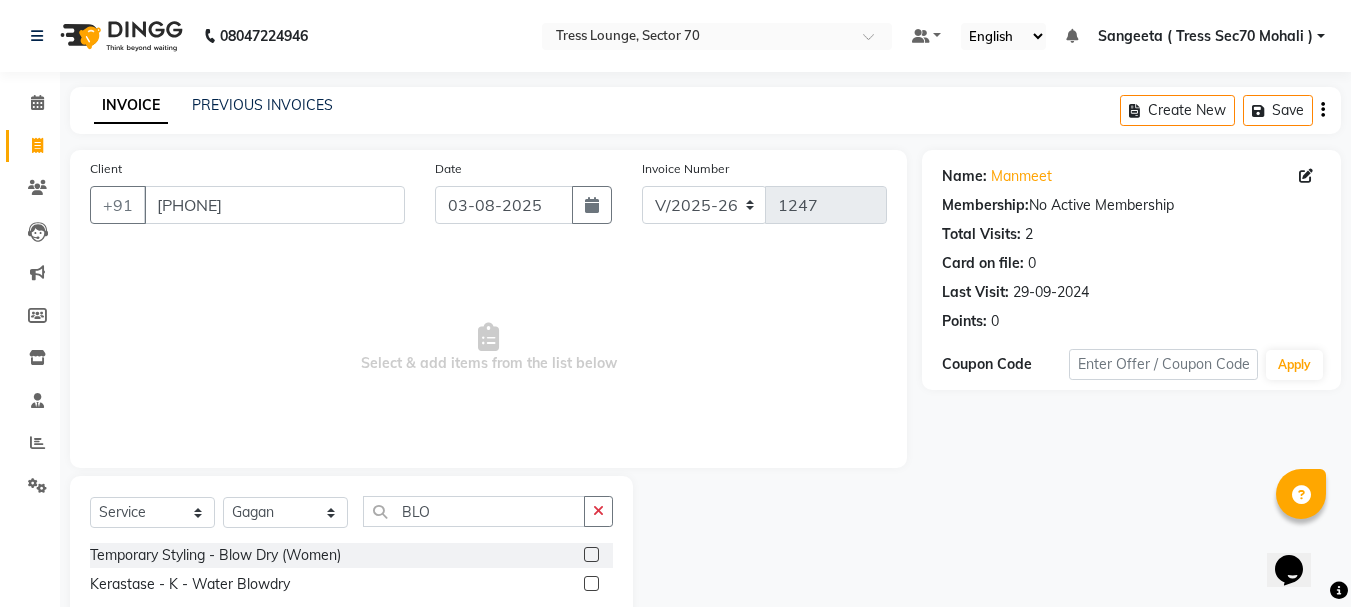 click 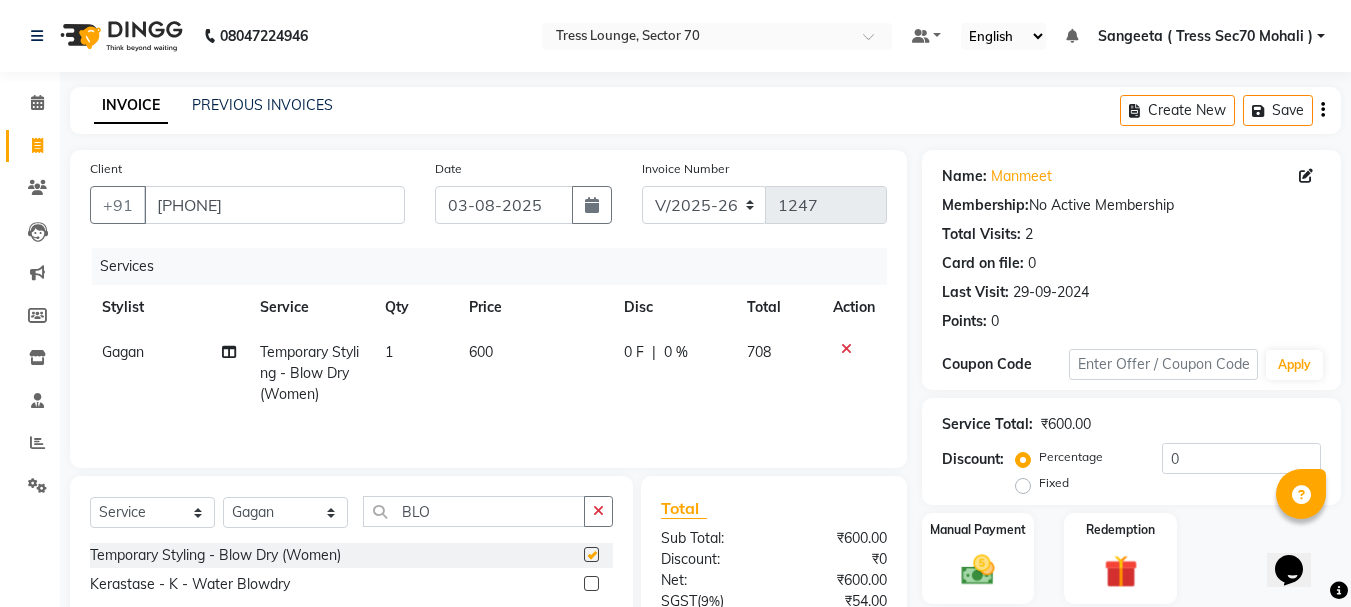checkbox on "false" 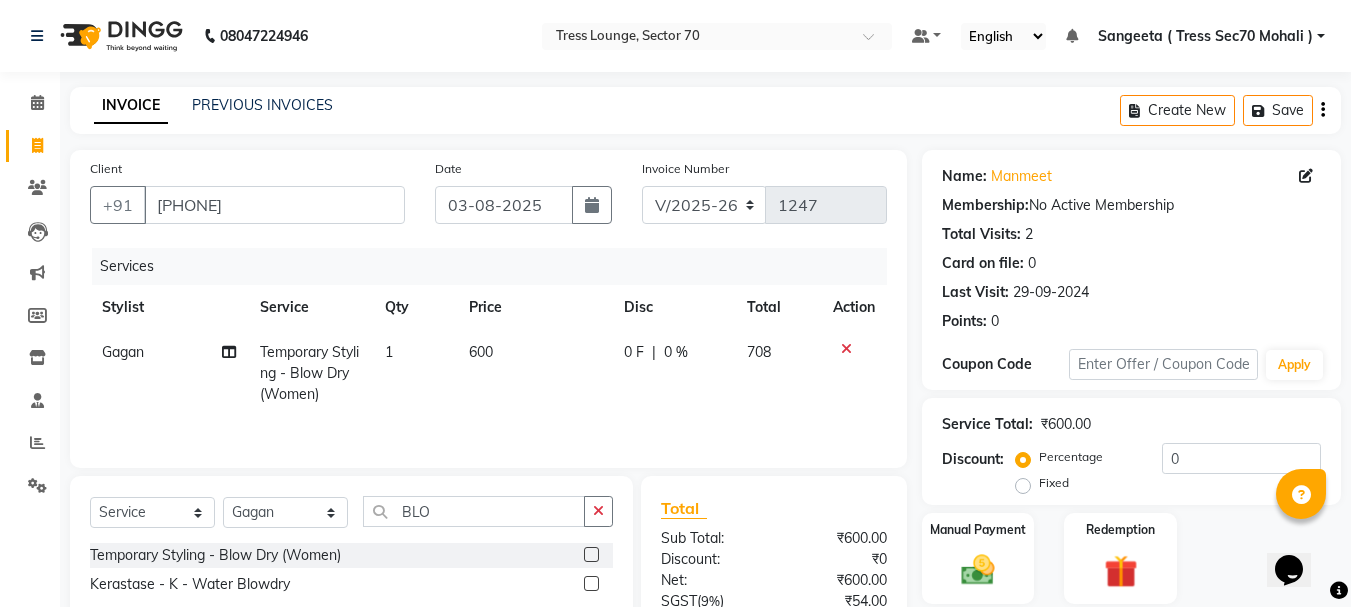 click on "Services Stylist Service Qty Price Disc Total Action Gagan  Temporary Styling - Blow Dry  (Women) 1 600 0 F | 0 % 708" 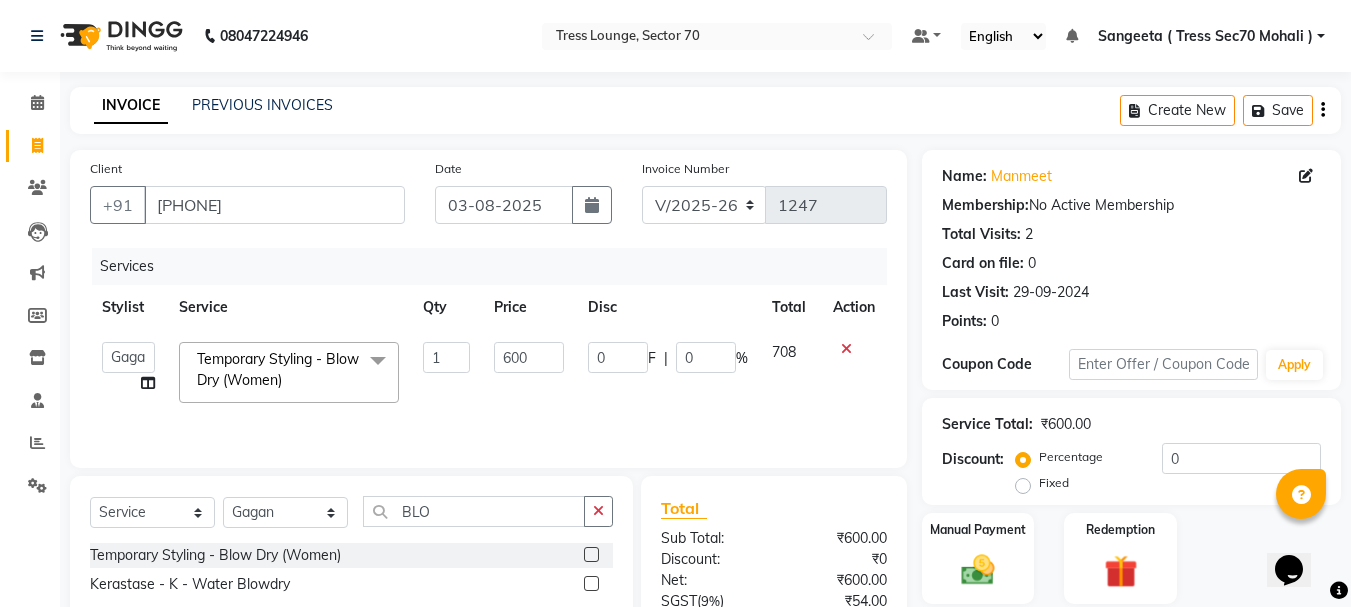 click on "1" 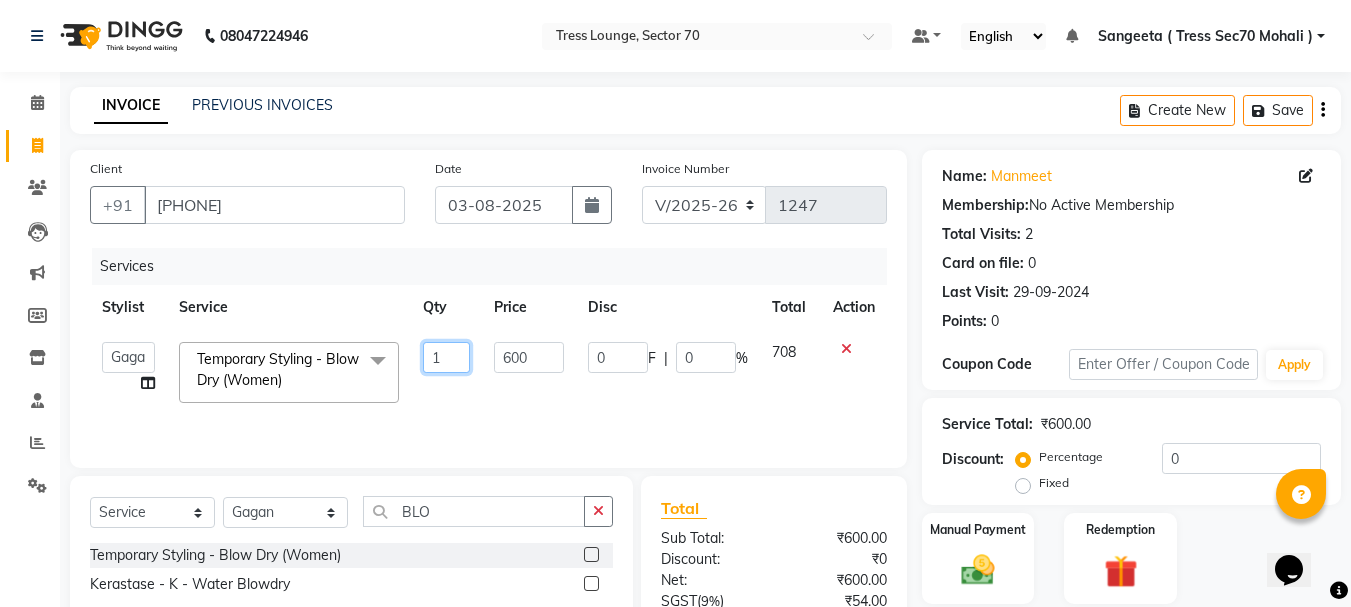 click on "1" 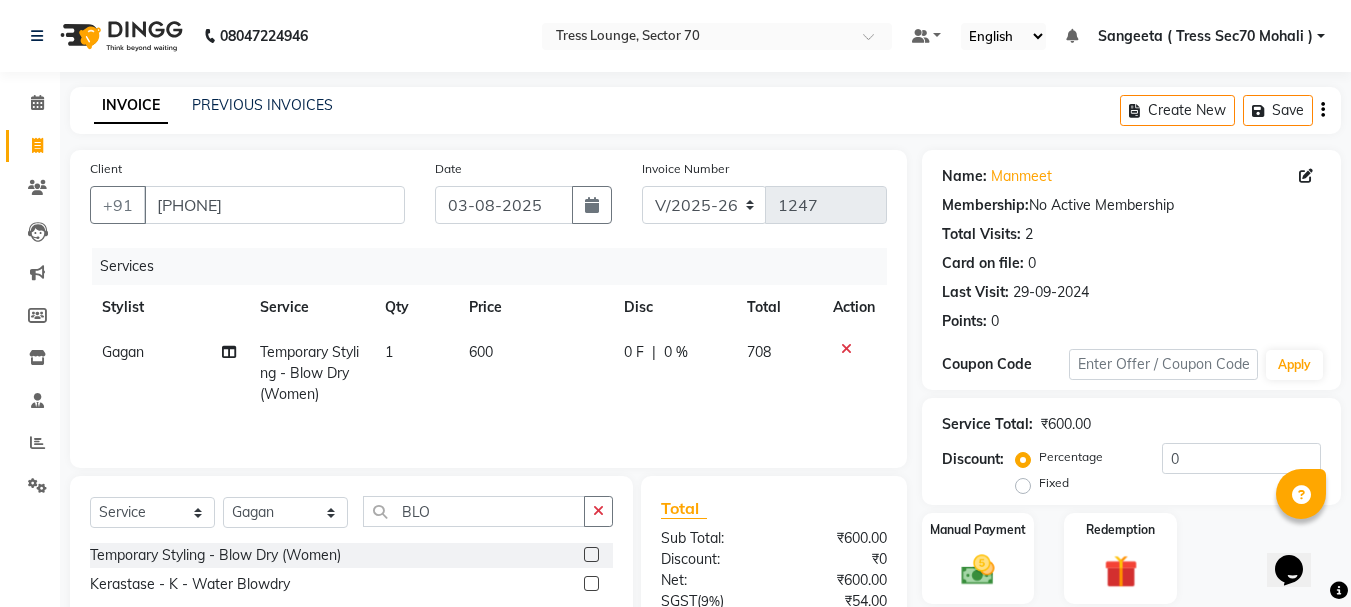 click on "1" 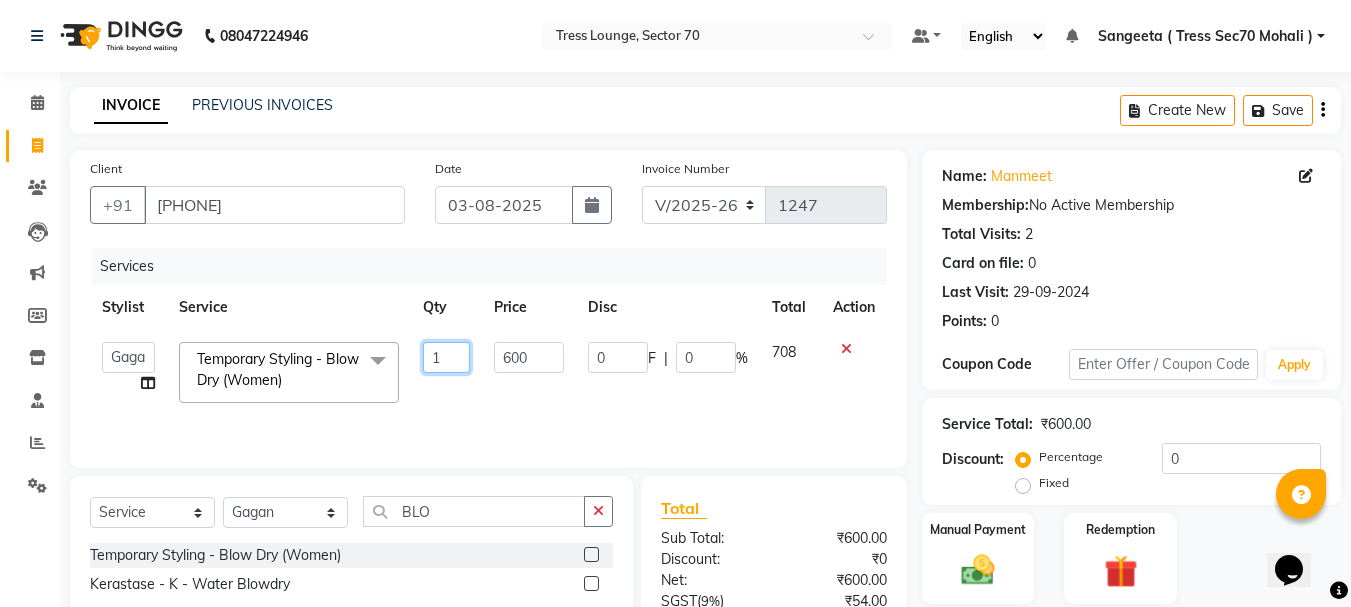 click on "1" 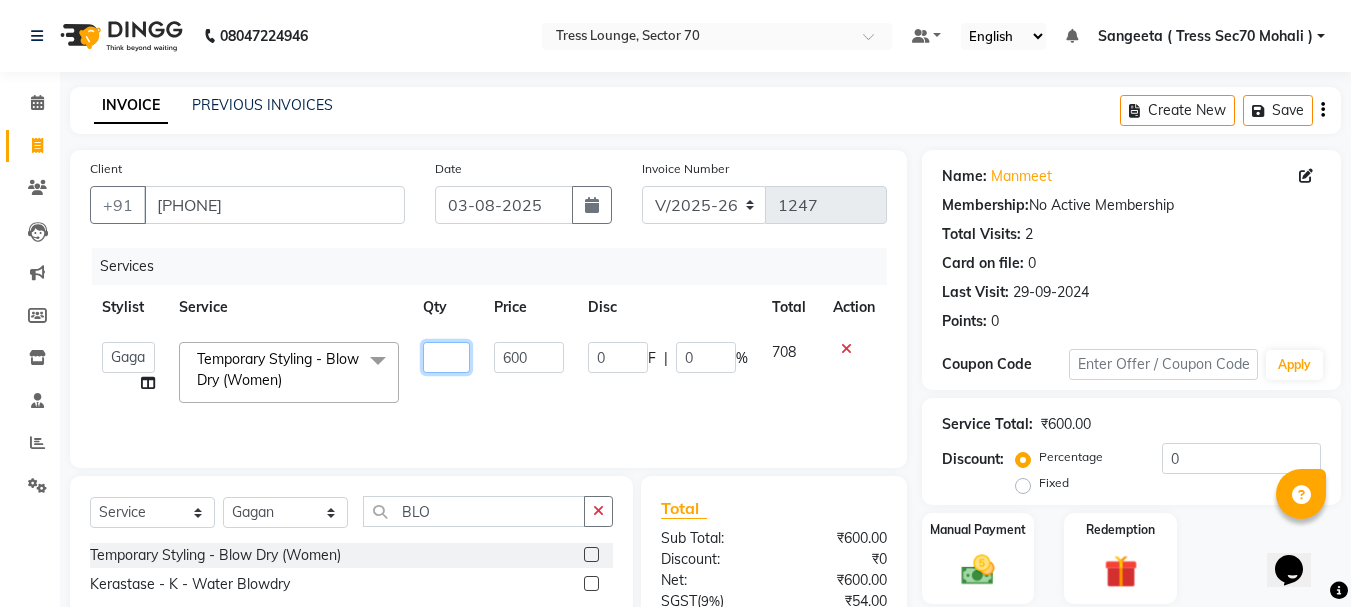 type on "2" 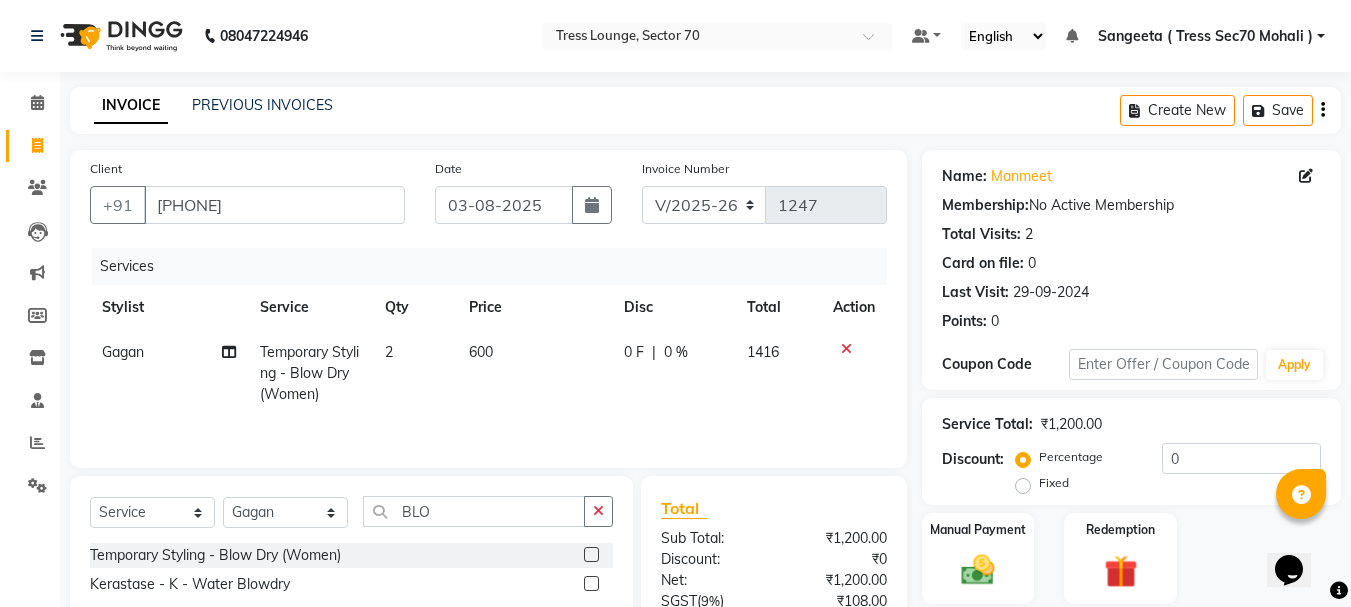 click on "600" 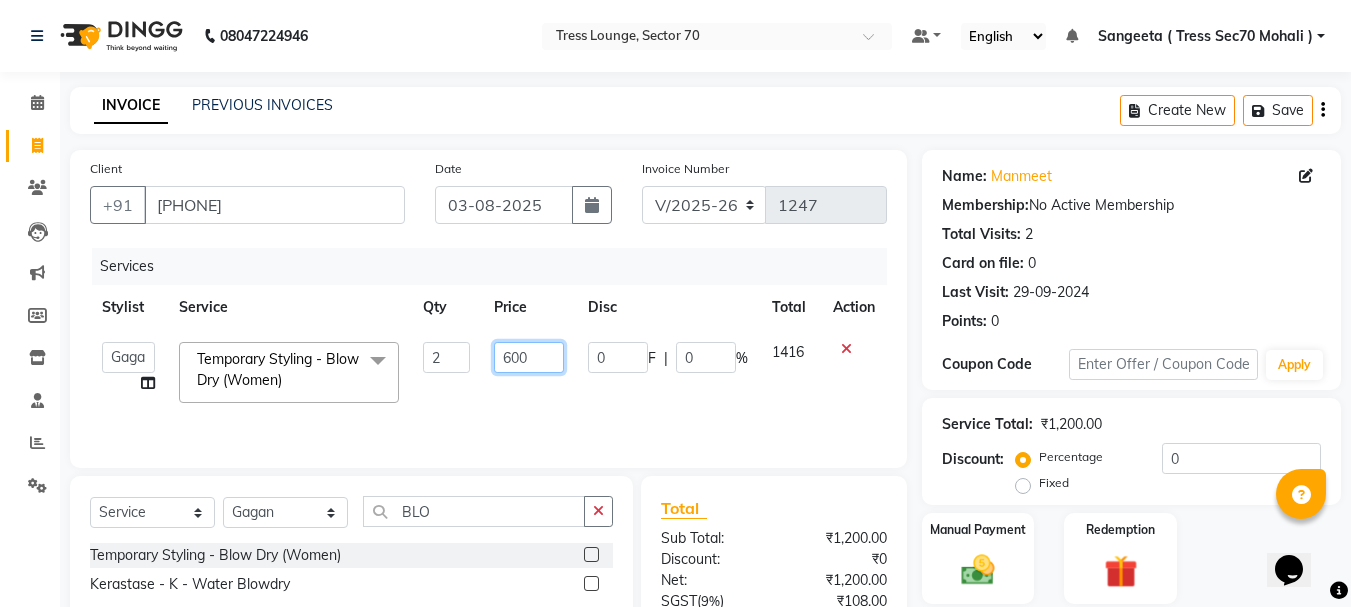 click on "600" 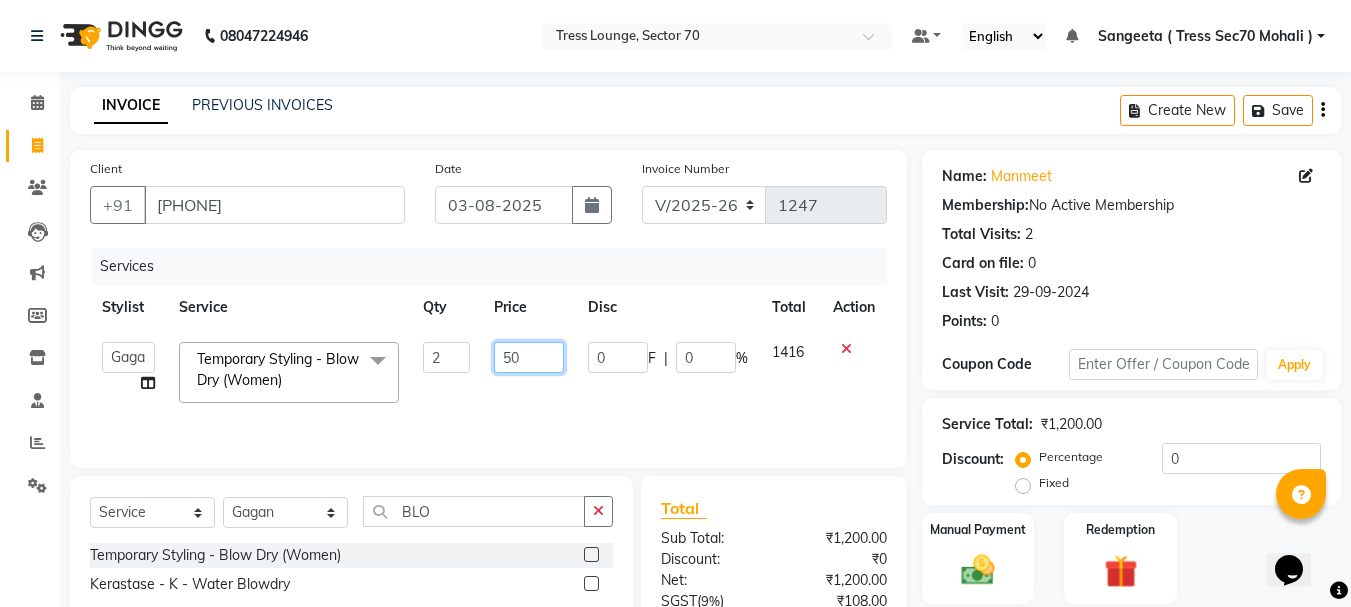 type on "500" 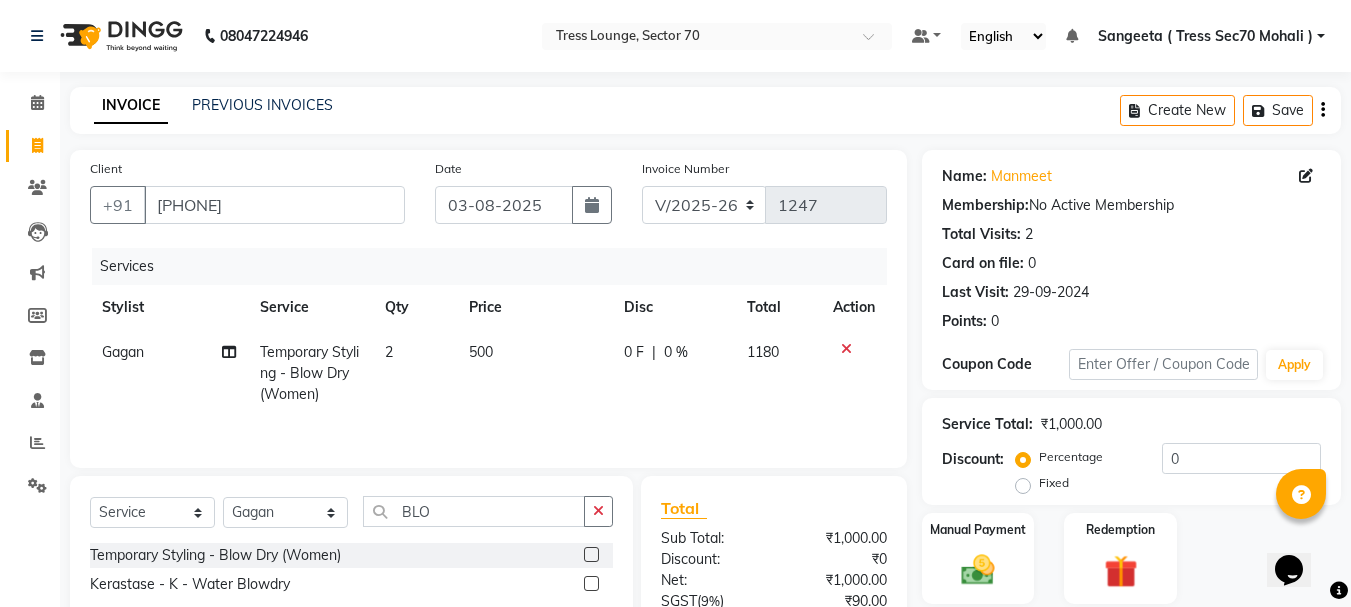 click 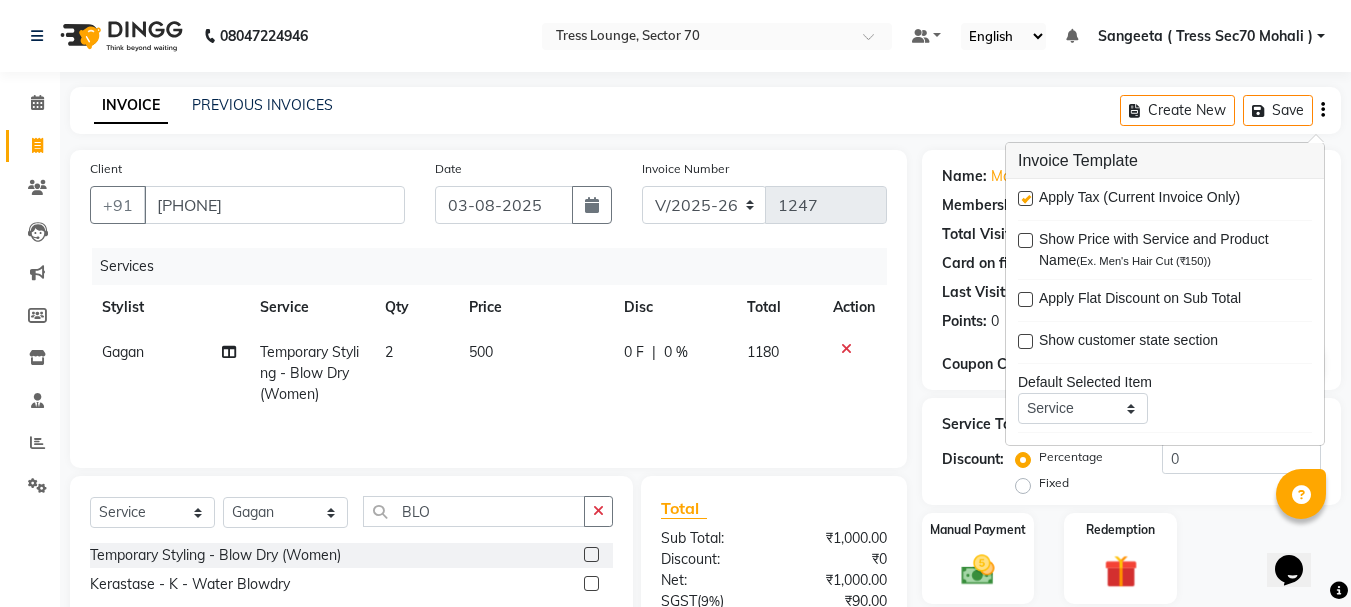 click at bounding box center [1025, 198] 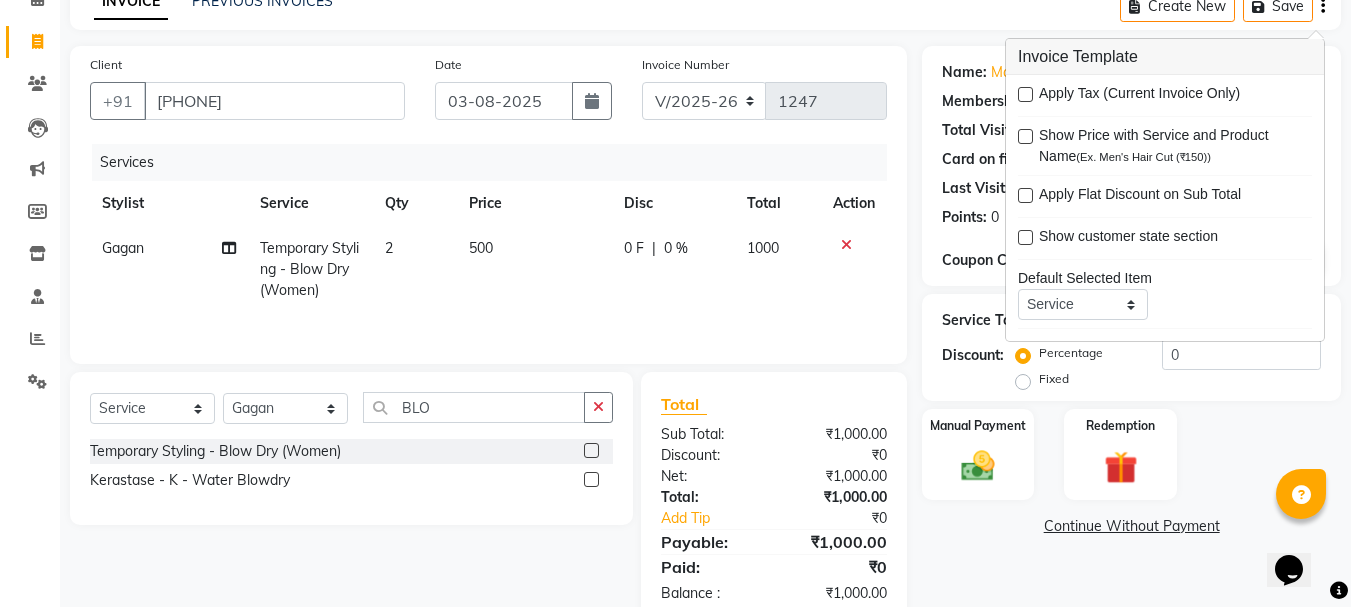 scroll, scrollTop: 151, scrollLeft: 0, axis: vertical 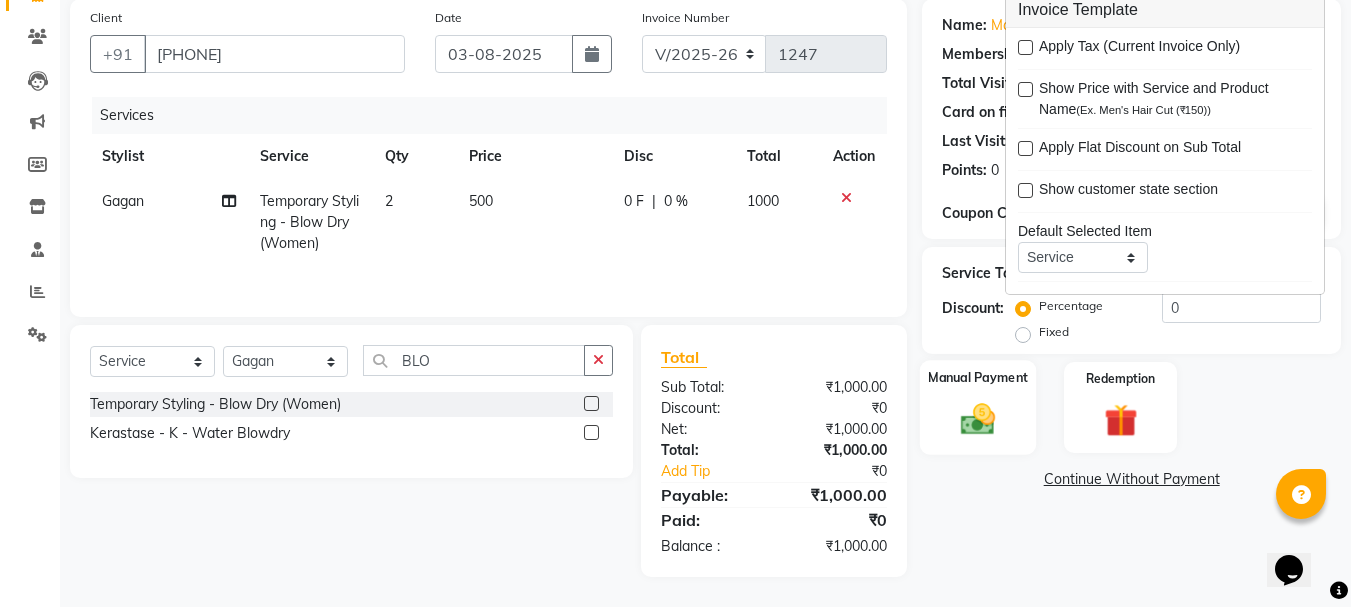click 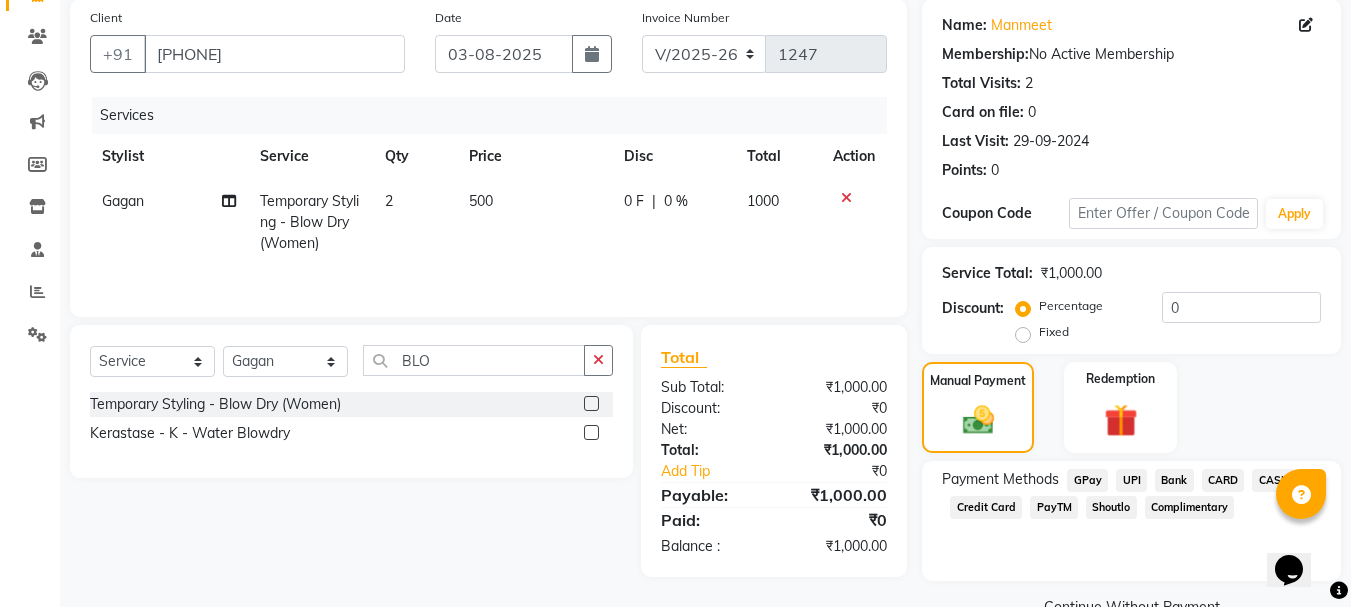 click on "CARD" 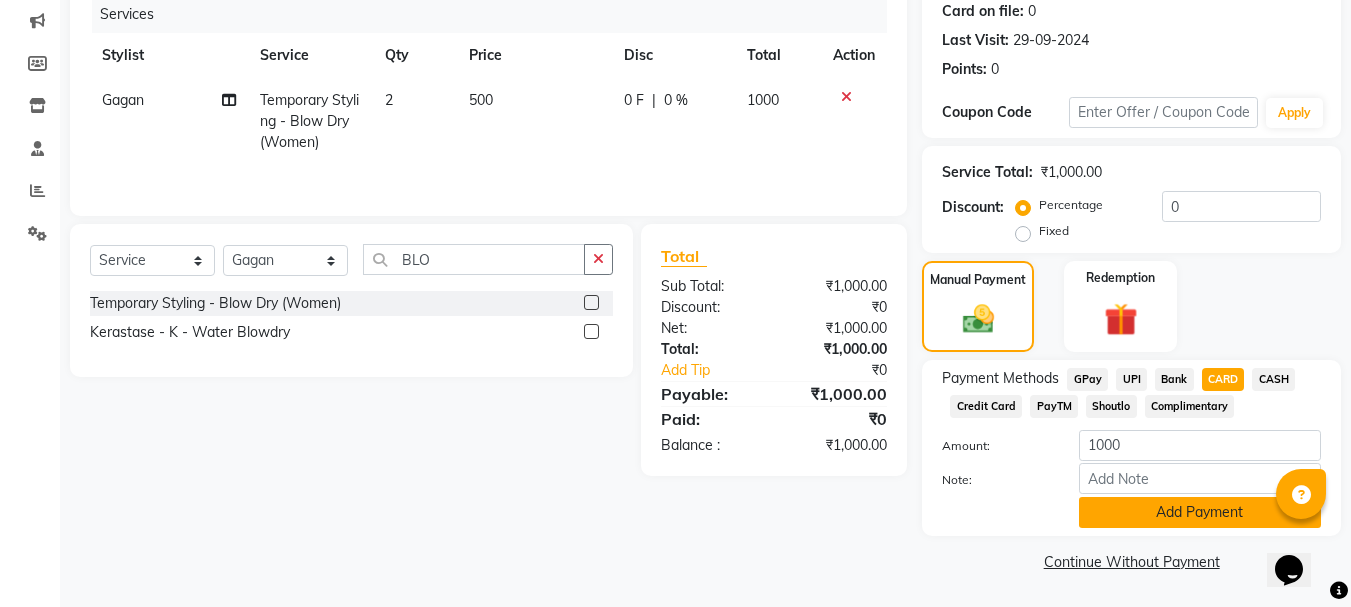 click on "Add Payment" 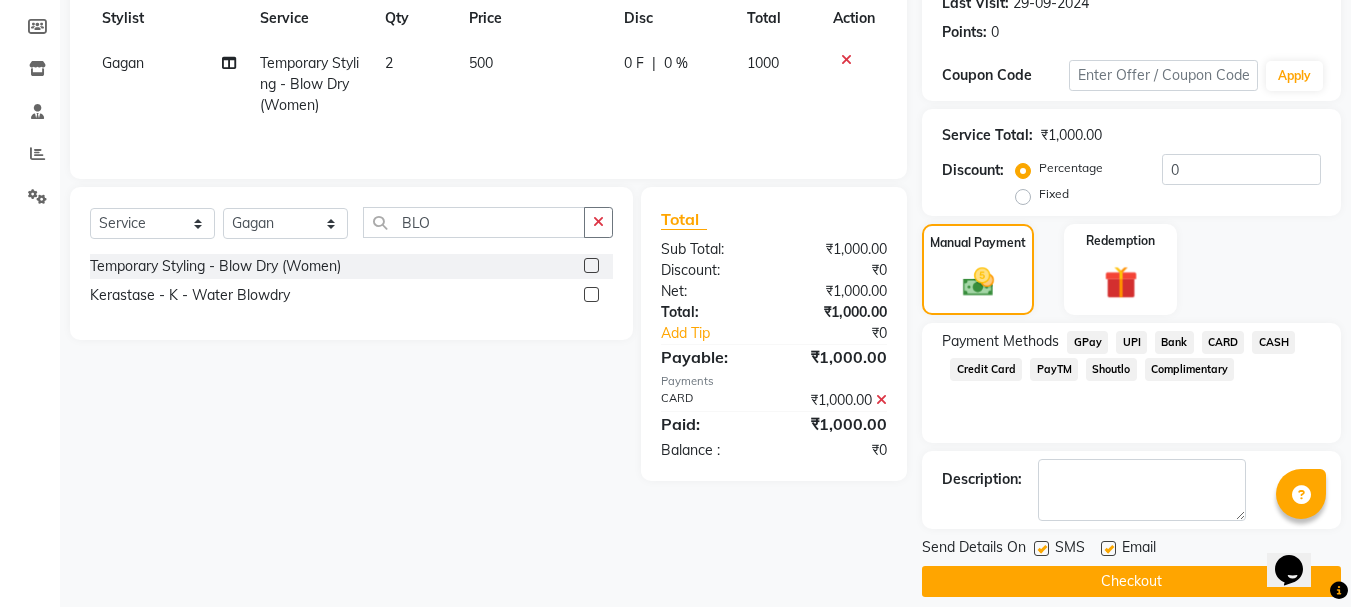 scroll, scrollTop: 309, scrollLeft: 0, axis: vertical 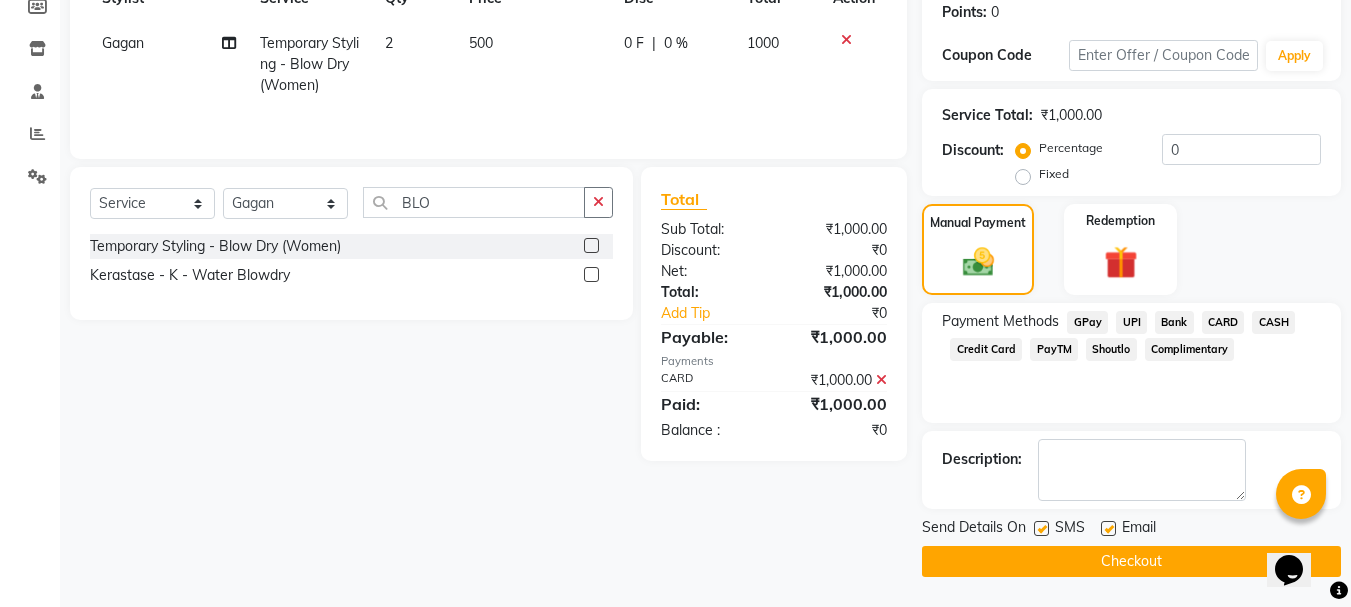 click 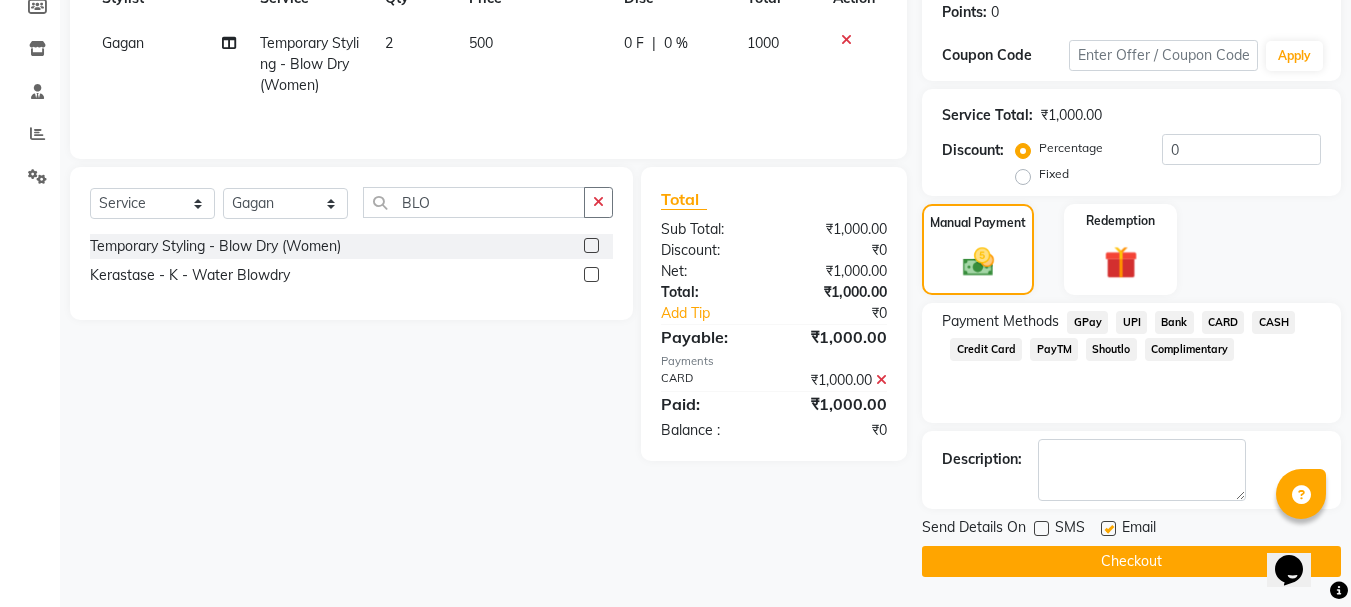 click on "Checkout" 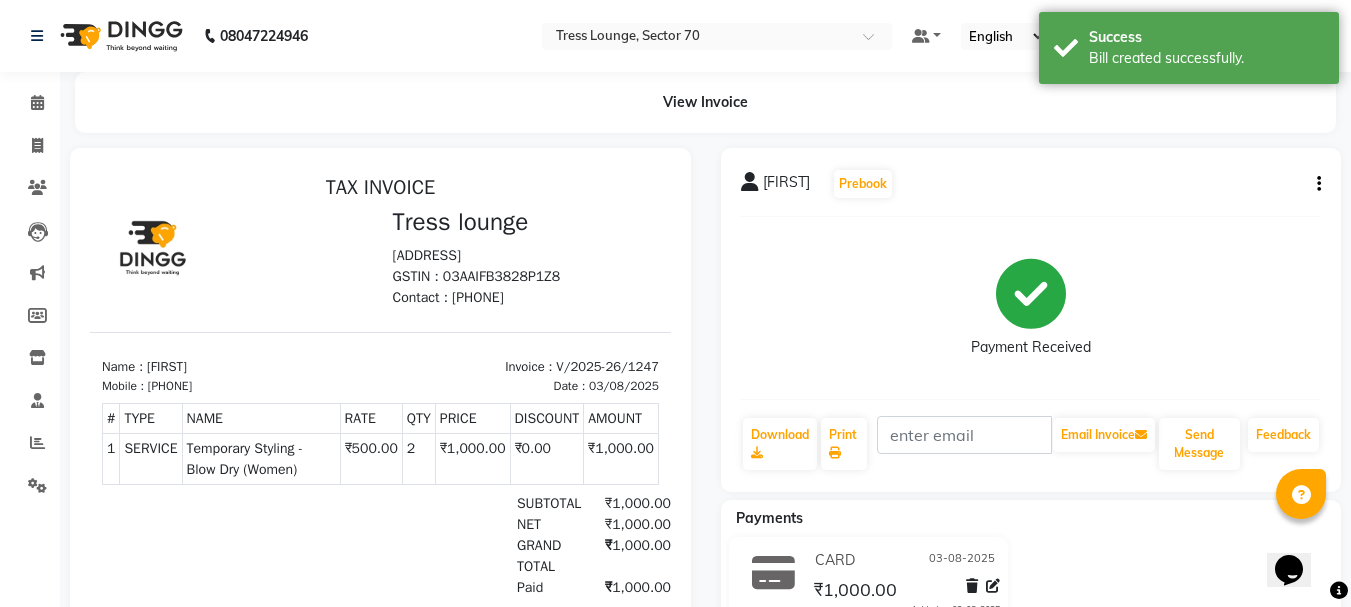 scroll, scrollTop: 0, scrollLeft: 0, axis: both 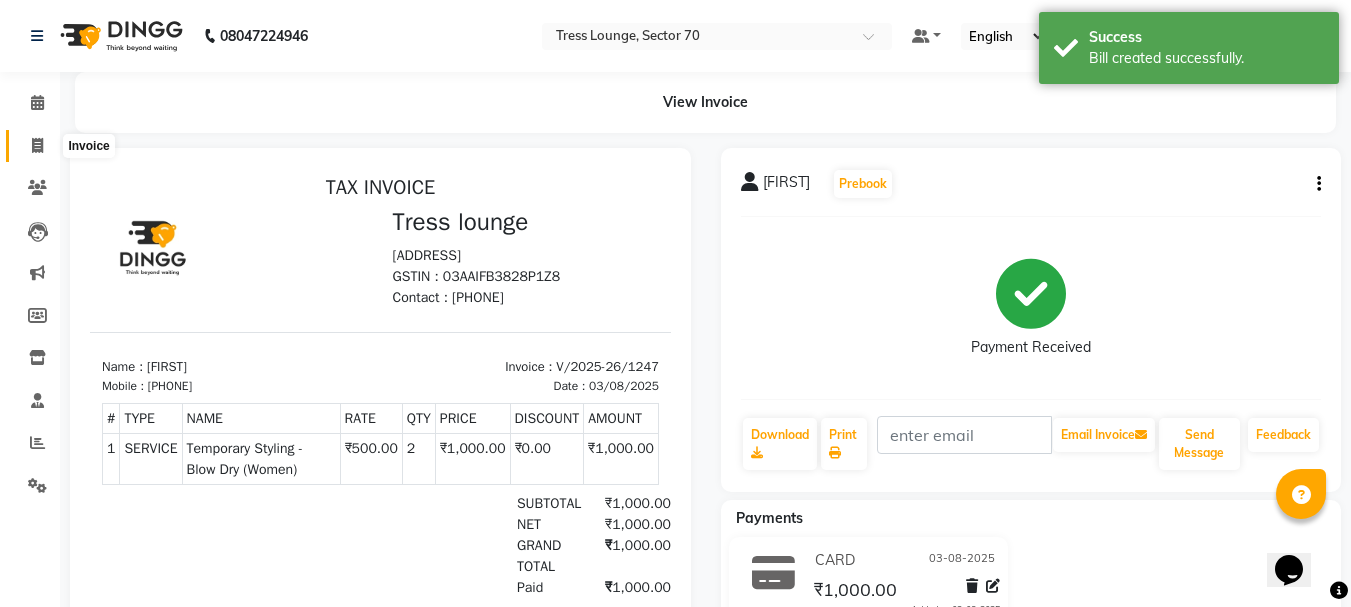 click 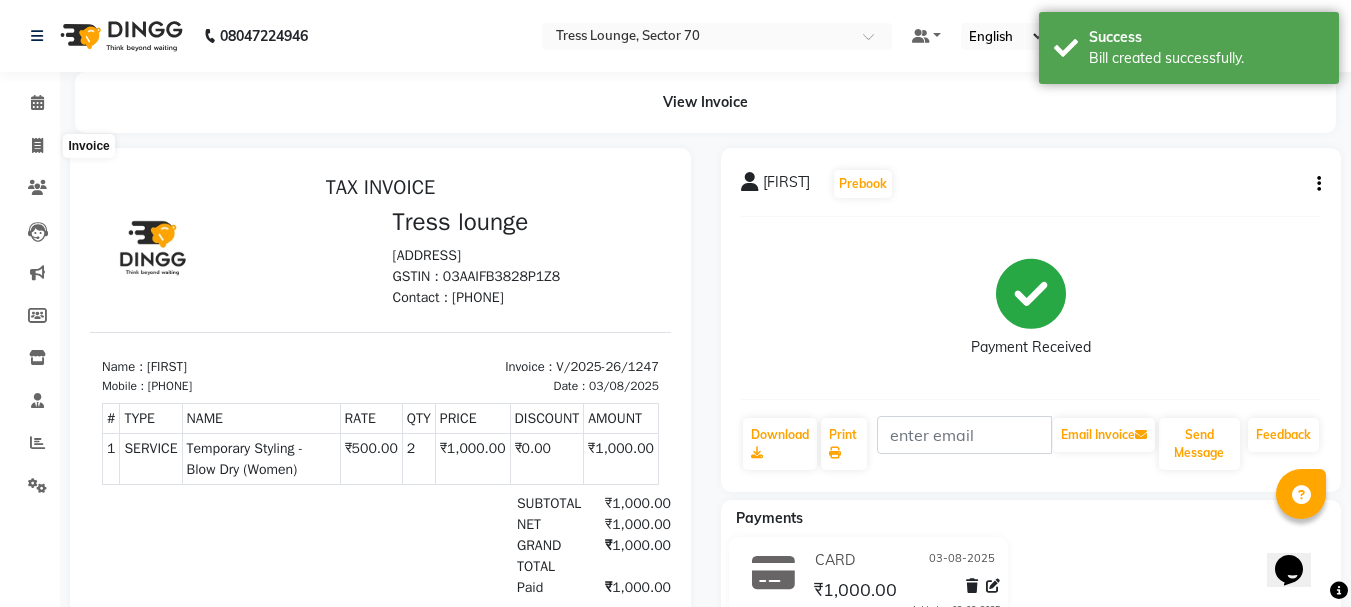 select on "service" 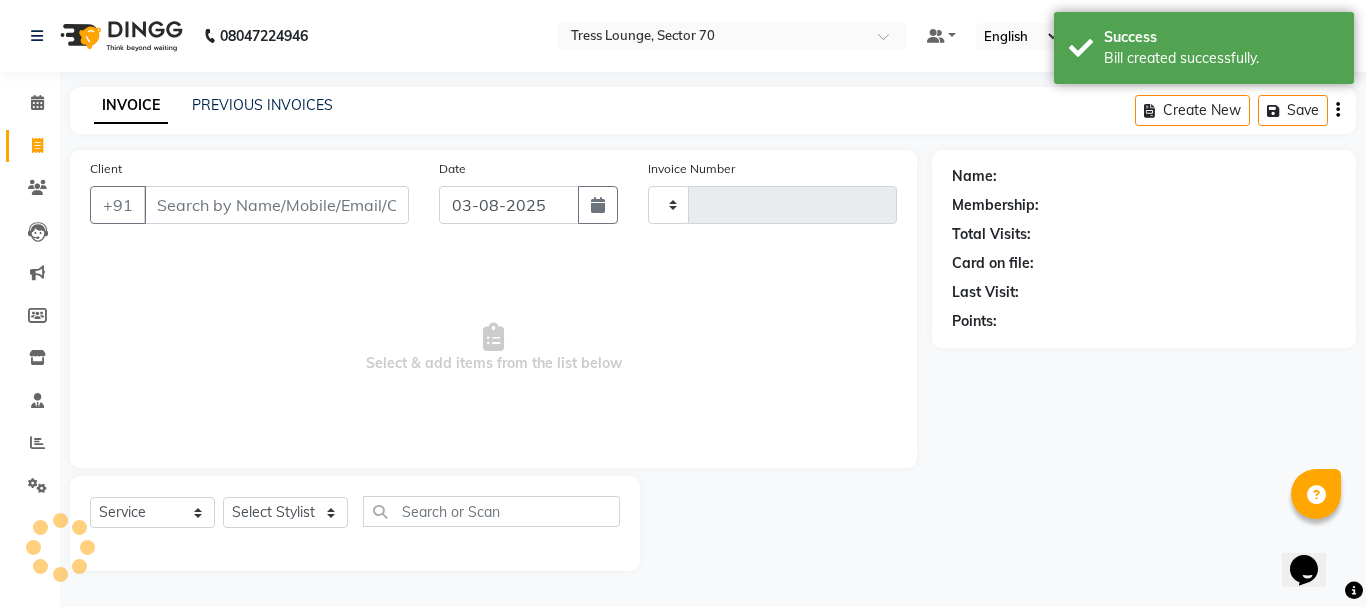 type on "1248" 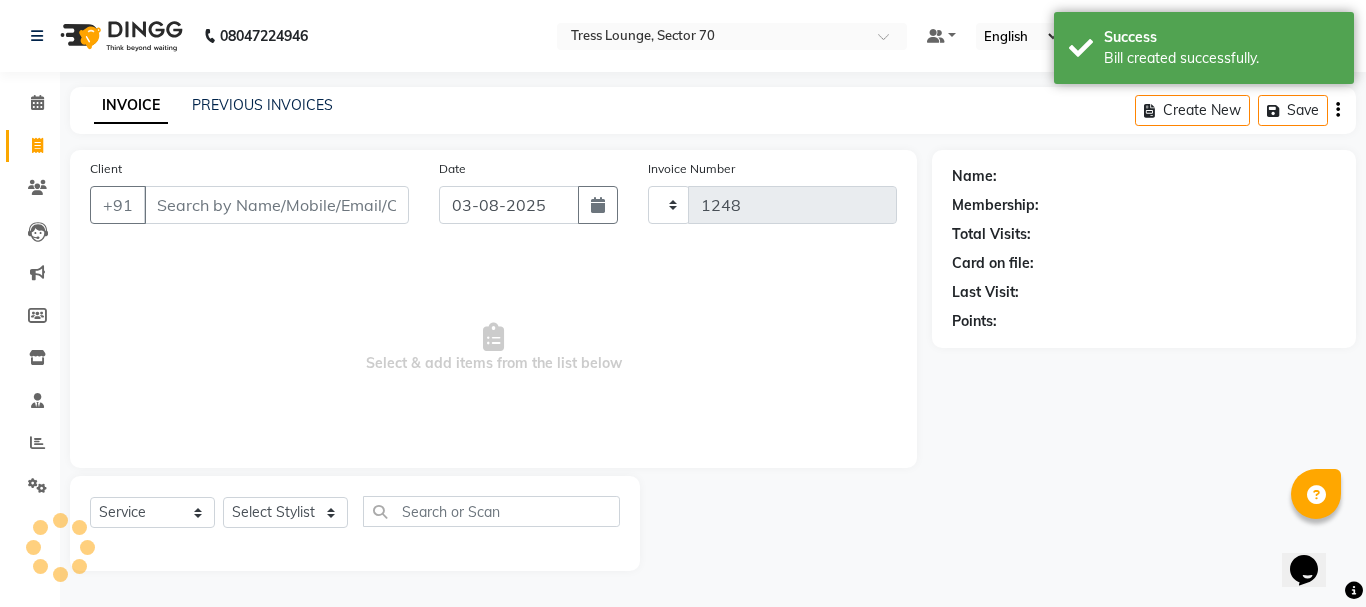 select on "6241" 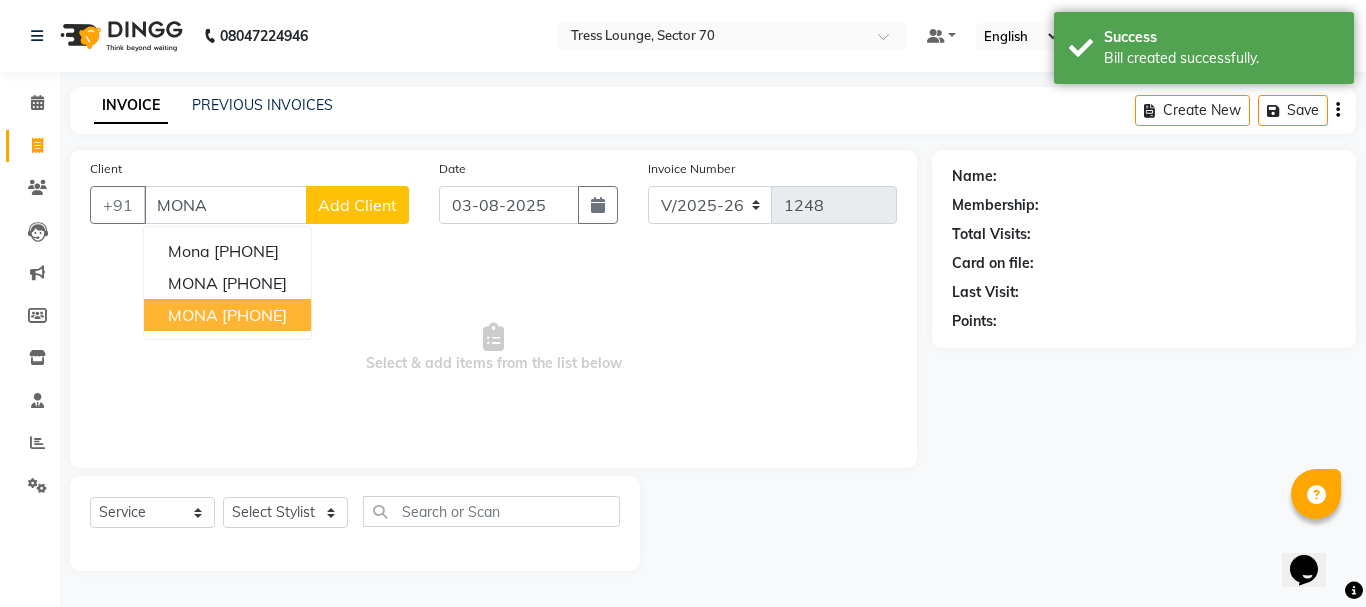 click on "[PHONE]" at bounding box center (254, 315) 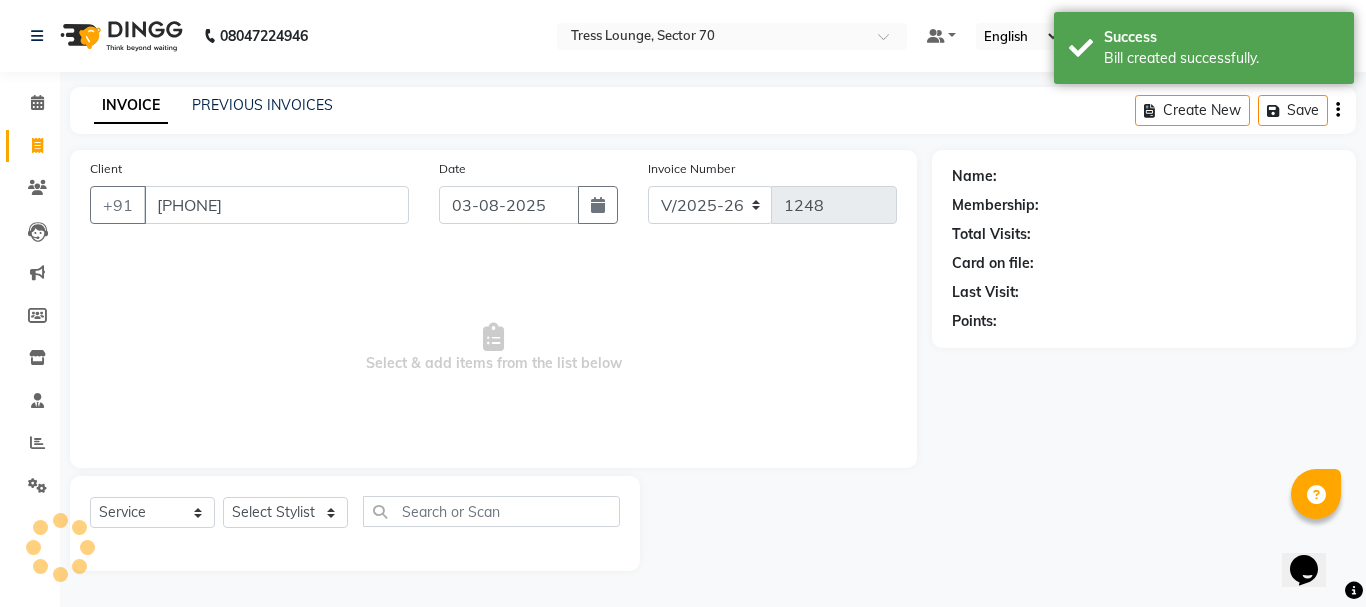 type on "[PHONE]" 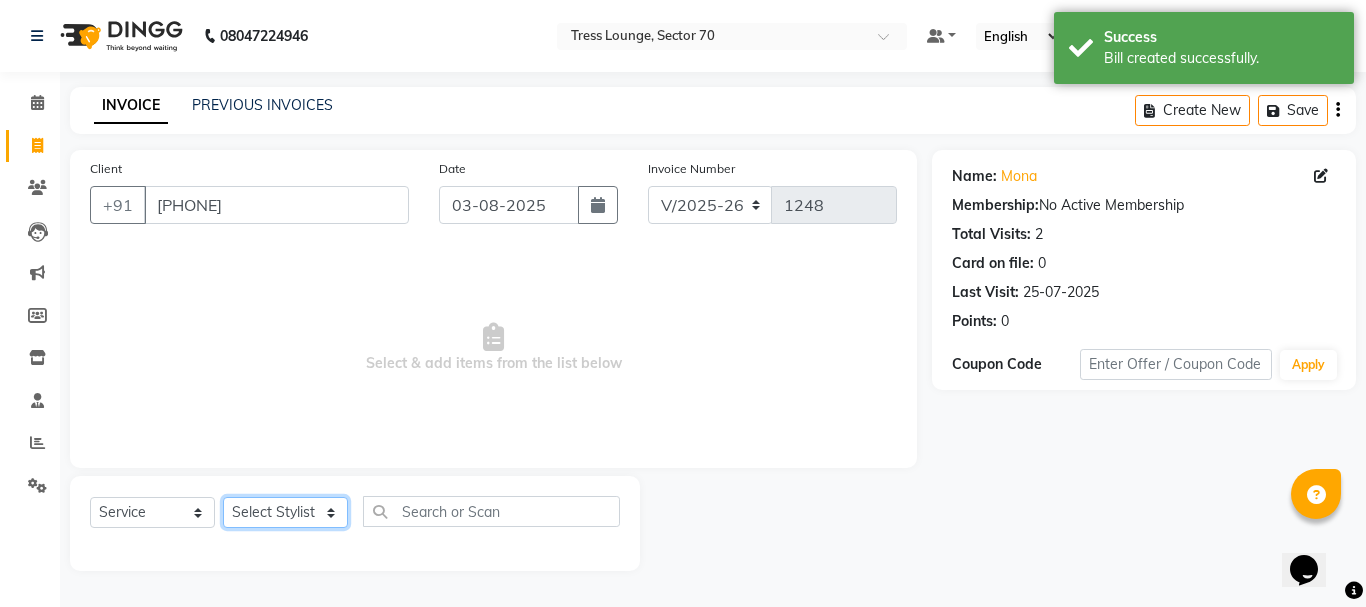 click on "Select Stylist Aman  Anni  Ashu  Dev  Gagan  Laxmi  Mohit Monu  Rahul  Sahil Shivani  shruti Vikas" 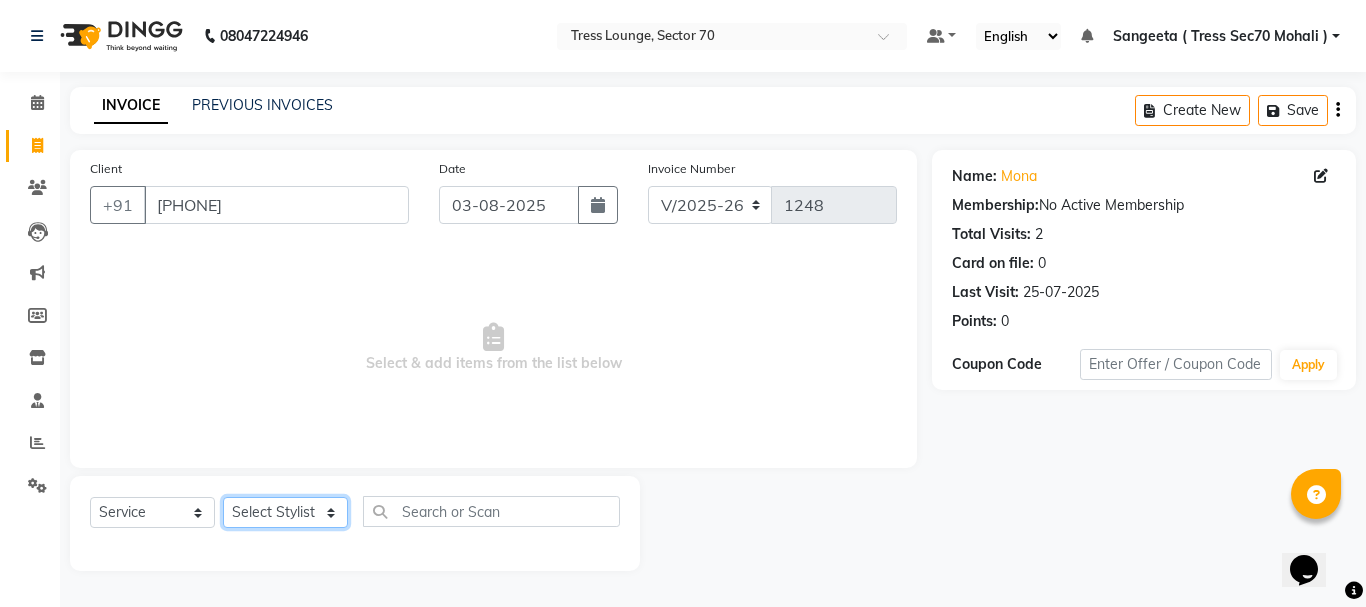 select on "46192" 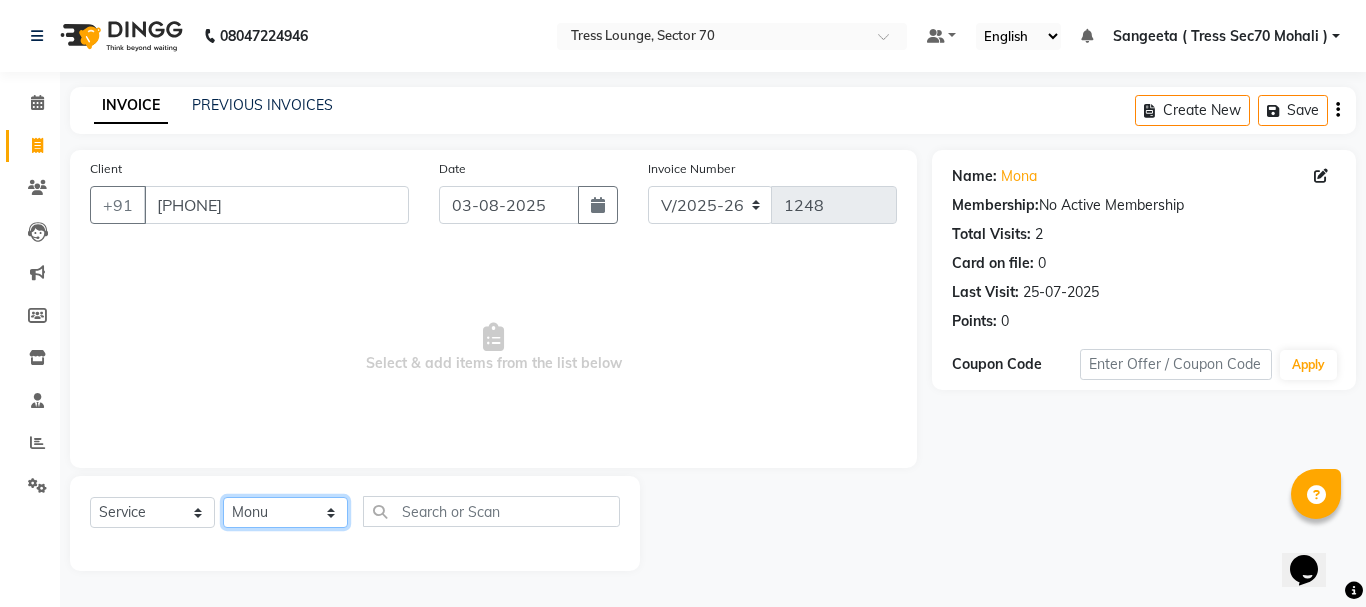 click on "Select Stylist Aman  Anni  Ashu  Dev  Gagan  Laxmi  Mohit Monu  Rahul  Sahil Shivani  shruti Vikas" 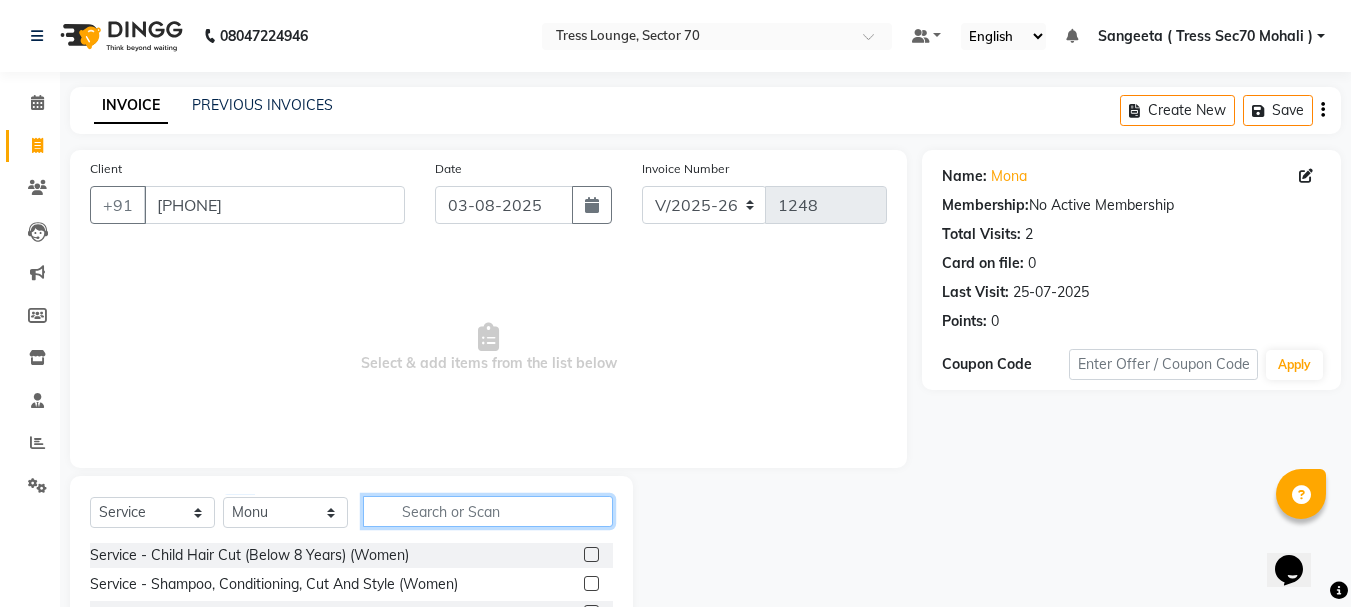 click 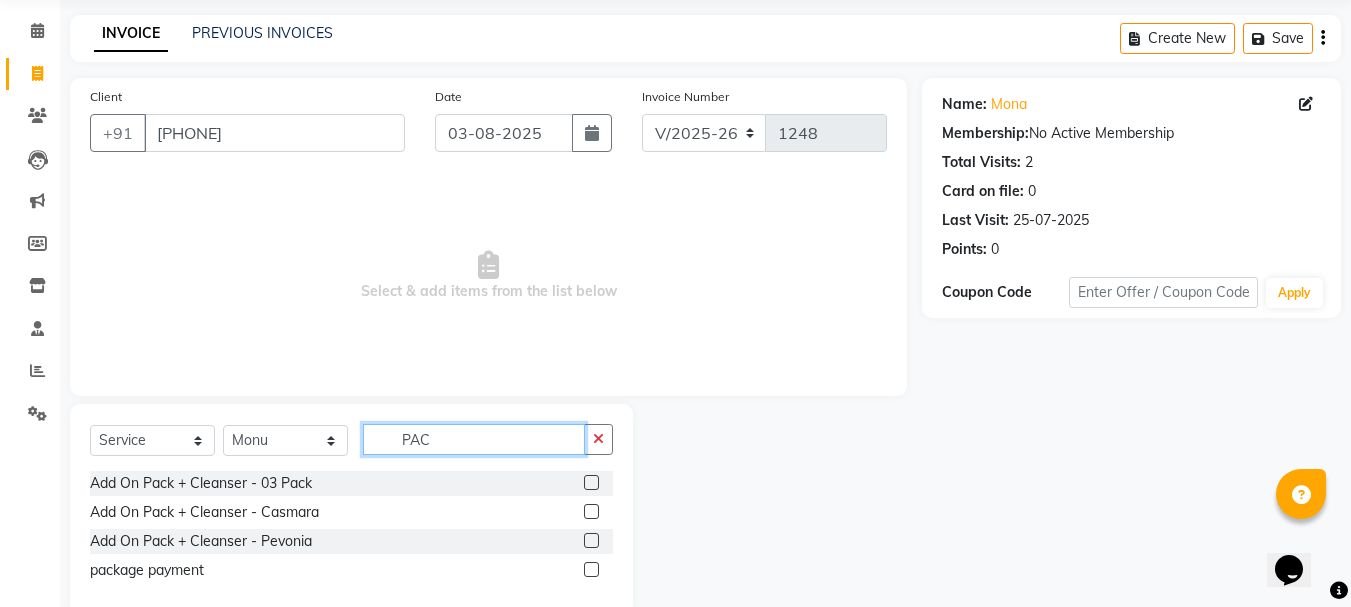 scroll, scrollTop: 110, scrollLeft: 0, axis: vertical 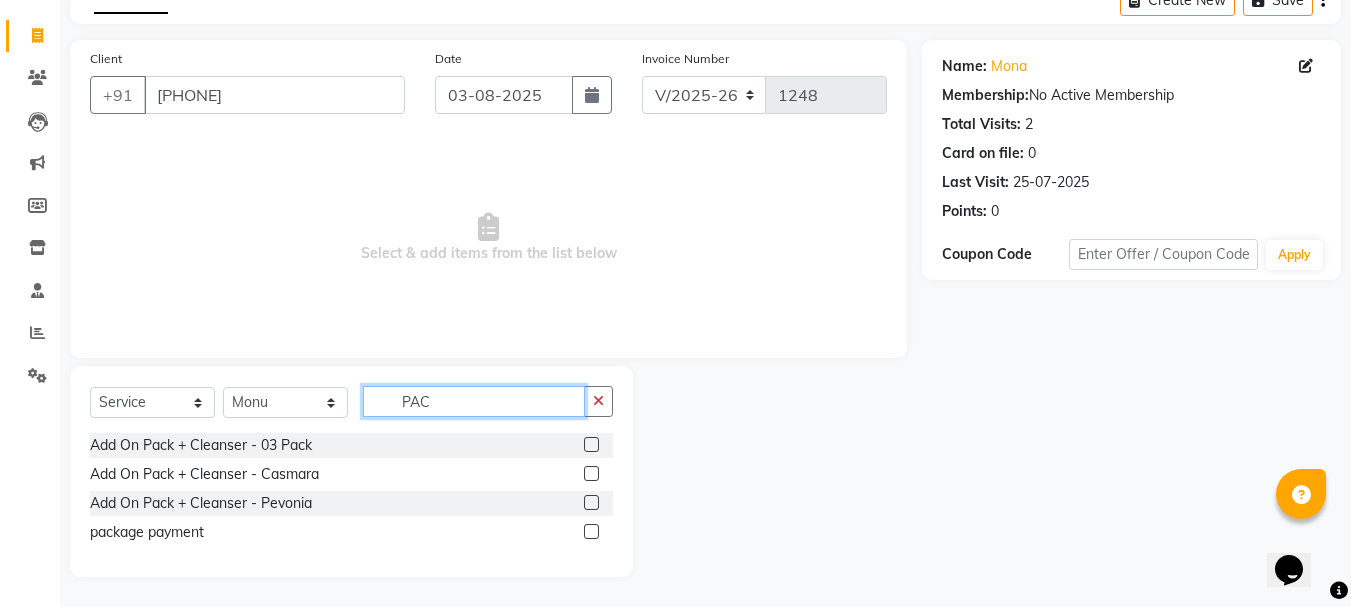 type on "PAC" 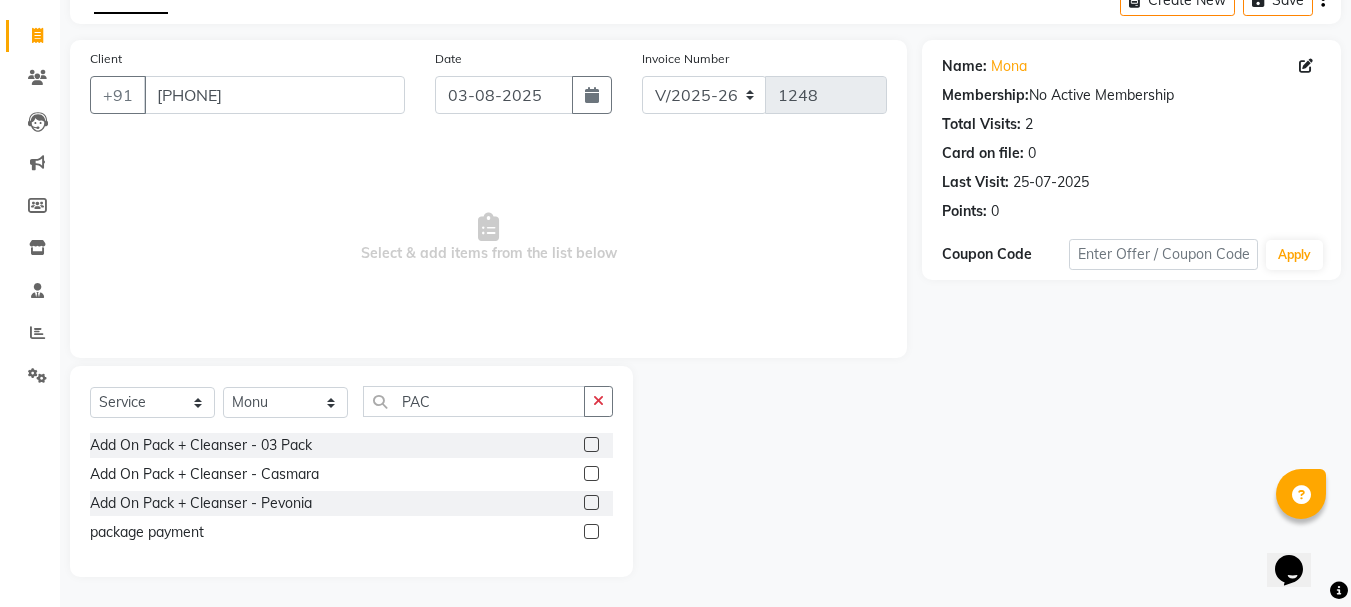 click 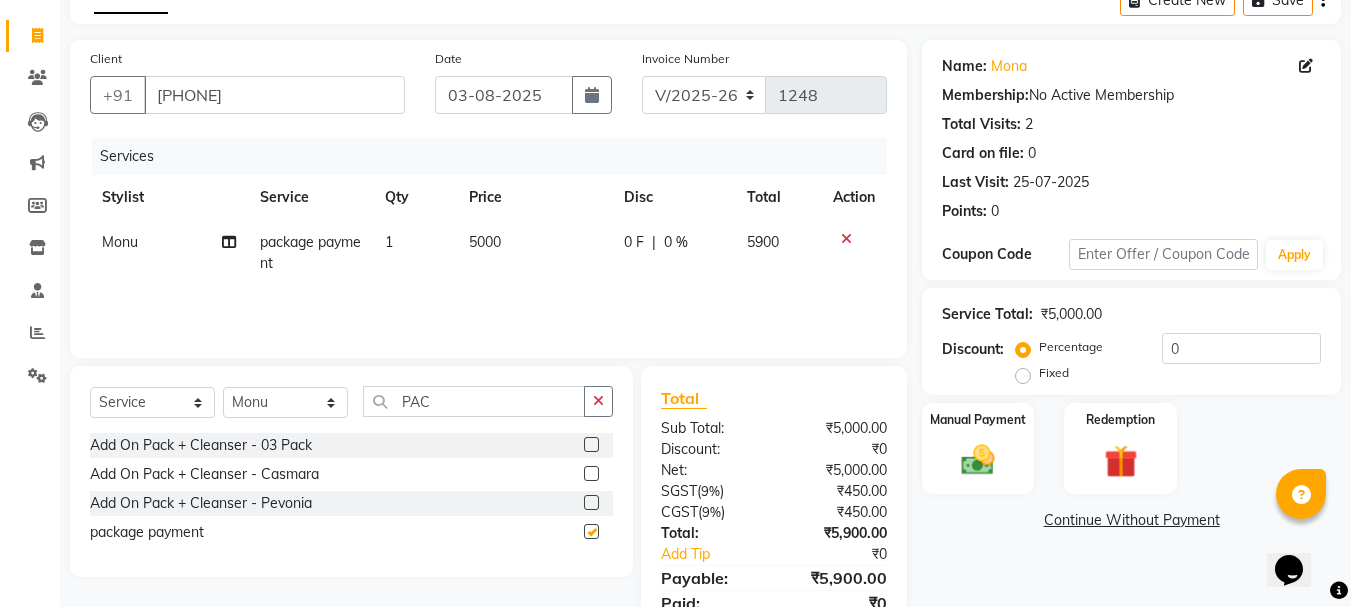 click on "5000" 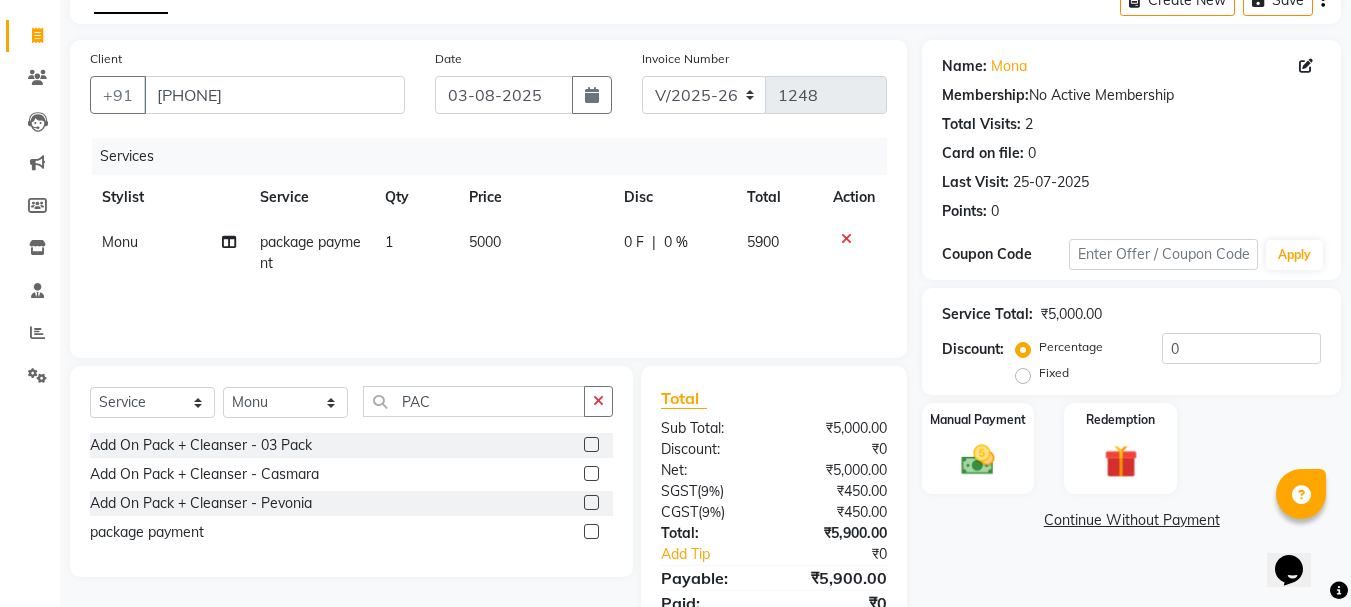checkbox on "false" 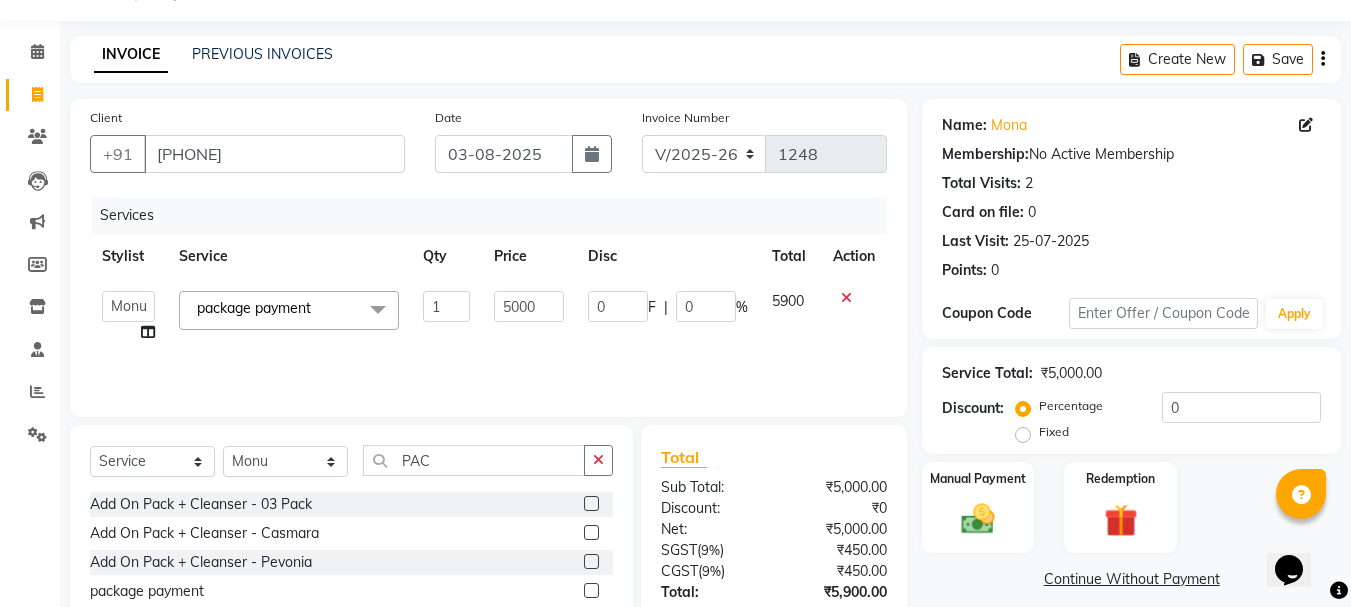 scroll, scrollTop: 0, scrollLeft: 0, axis: both 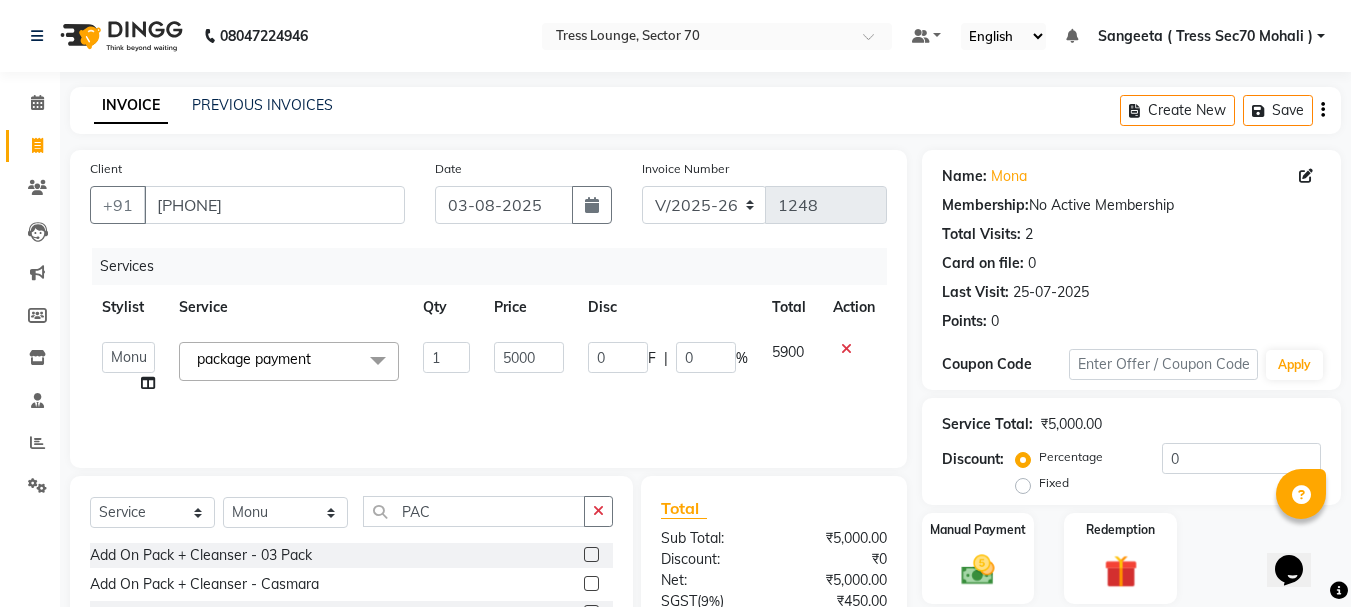 click 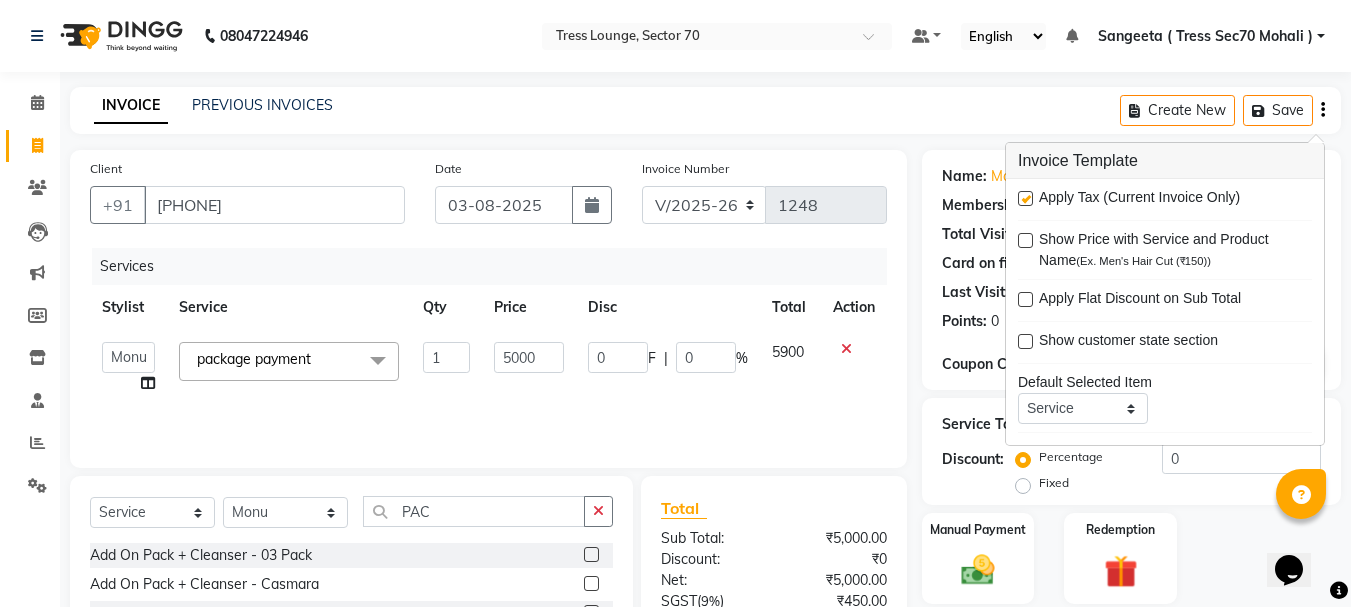 click at bounding box center (1025, 198) 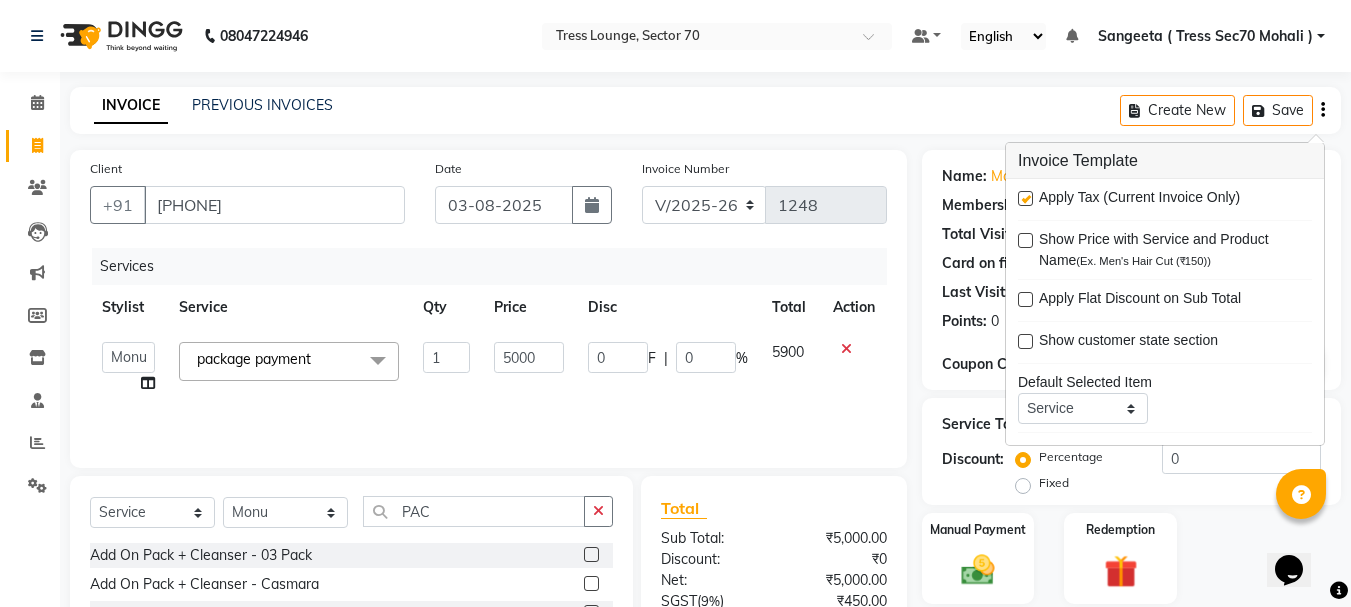click at bounding box center [1024, 199] 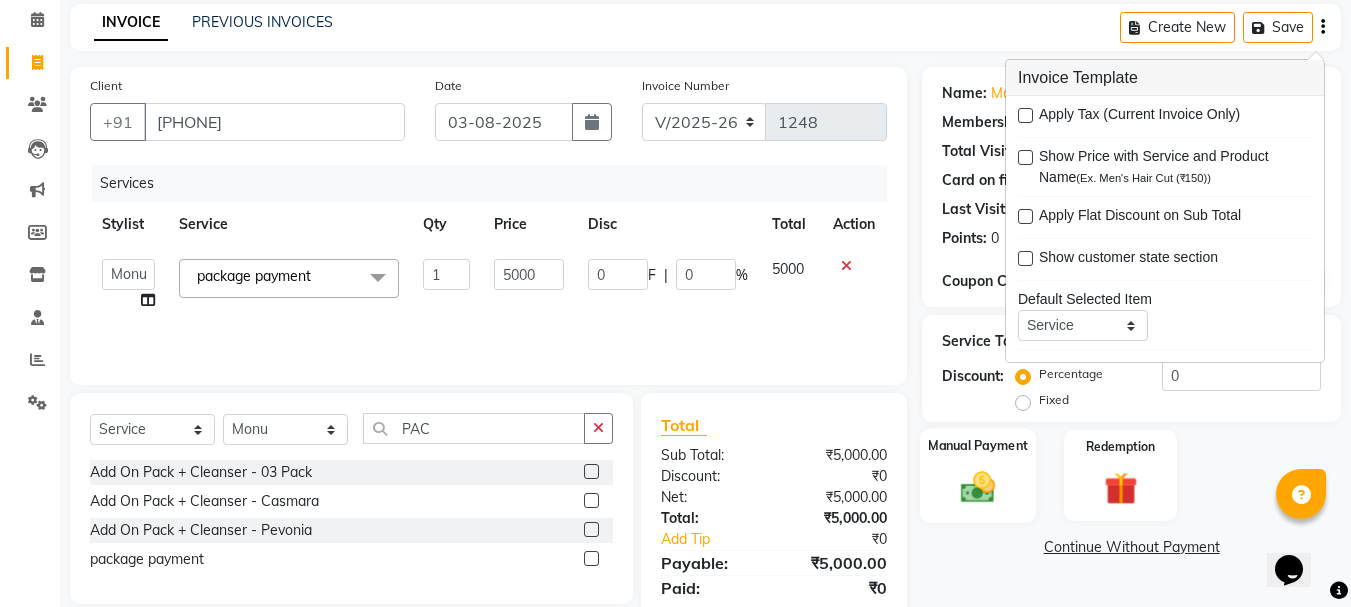 scroll, scrollTop: 151, scrollLeft: 0, axis: vertical 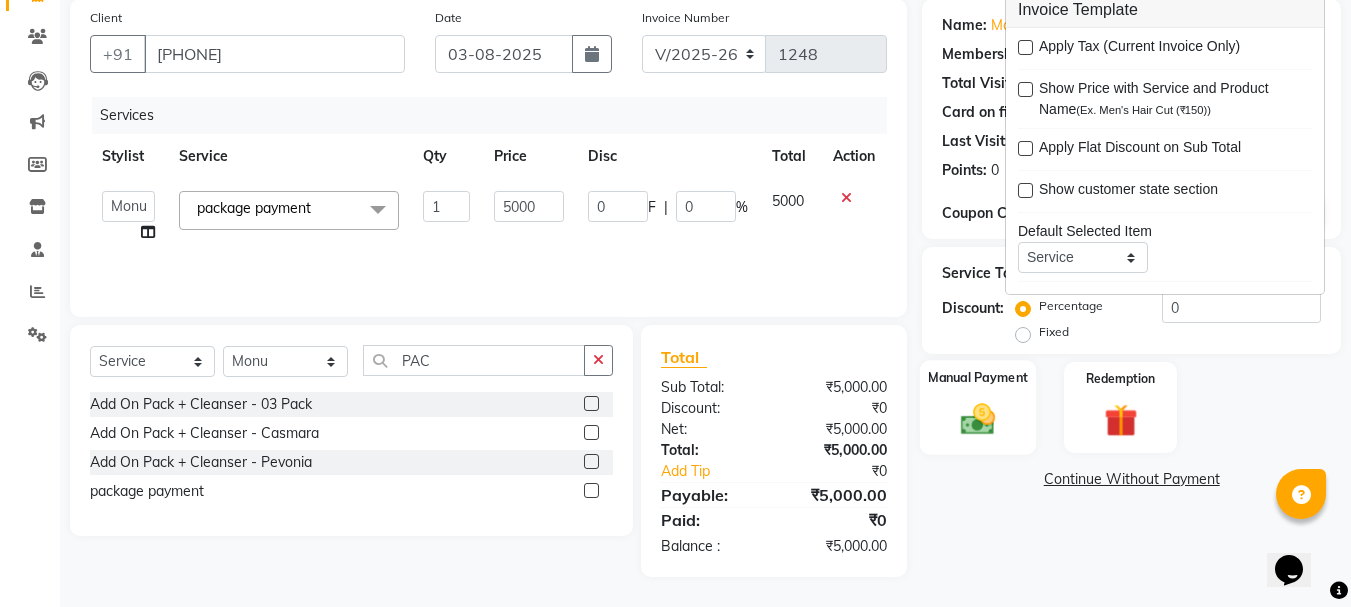 click 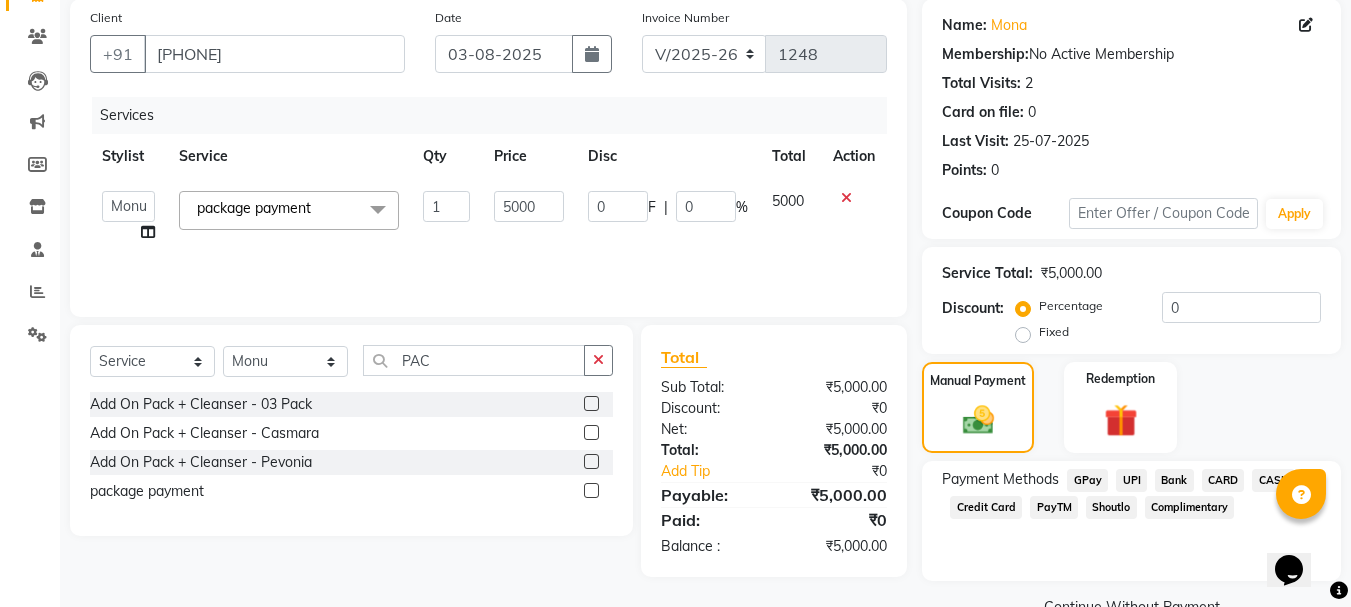 click on "CARD" 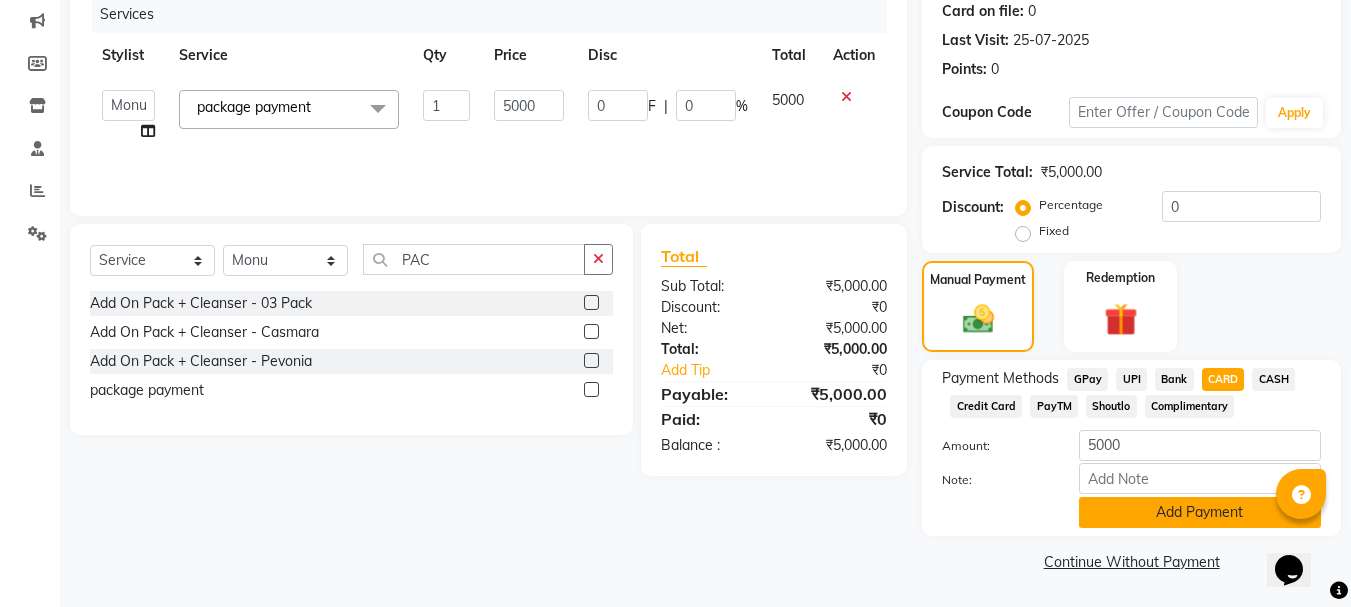 click on "Add Payment" 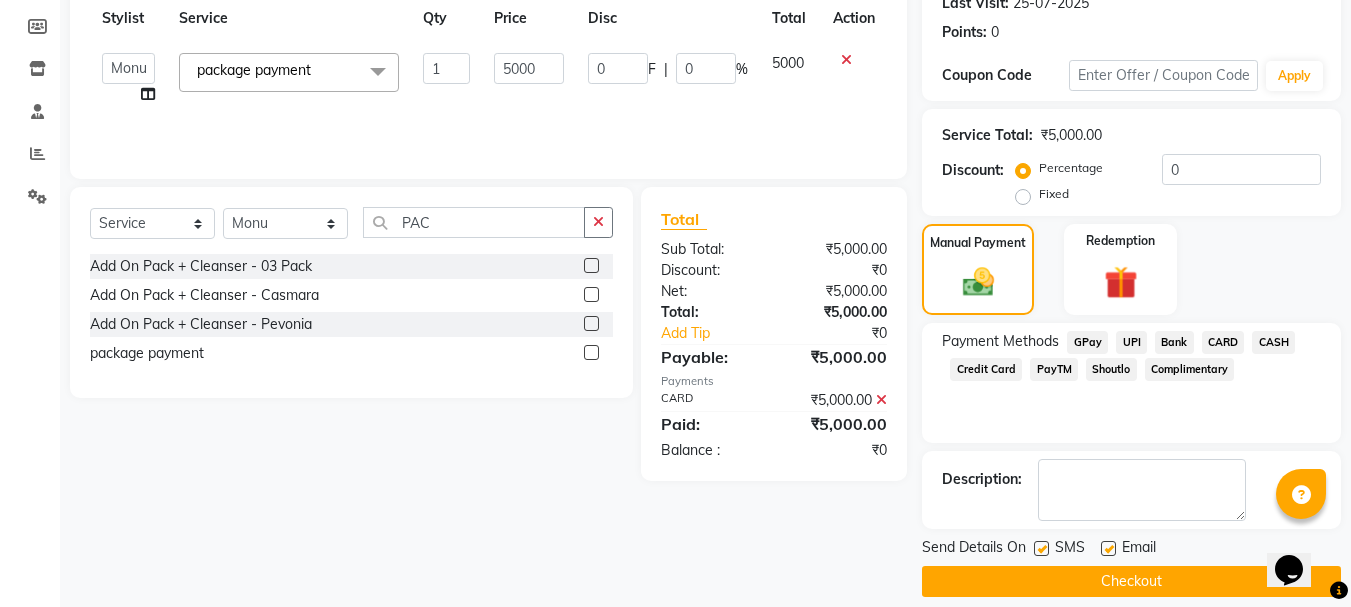 scroll, scrollTop: 309, scrollLeft: 0, axis: vertical 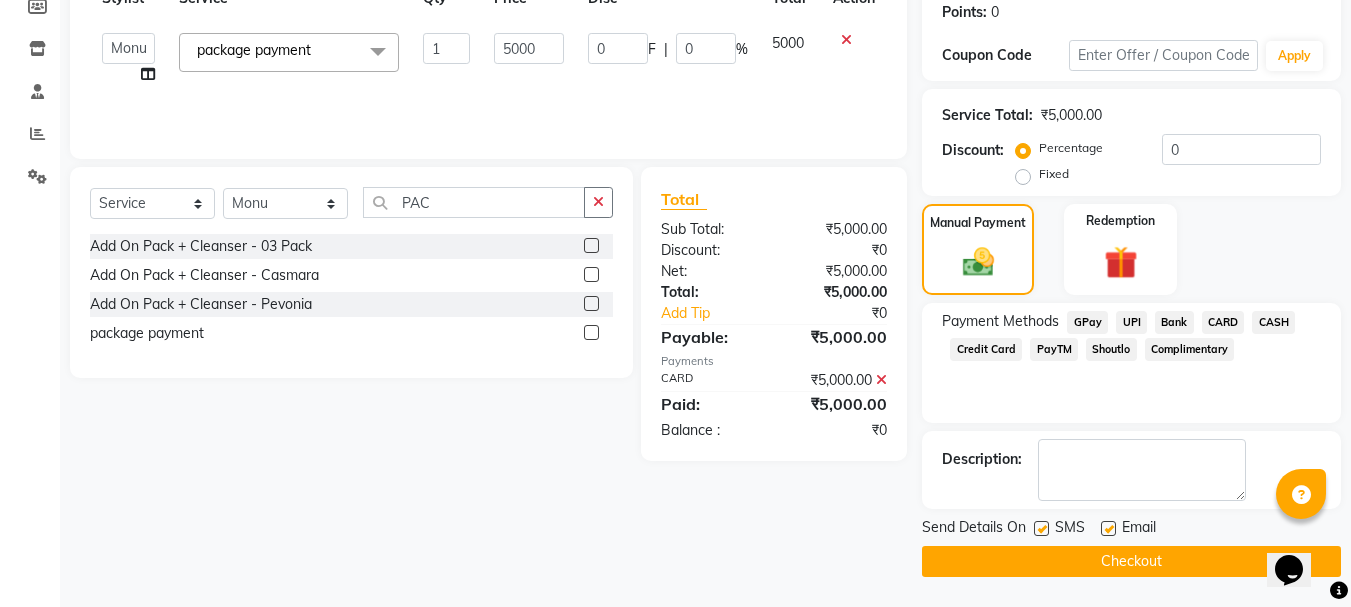 click 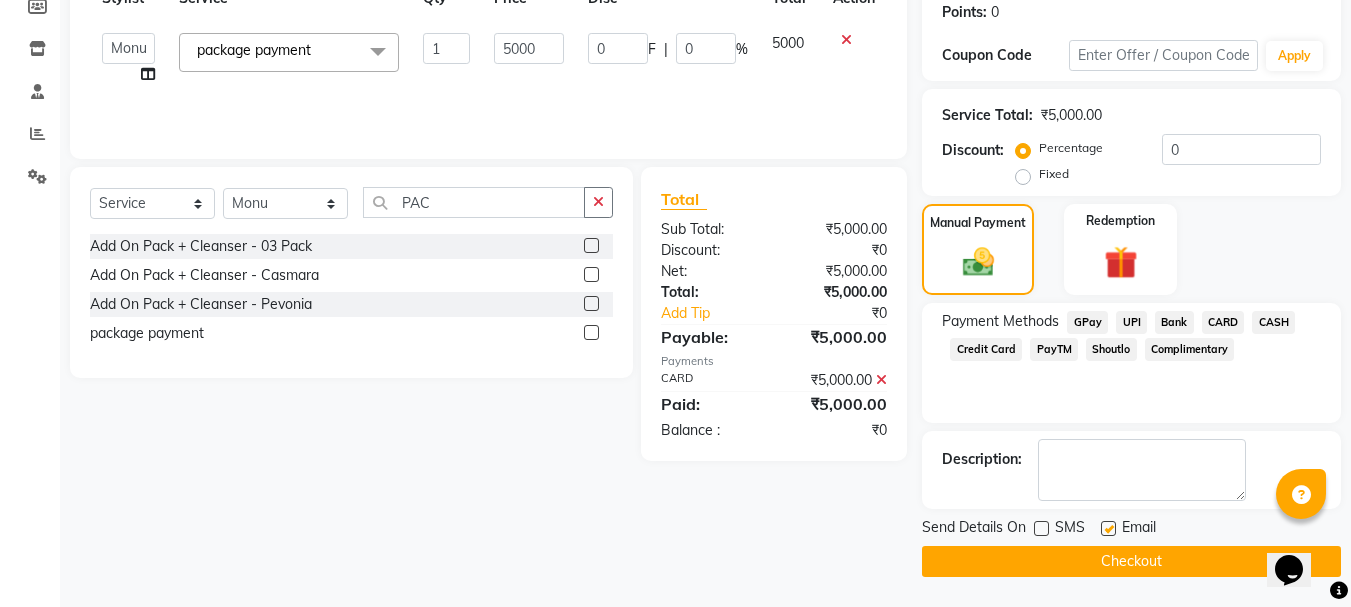 click on "Checkout" 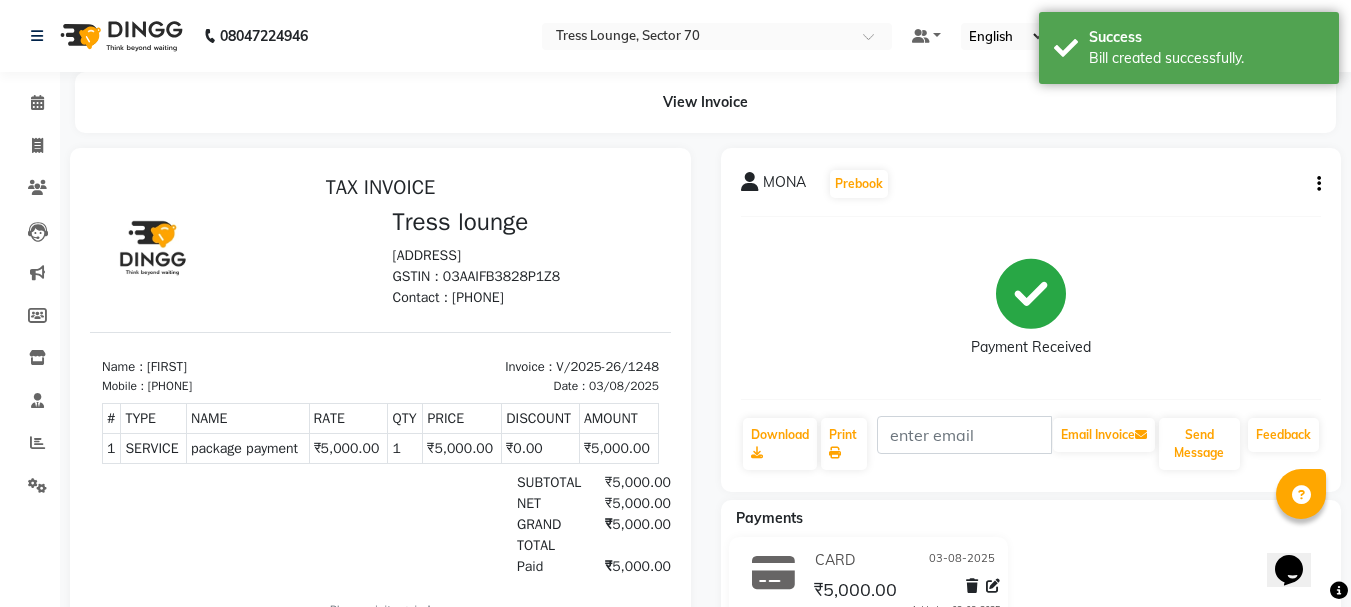 scroll, scrollTop: 0, scrollLeft: 0, axis: both 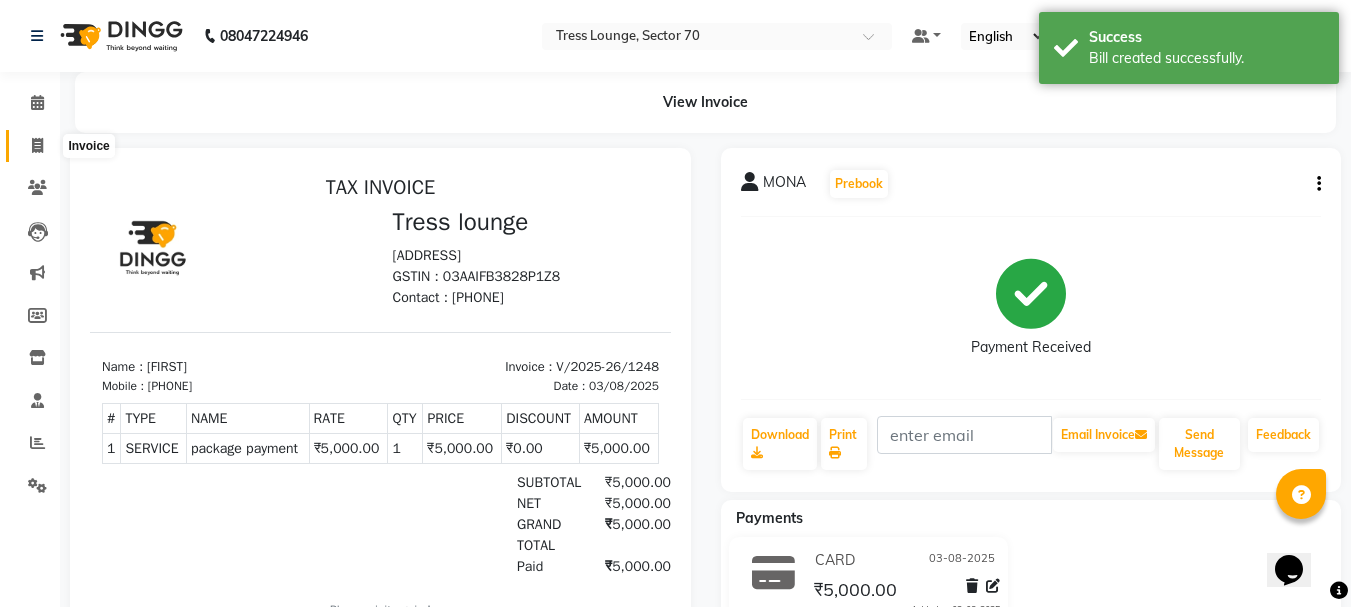 click 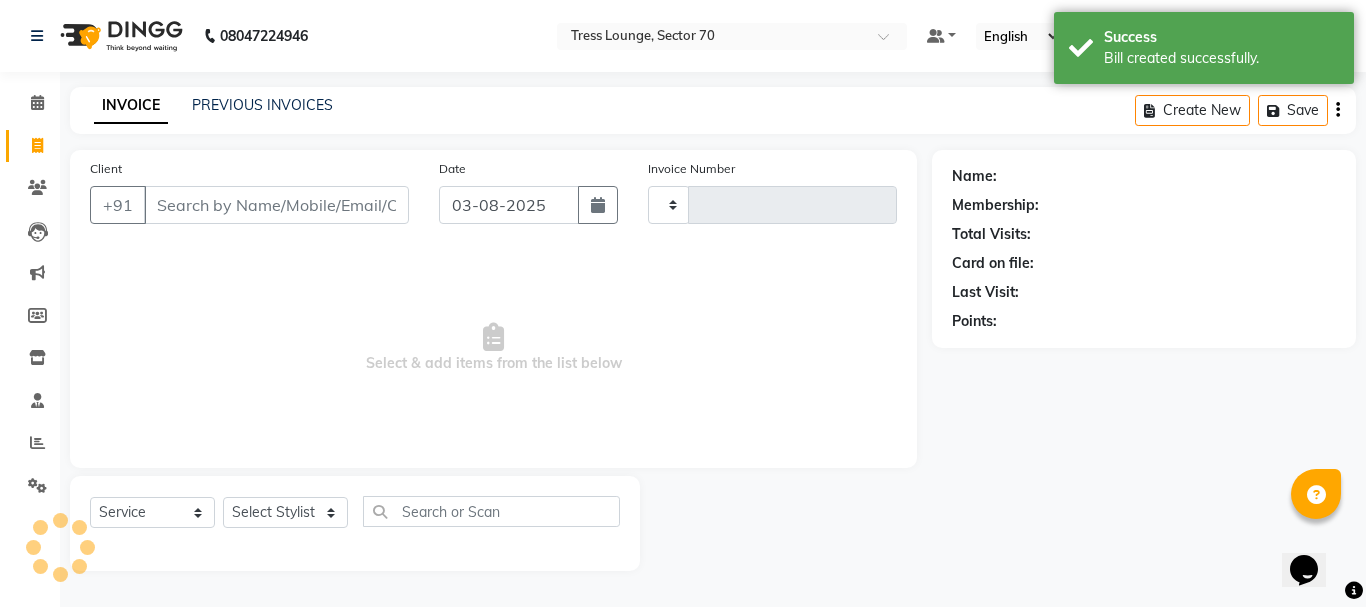 type on "1249" 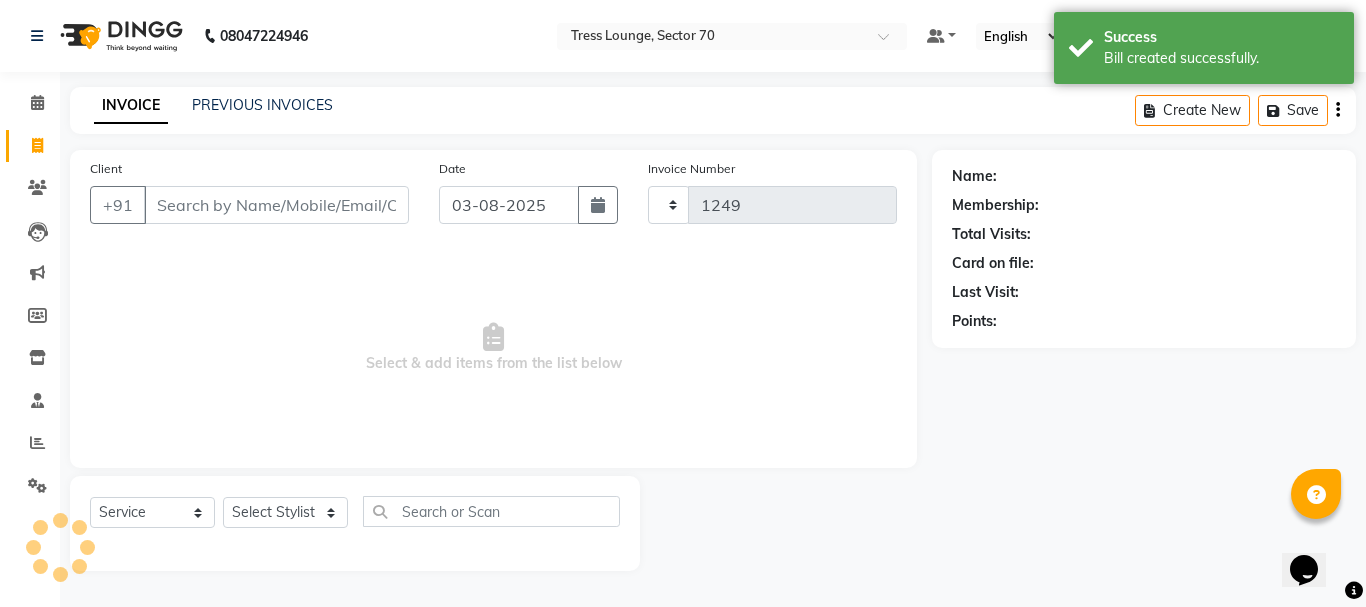 select on "6241" 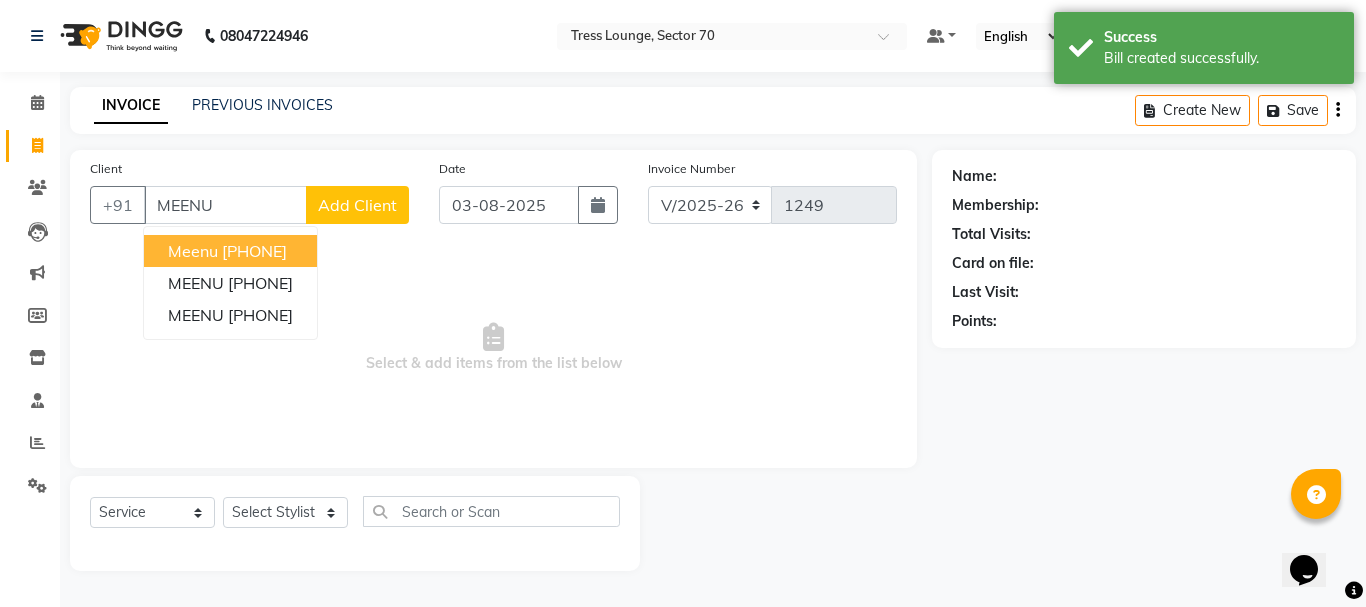 drag, startPoint x: 290, startPoint y: 245, endPoint x: 295, endPoint y: 364, distance: 119.104996 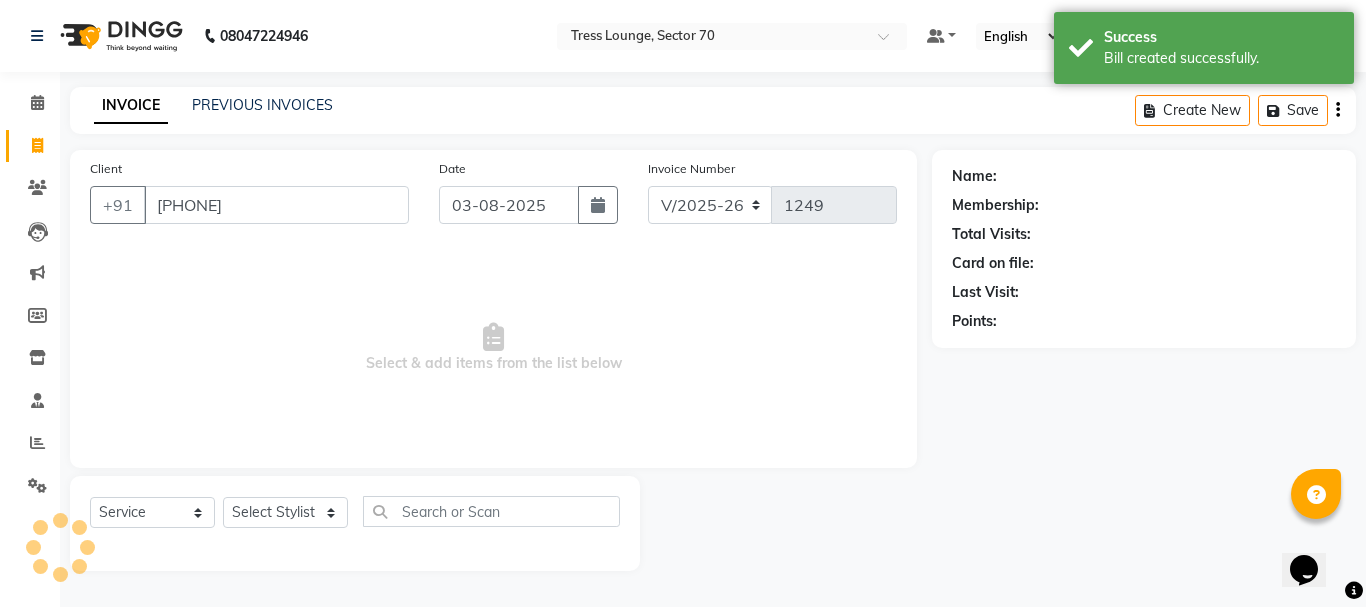 type on "[PHONE]" 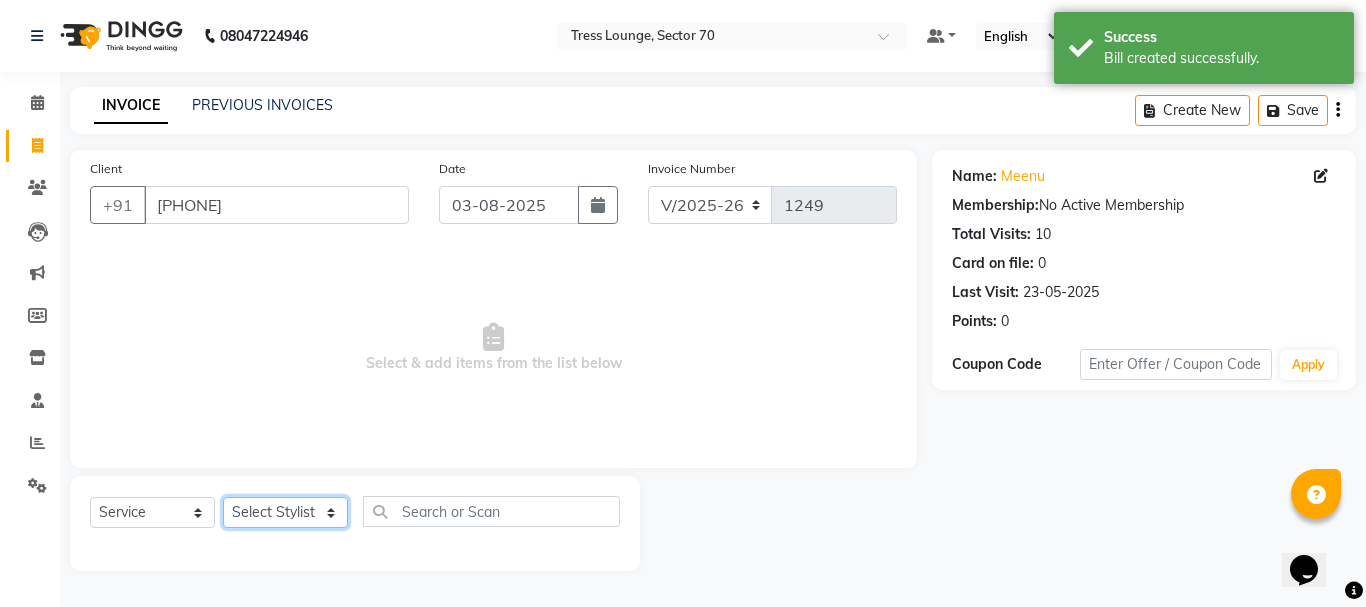 click on "Select Stylist Aman  Anni  Ashu  Dev  Gagan  Laxmi  Mohit Monu  Rahul  Sahil Shivani  shruti Vikas" 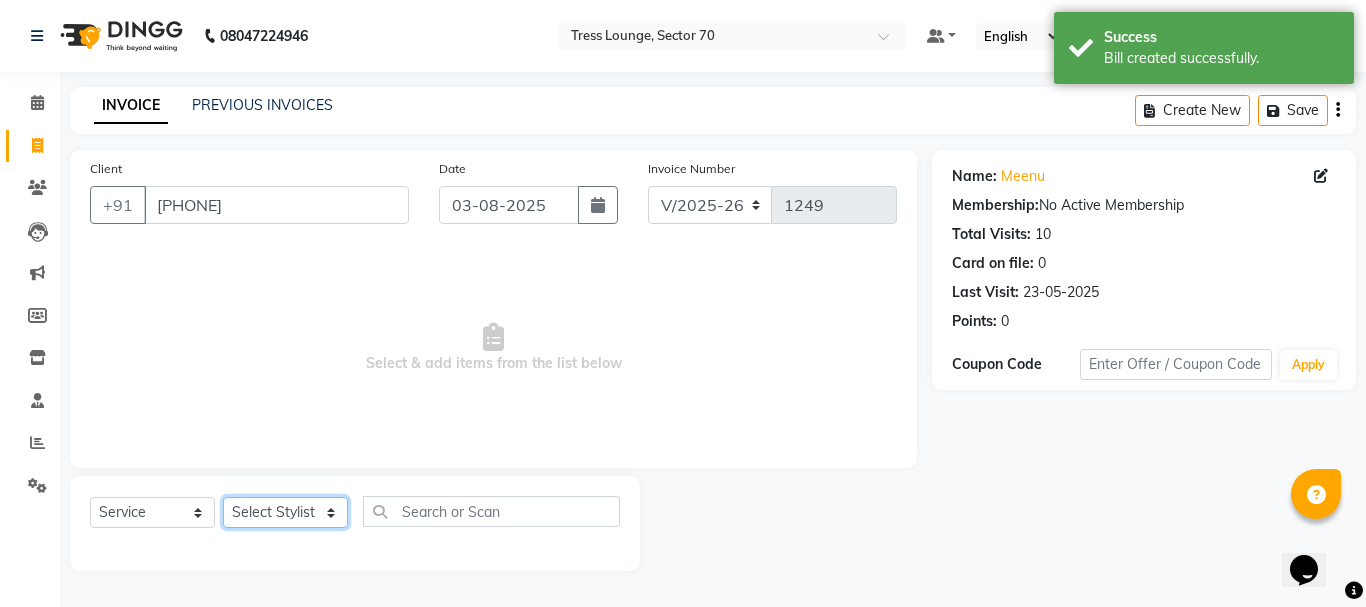 select on "46200" 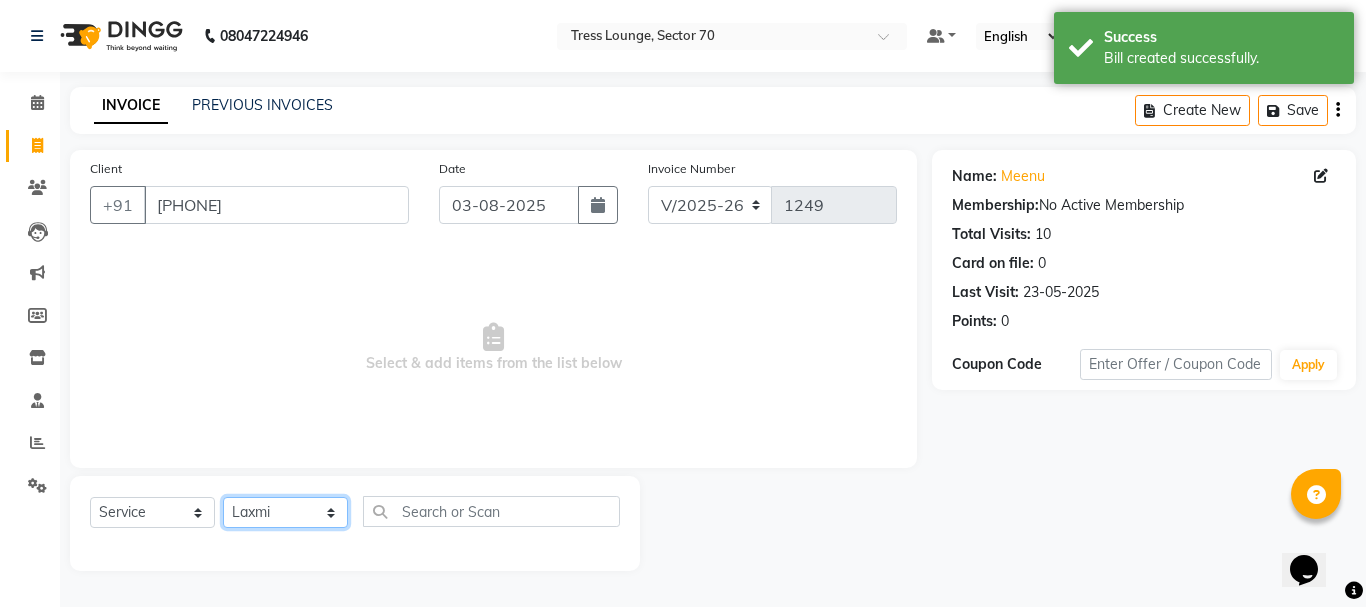 click on "Select Stylist Aman  Anni  Ashu  Dev  Gagan  Laxmi  Mohit Monu  Rahul  Sahil Shivani  shruti Vikas" 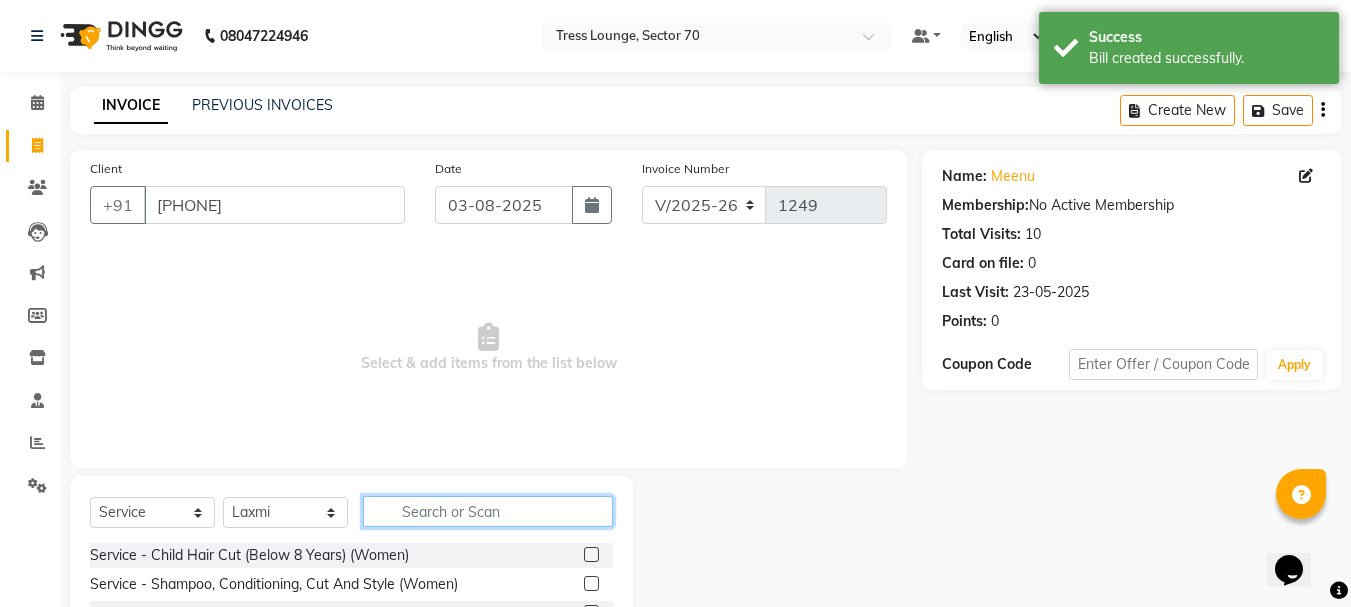 click 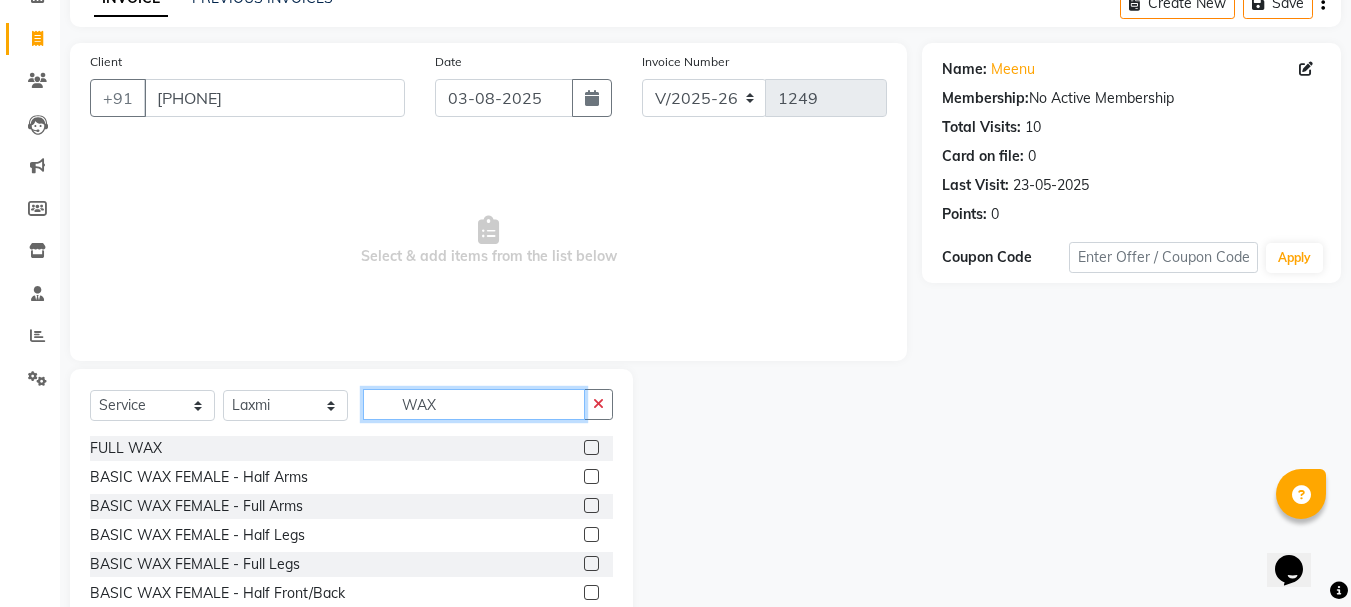 scroll, scrollTop: 194, scrollLeft: 0, axis: vertical 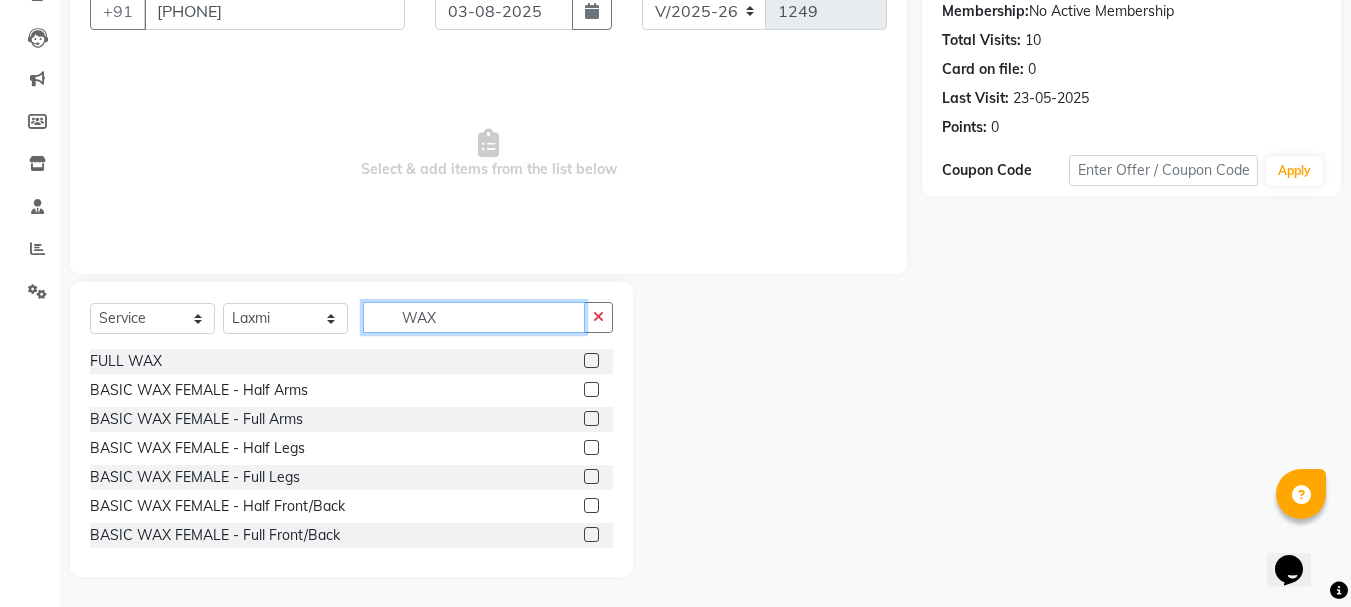 type on "WAX" 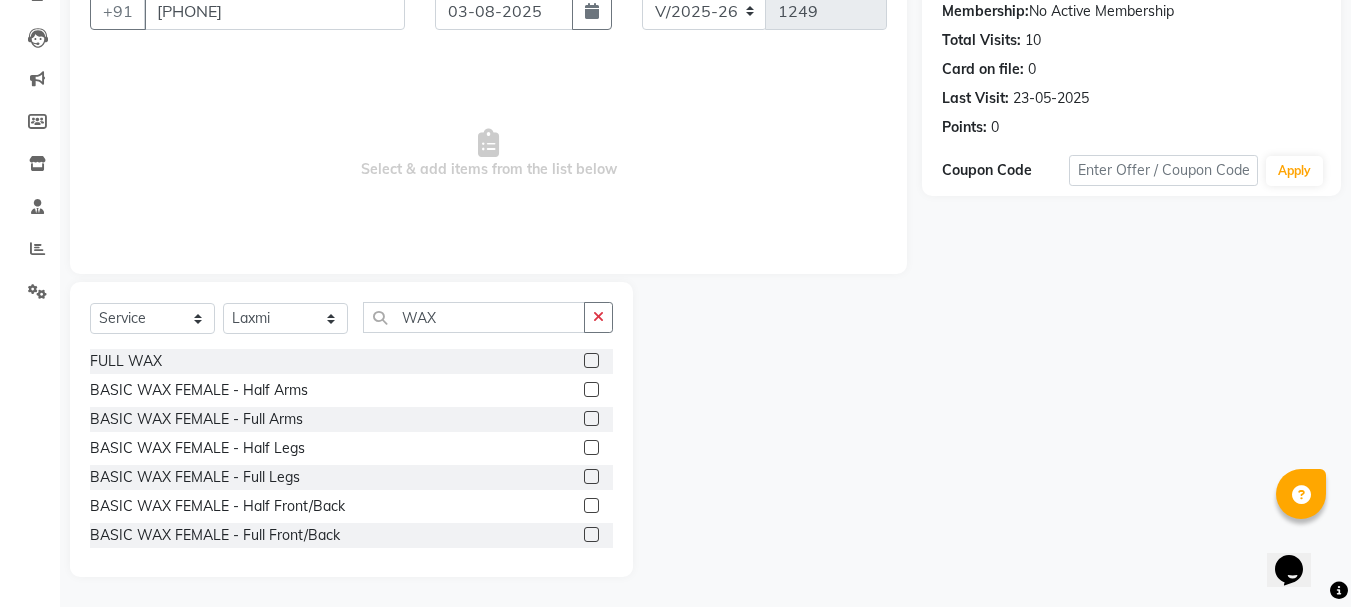 click 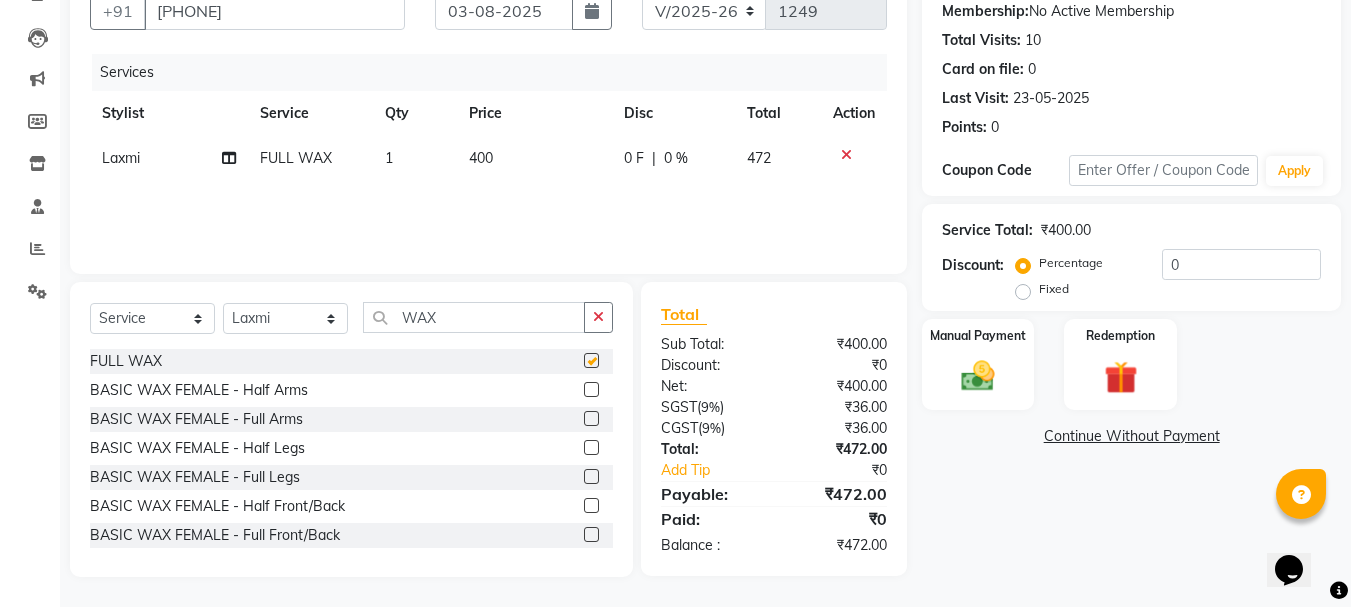 checkbox on "false" 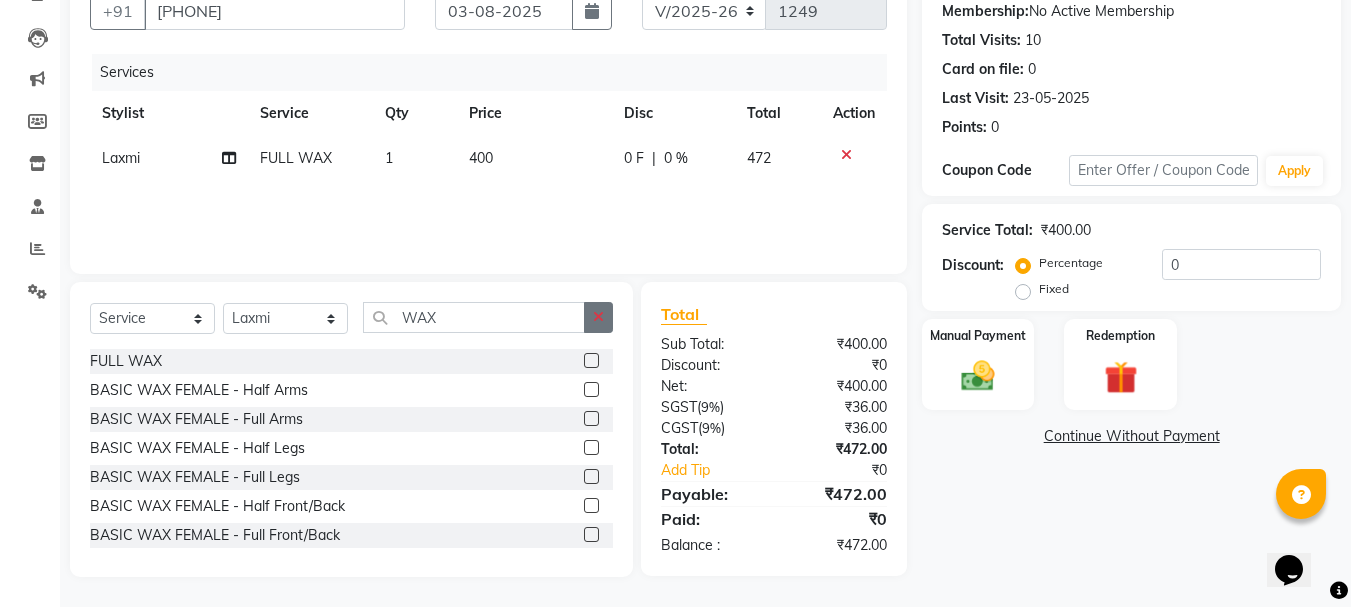 click 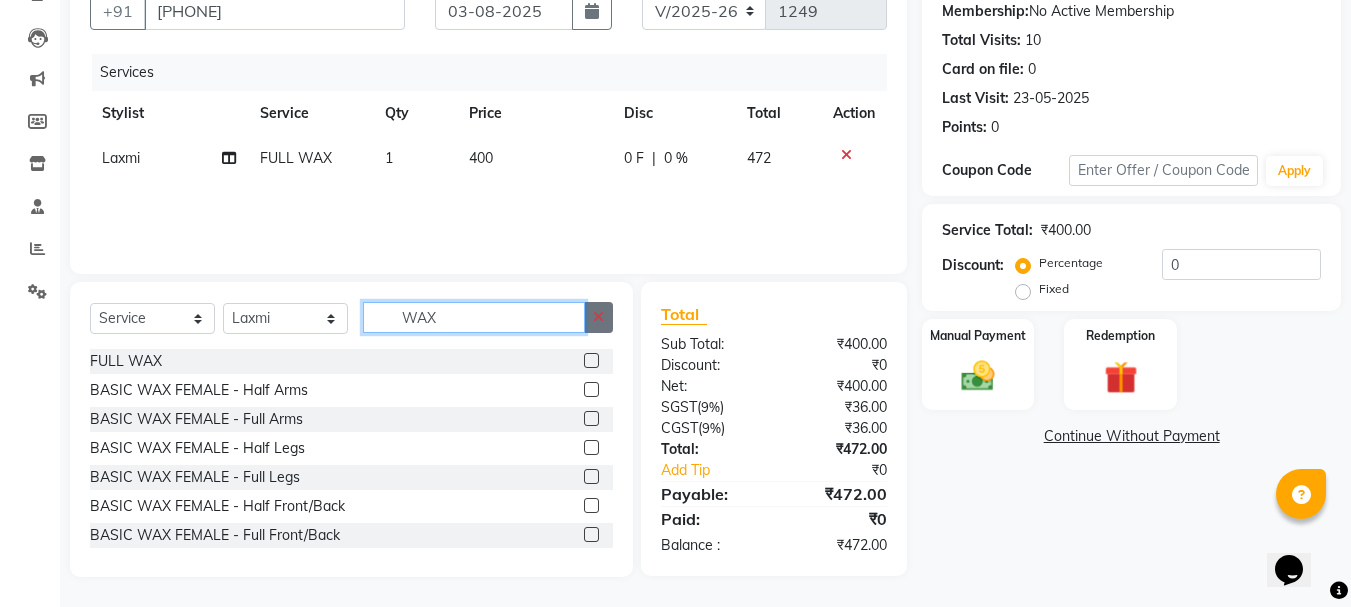 type 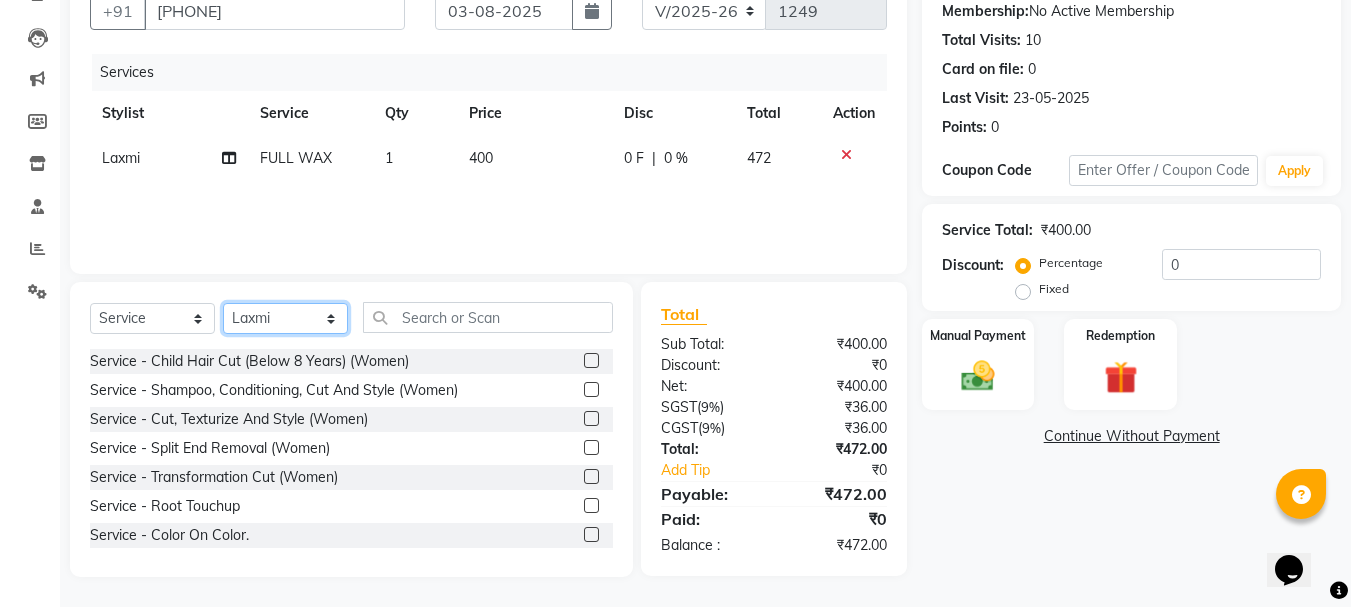 click on "Select Stylist Aman  Anni  Ashu  Dev  Gagan  Laxmi  Mohit Monu  Rahul  Sahil Shivani  shruti Vikas" 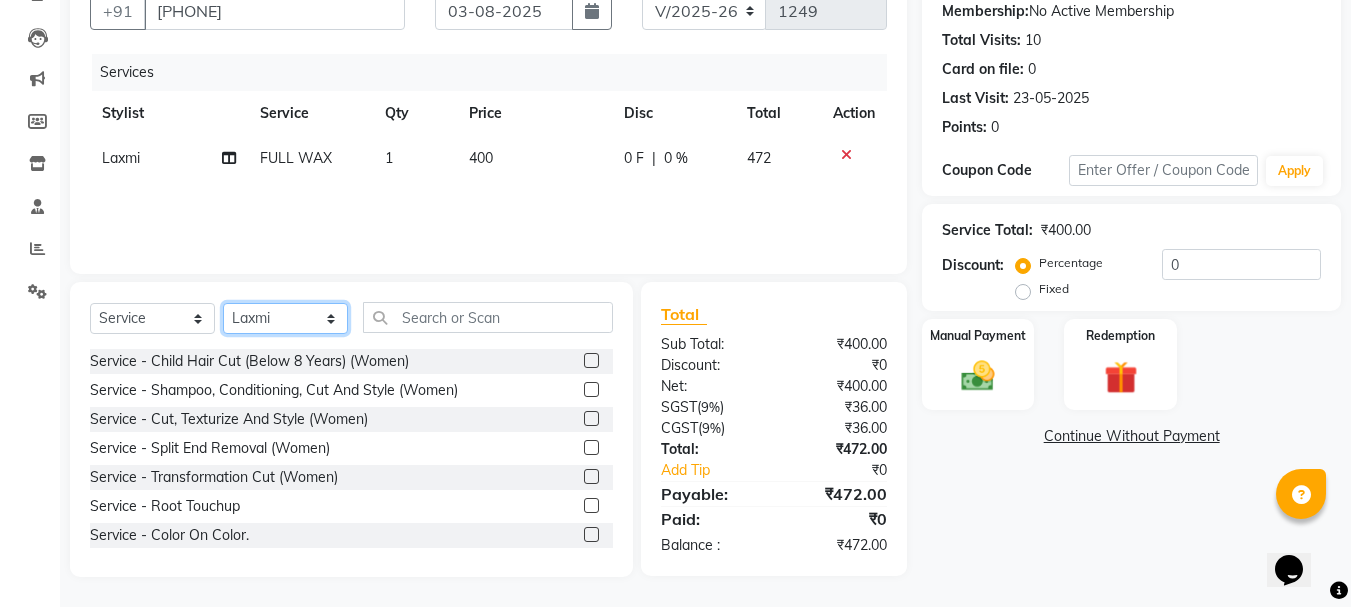 select on "[PHONE]" 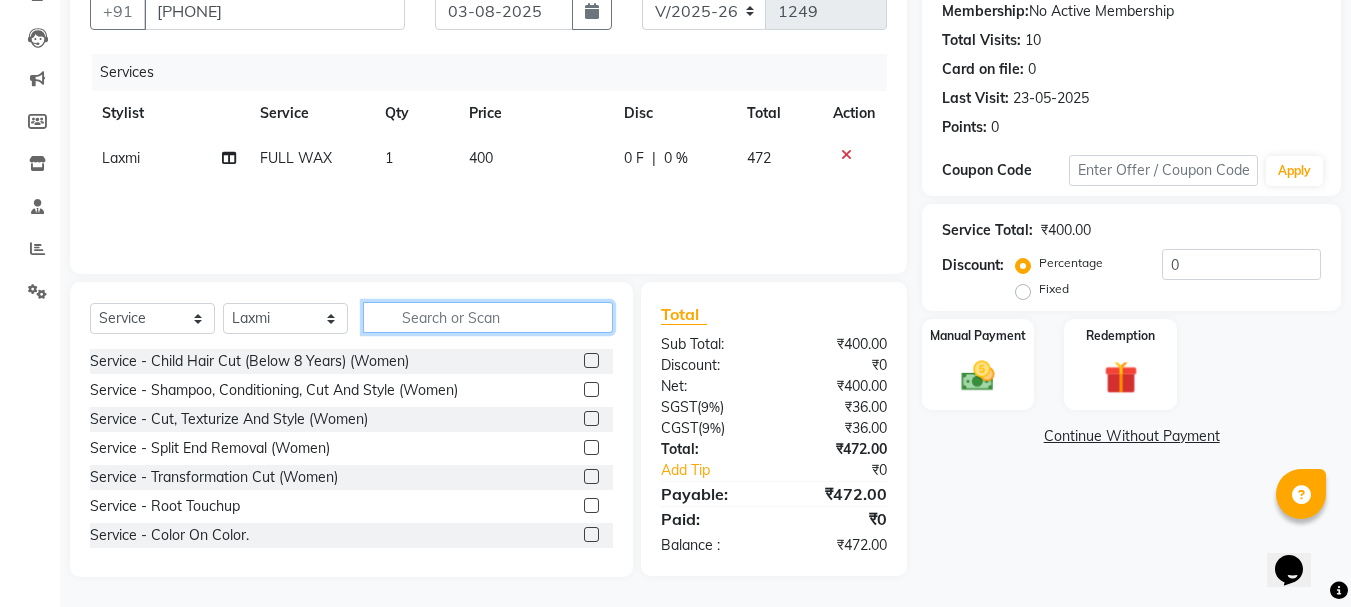 click 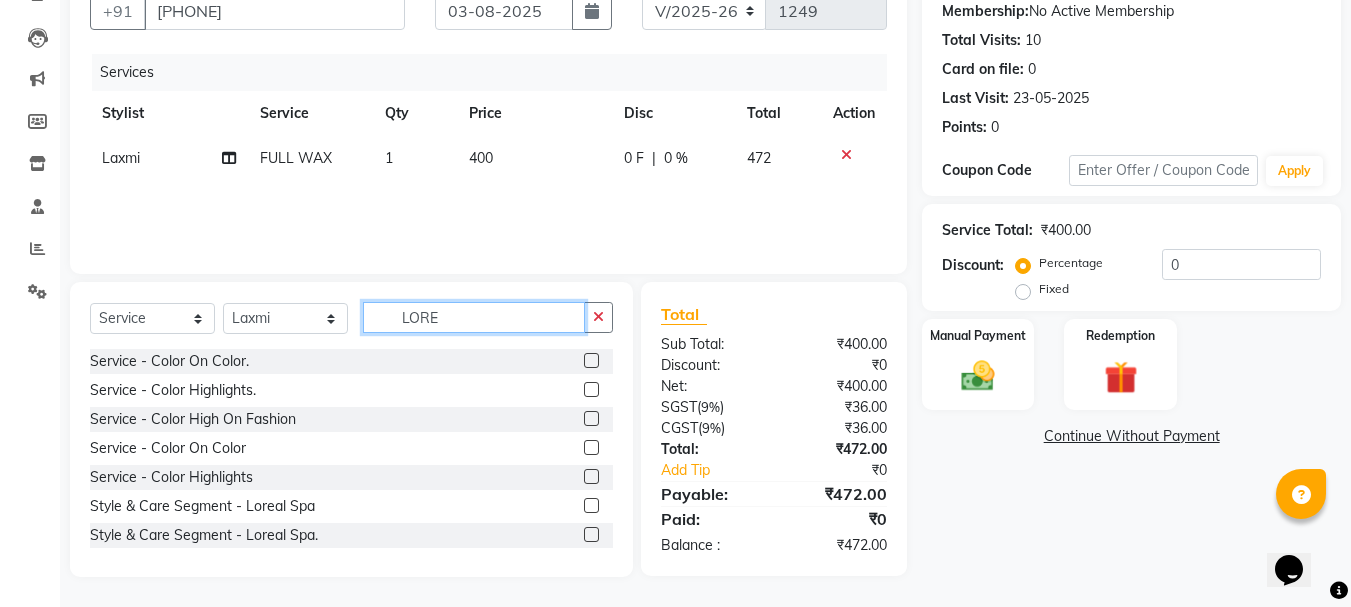 scroll, scrollTop: 193, scrollLeft: 0, axis: vertical 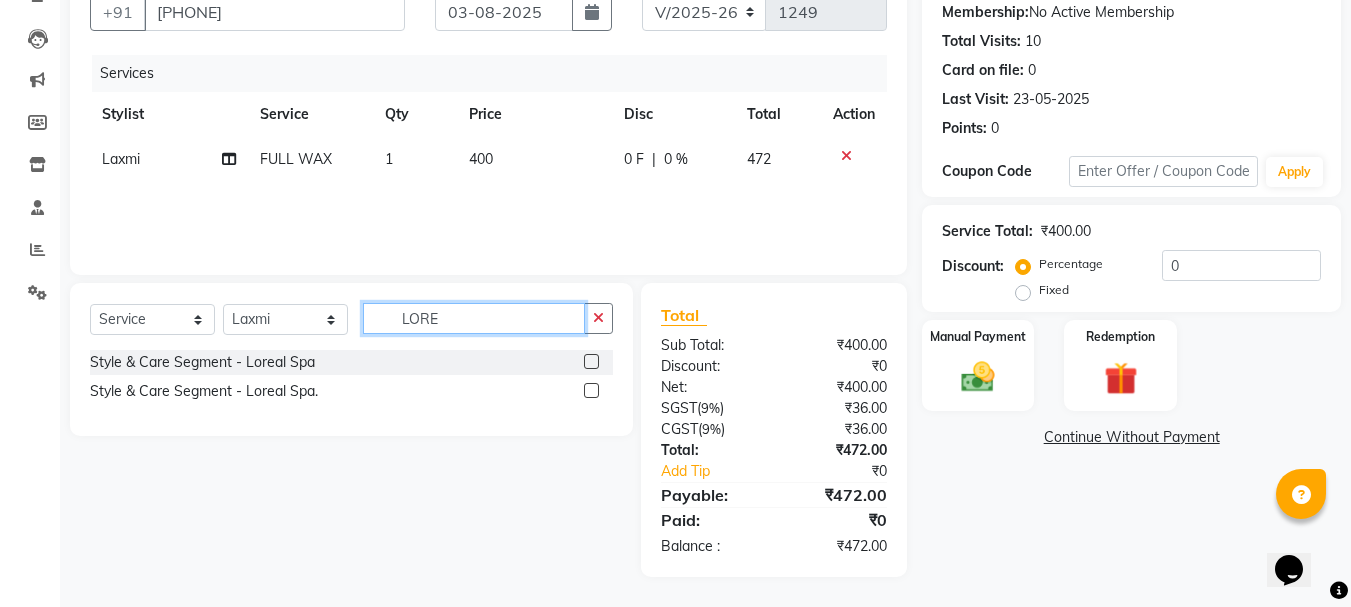 type on "LORE" 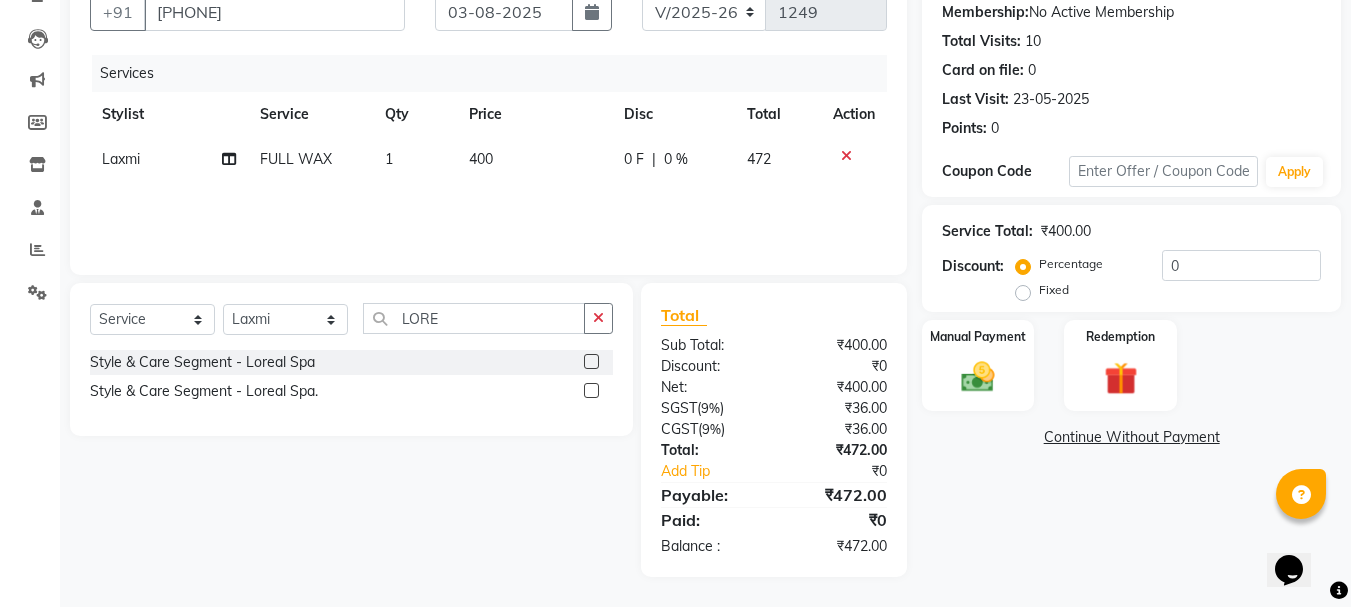 click 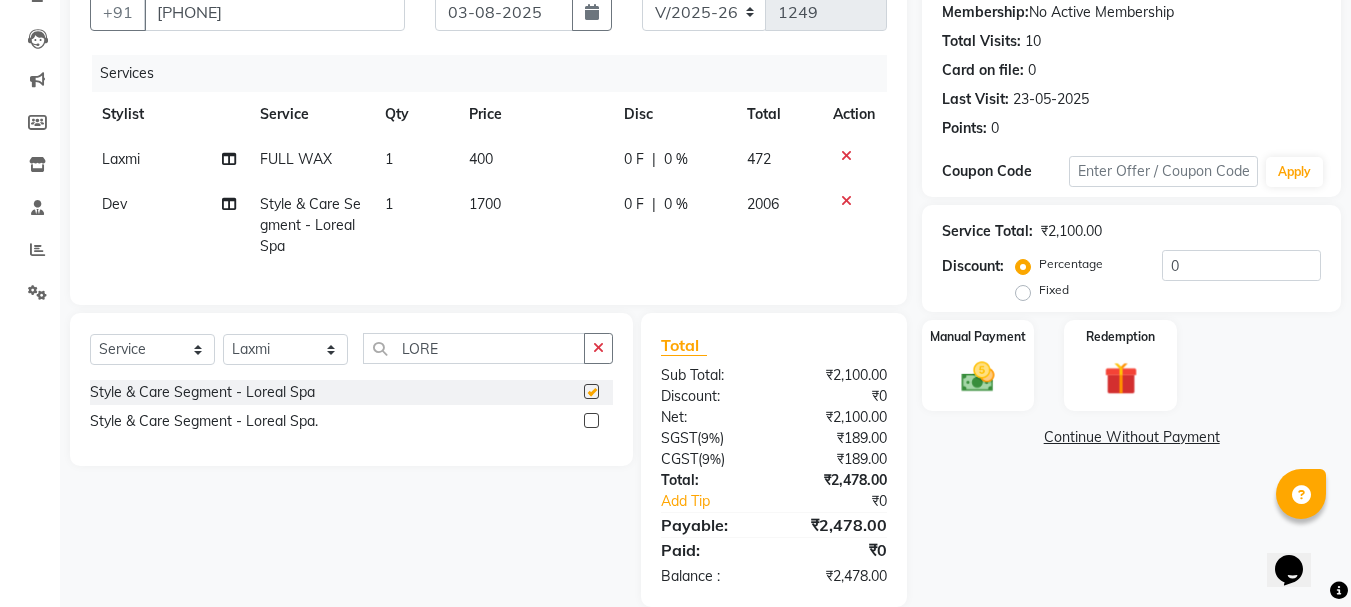 checkbox on "false" 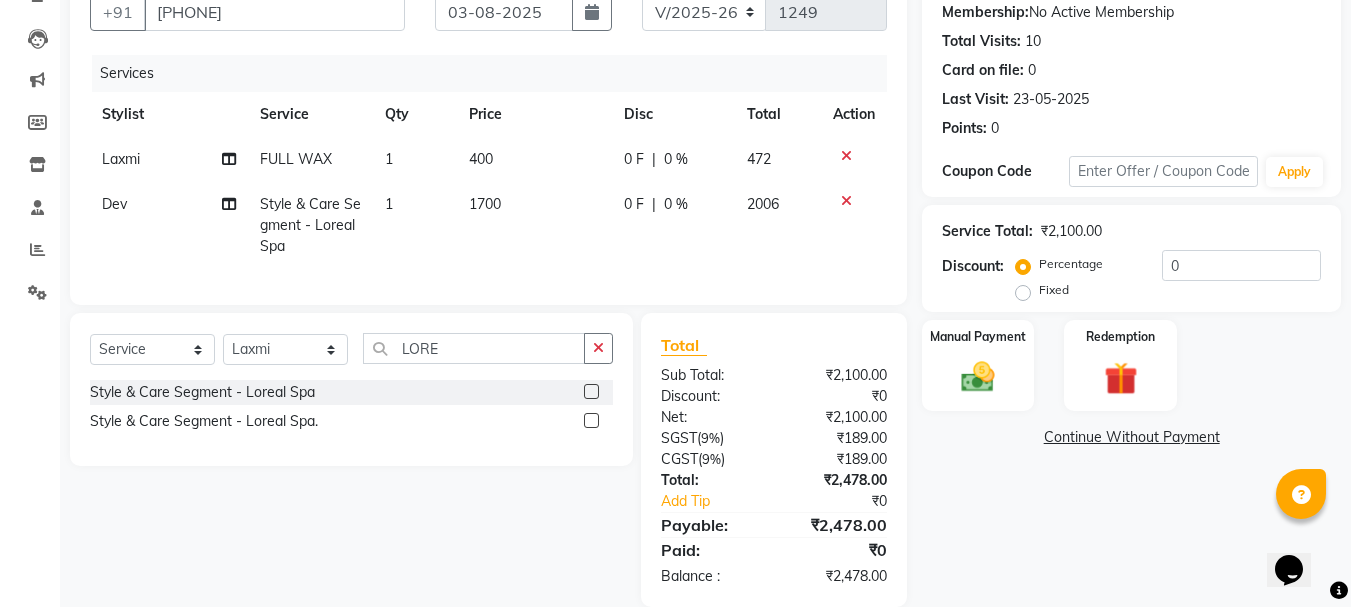 click on "400" 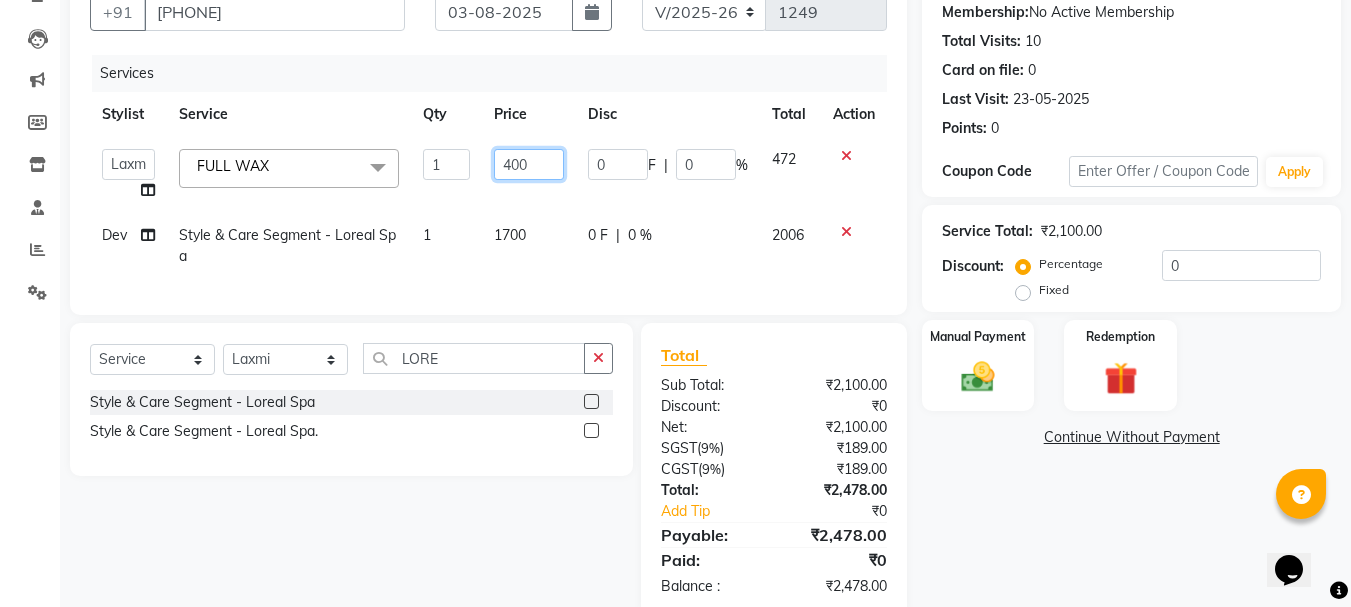 click on "400" 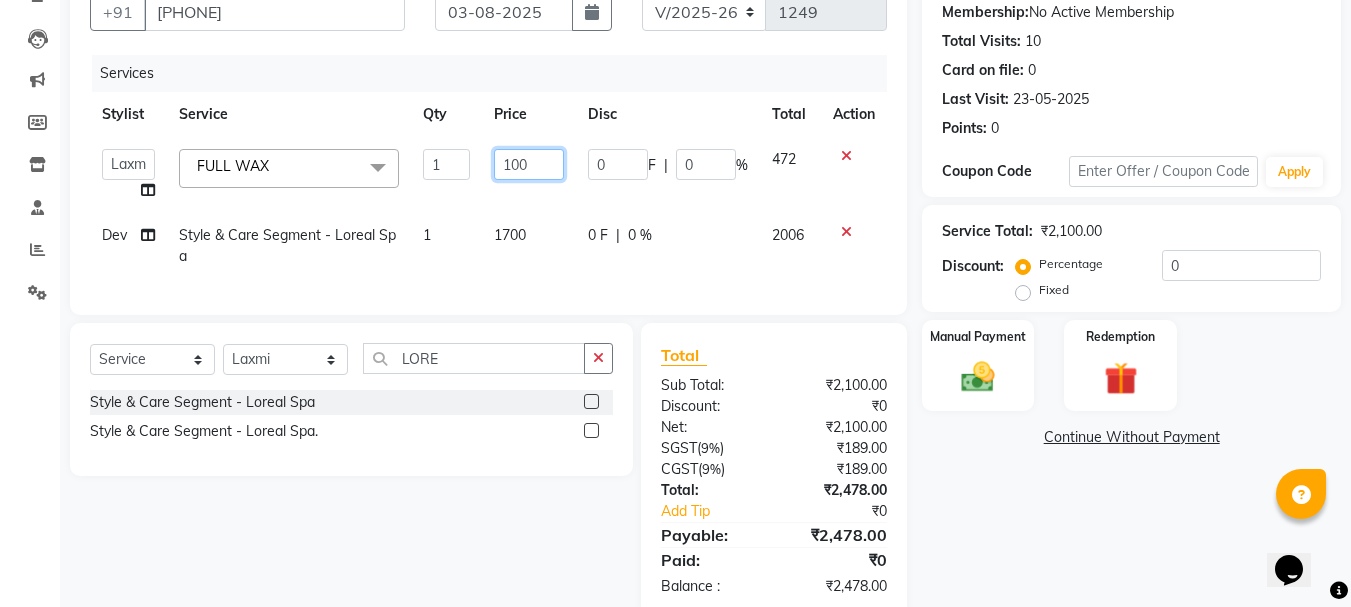 type on "1000" 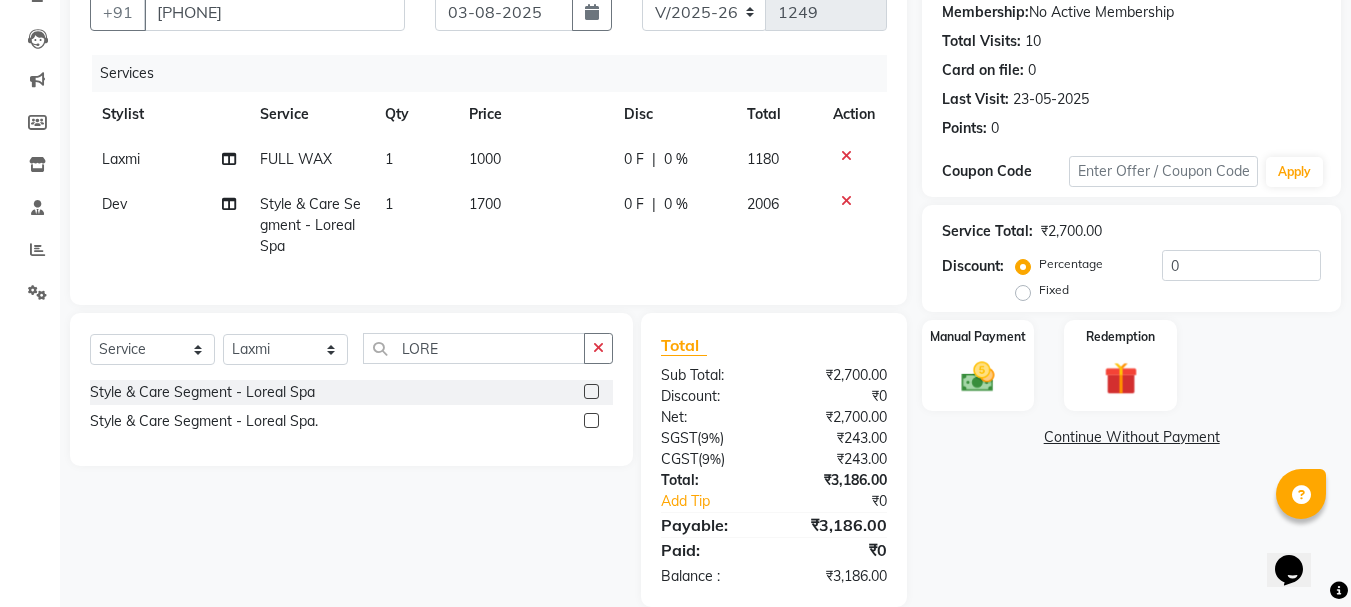 click on "1700" 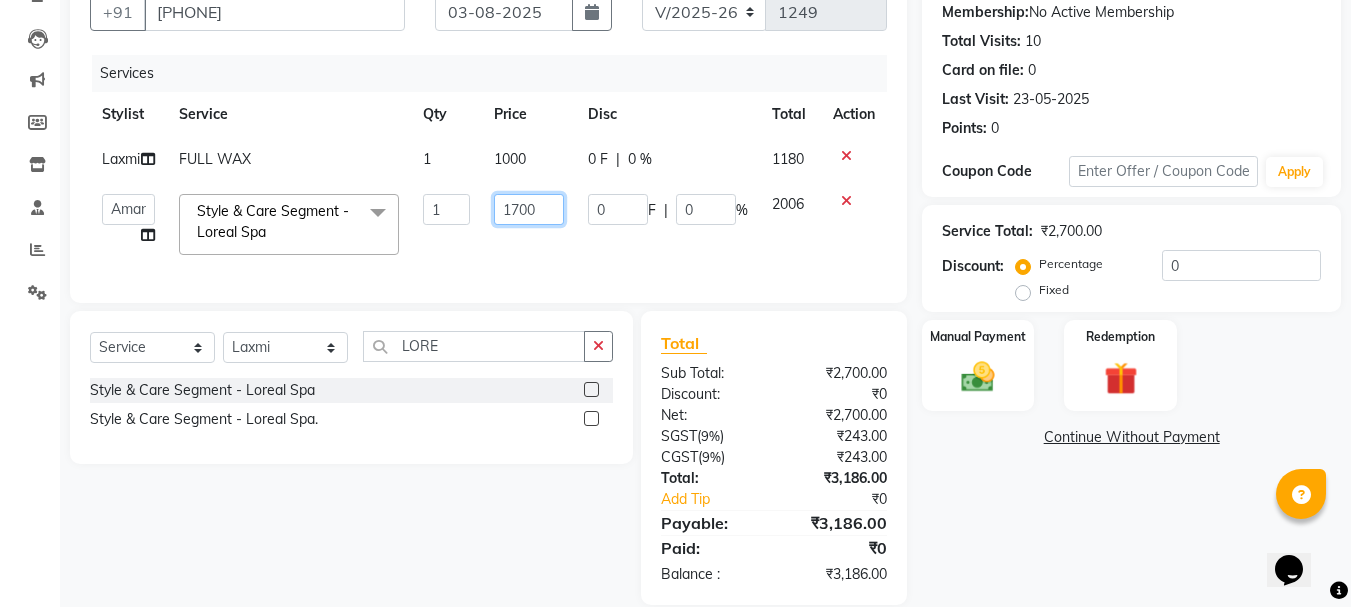 click on "1700" 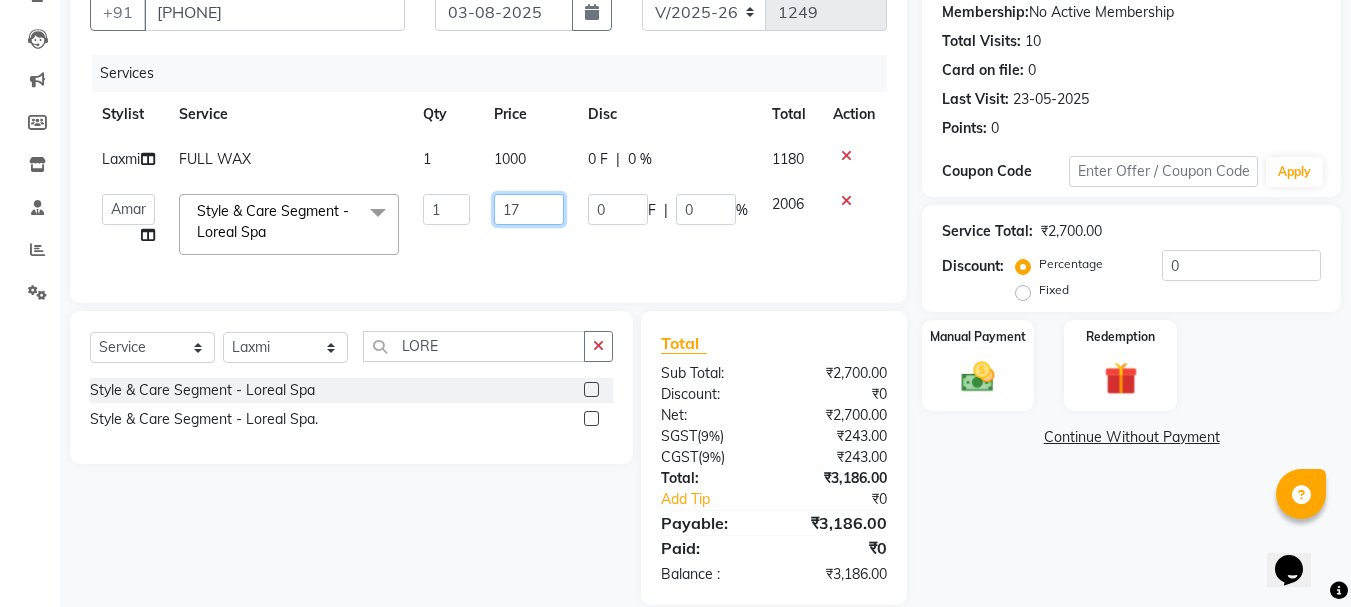 type on "1" 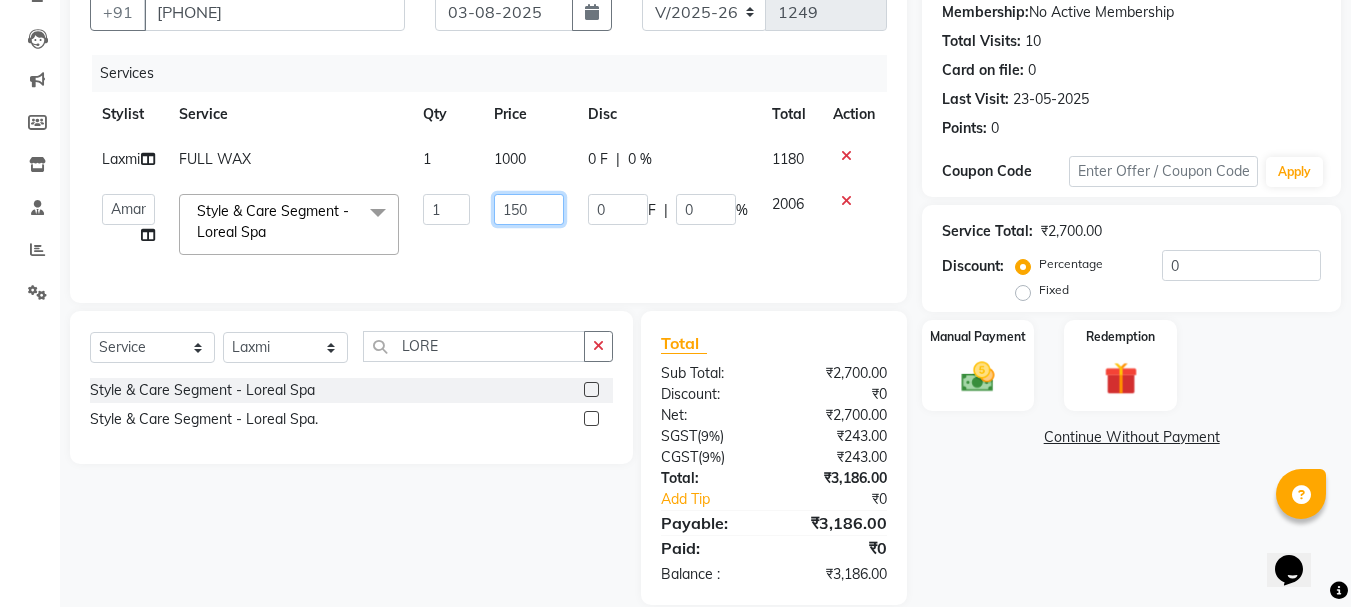 type on "1500" 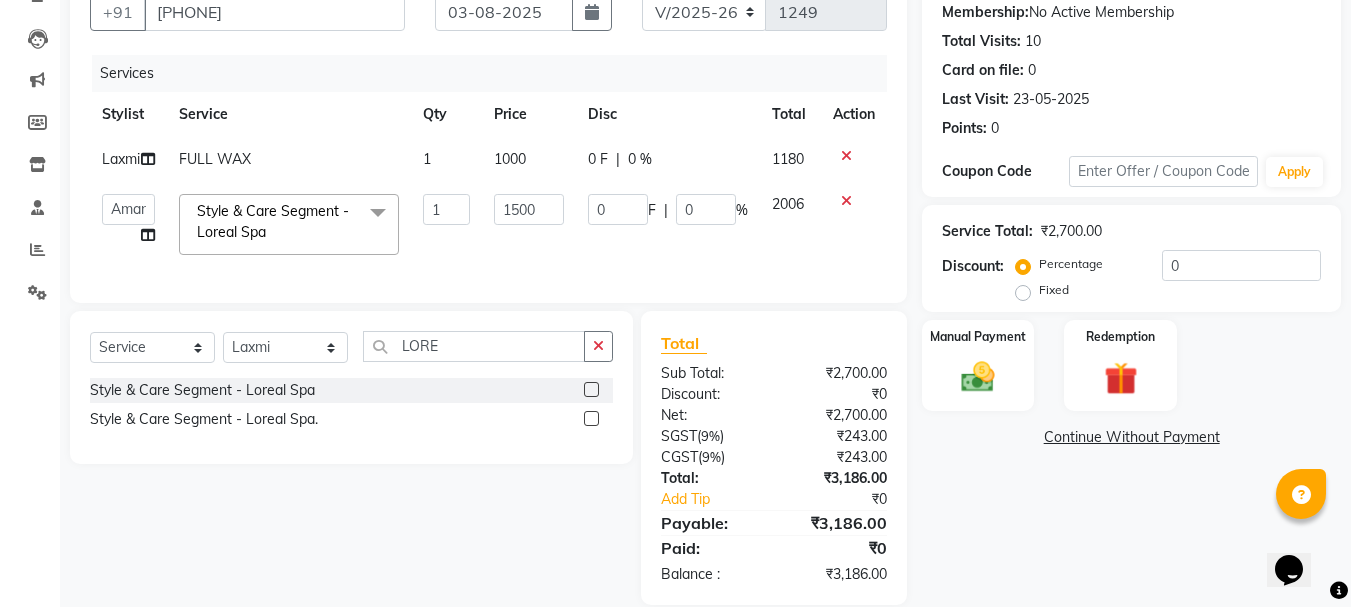 click on "1000" 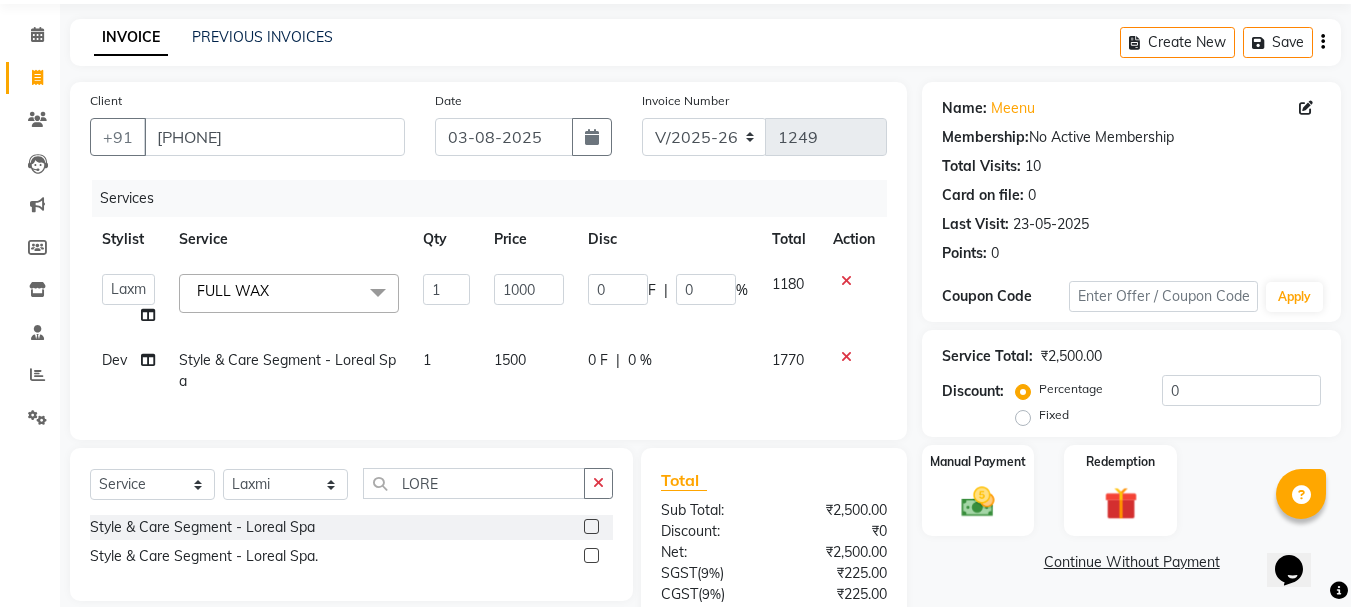 scroll, scrollTop: 0, scrollLeft: 0, axis: both 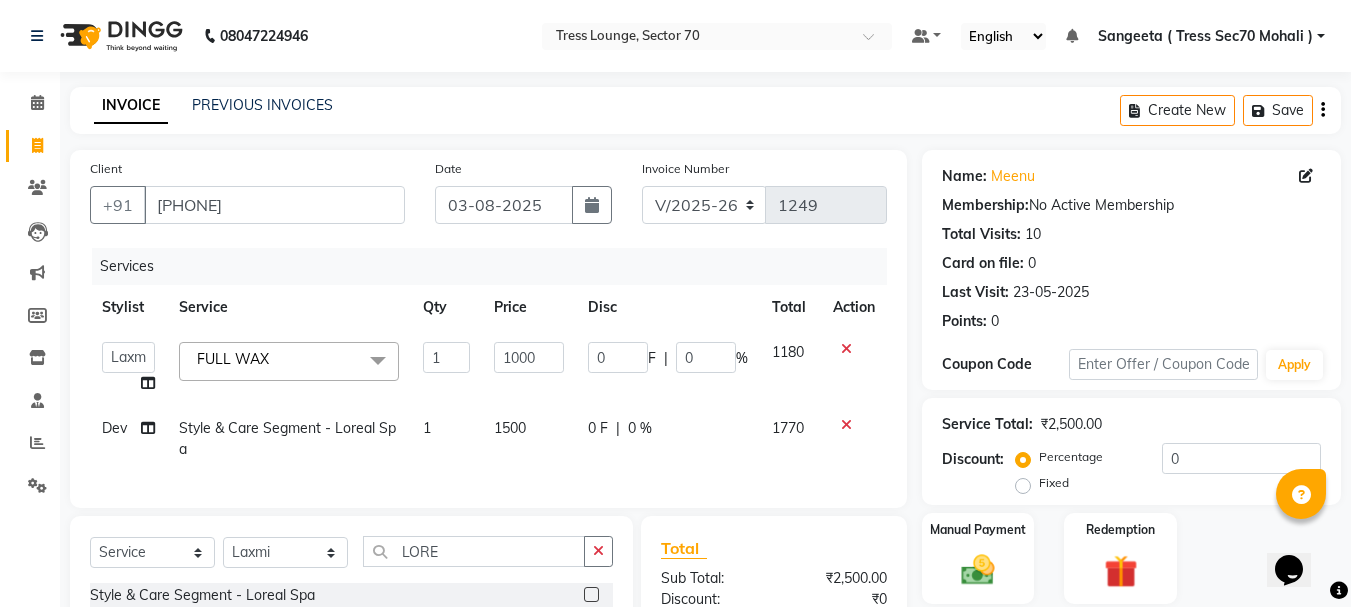 click 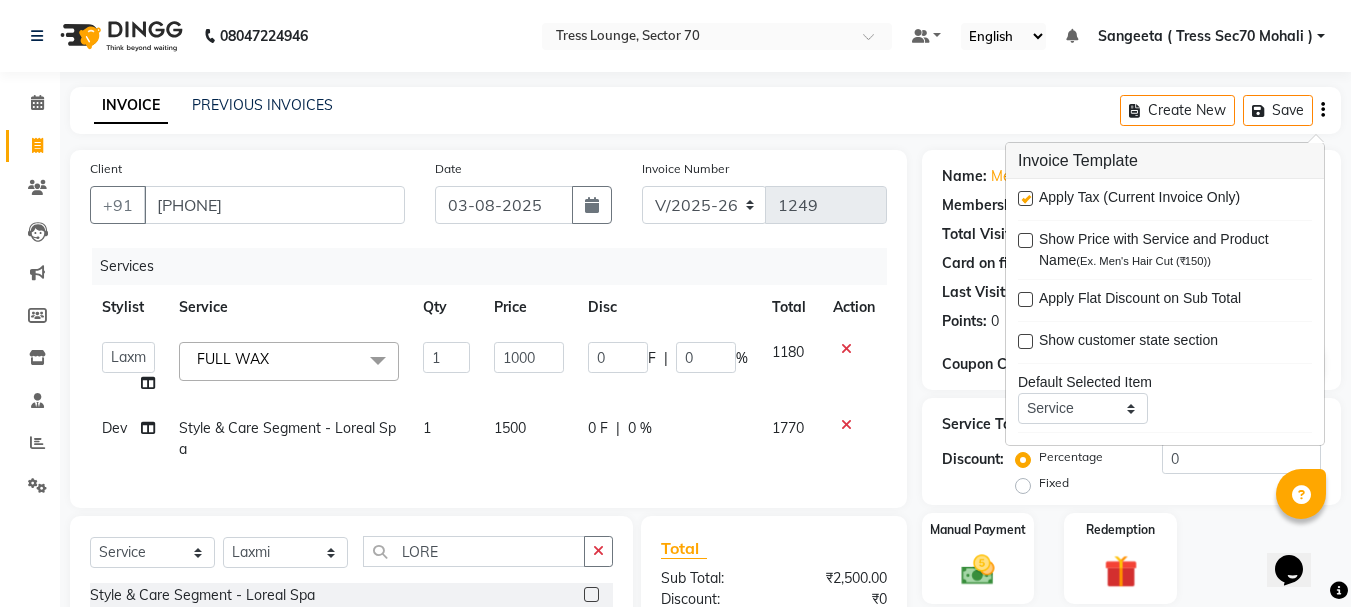 click at bounding box center (1025, 198) 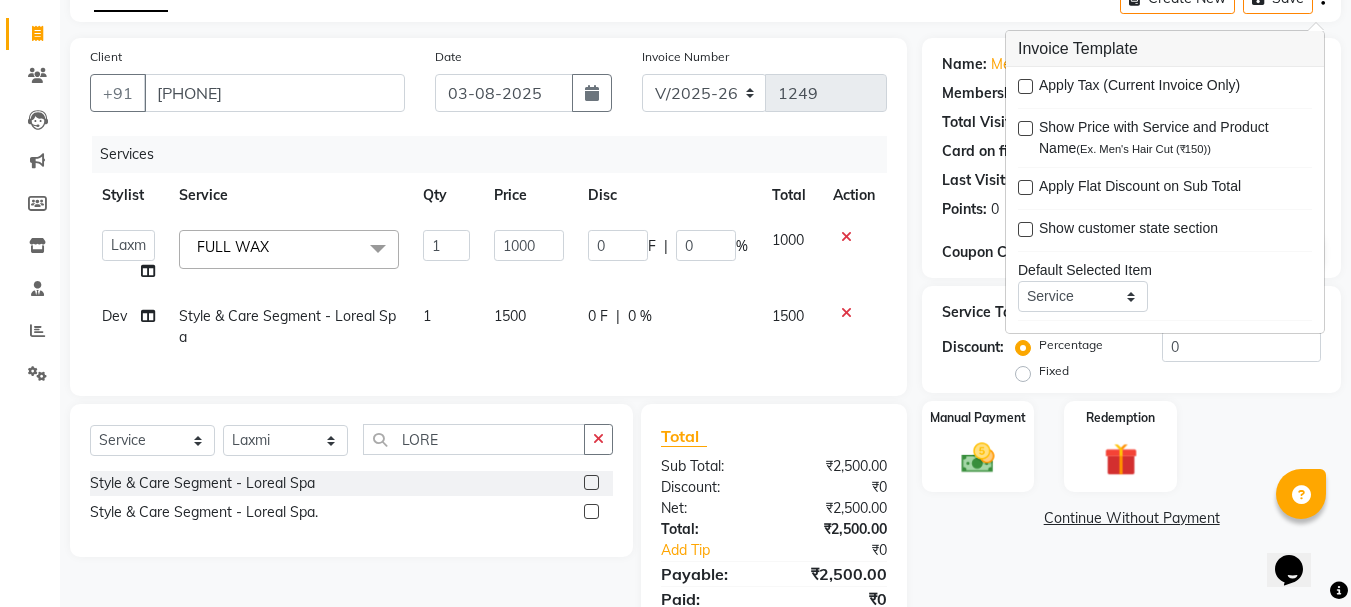 scroll, scrollTop: 206, scrollLeft: 0, axis: vertical 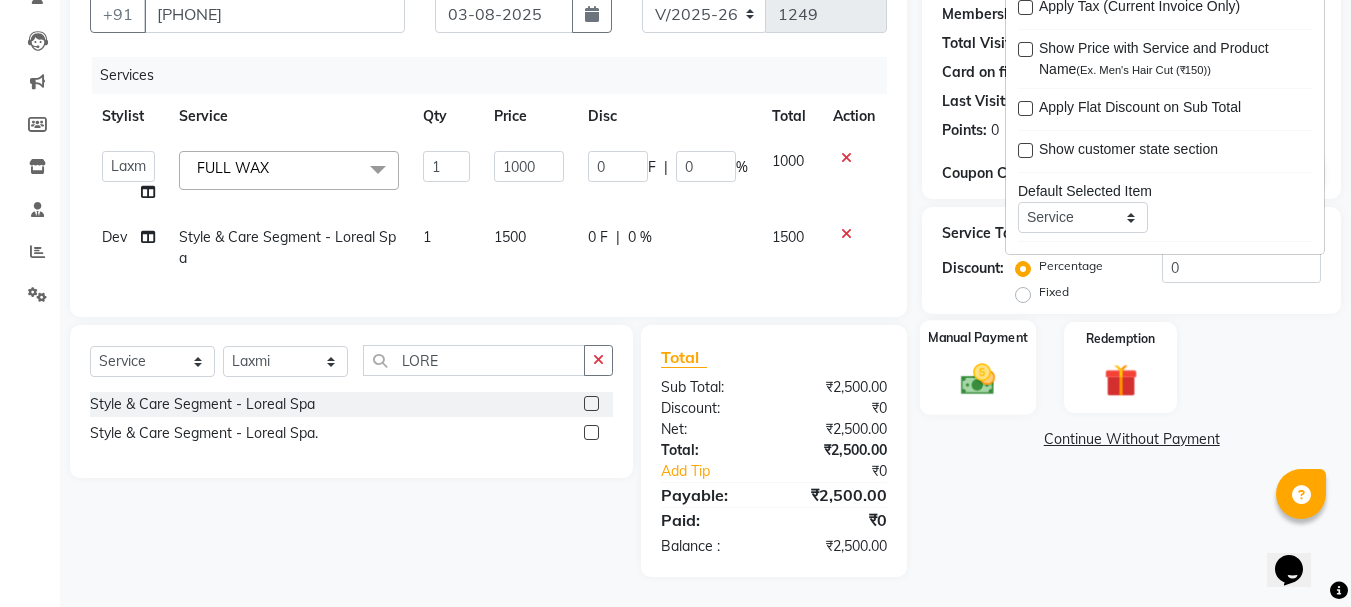 click 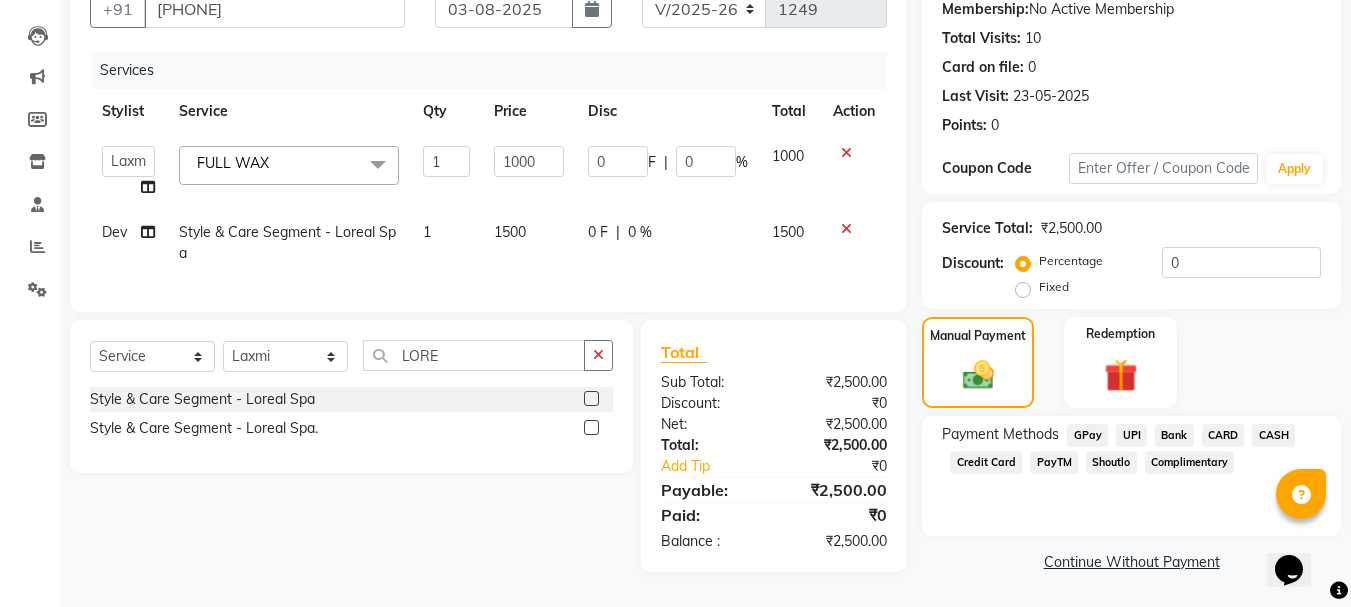 click on "CARD" 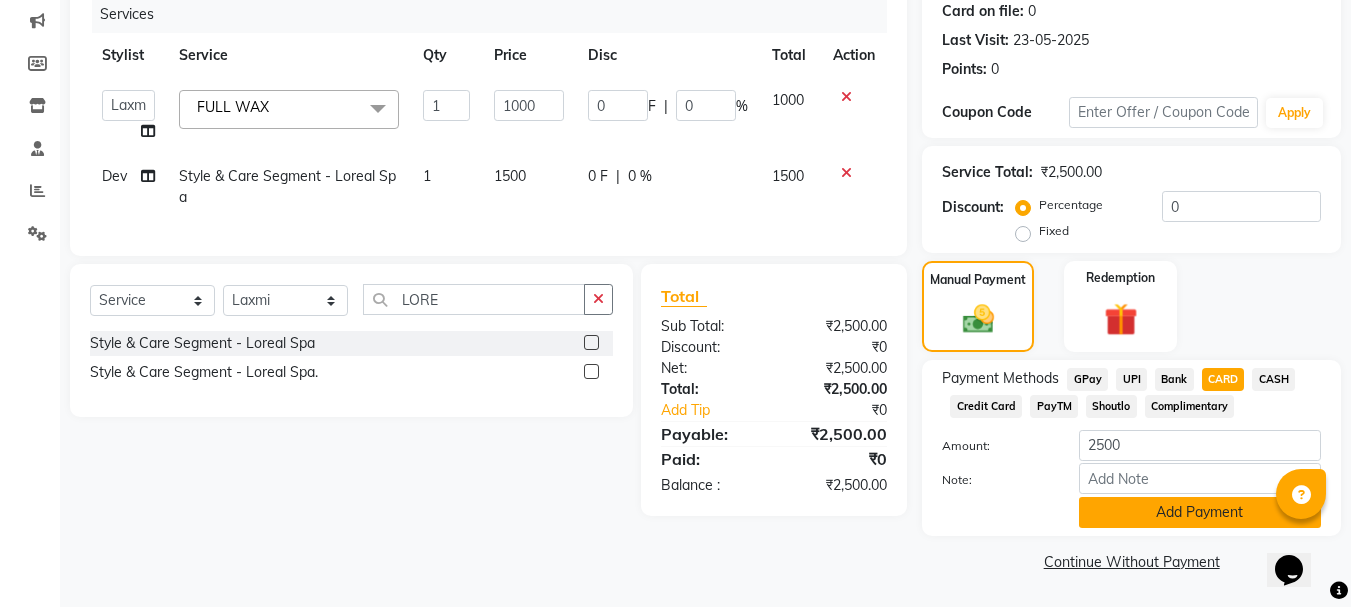 click on "Add Payment" 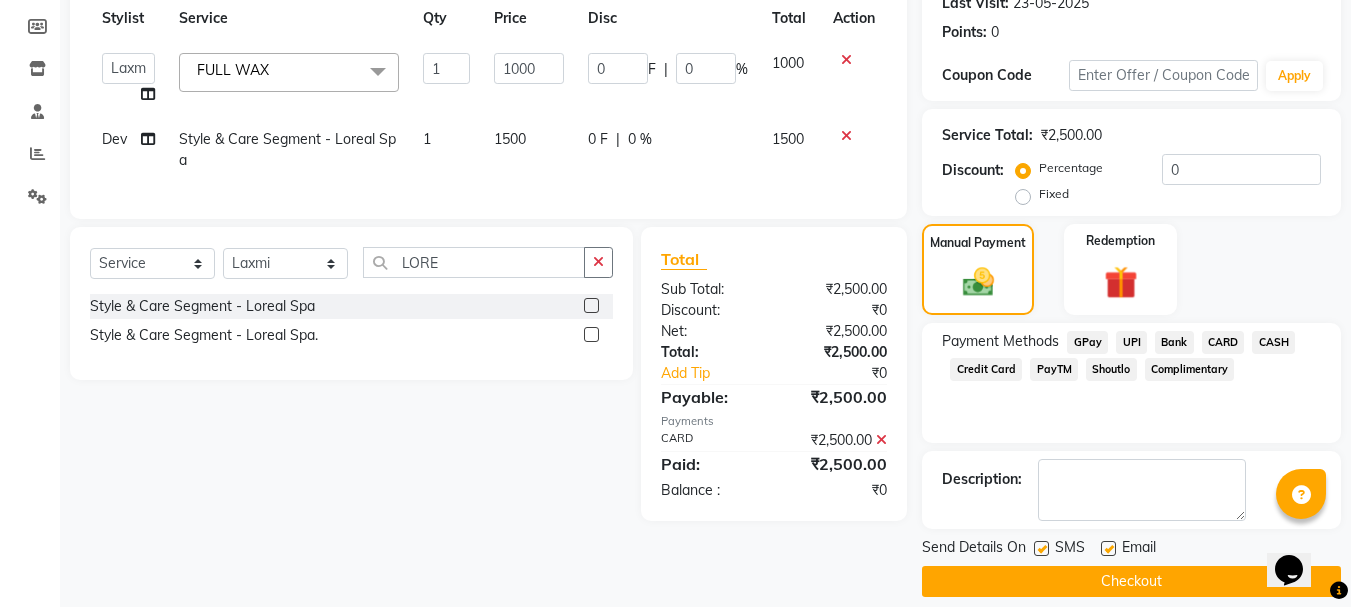 scroll, scrollTop: 309, scrollLeft: 0, axis: vertical 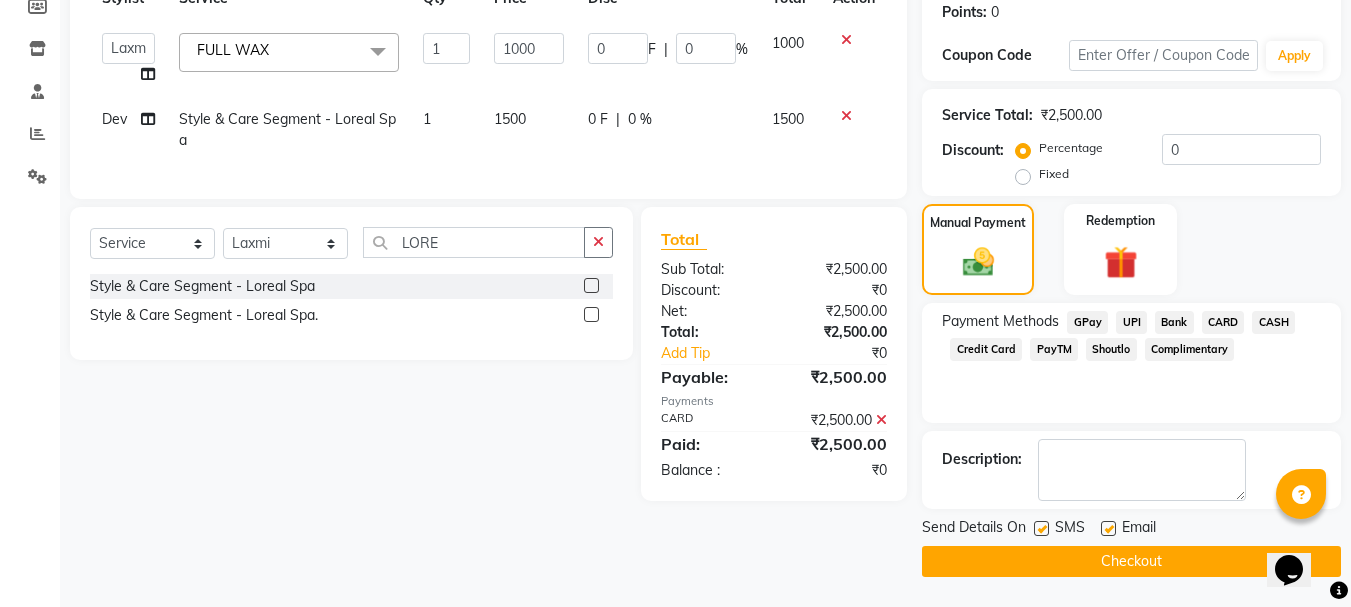 click 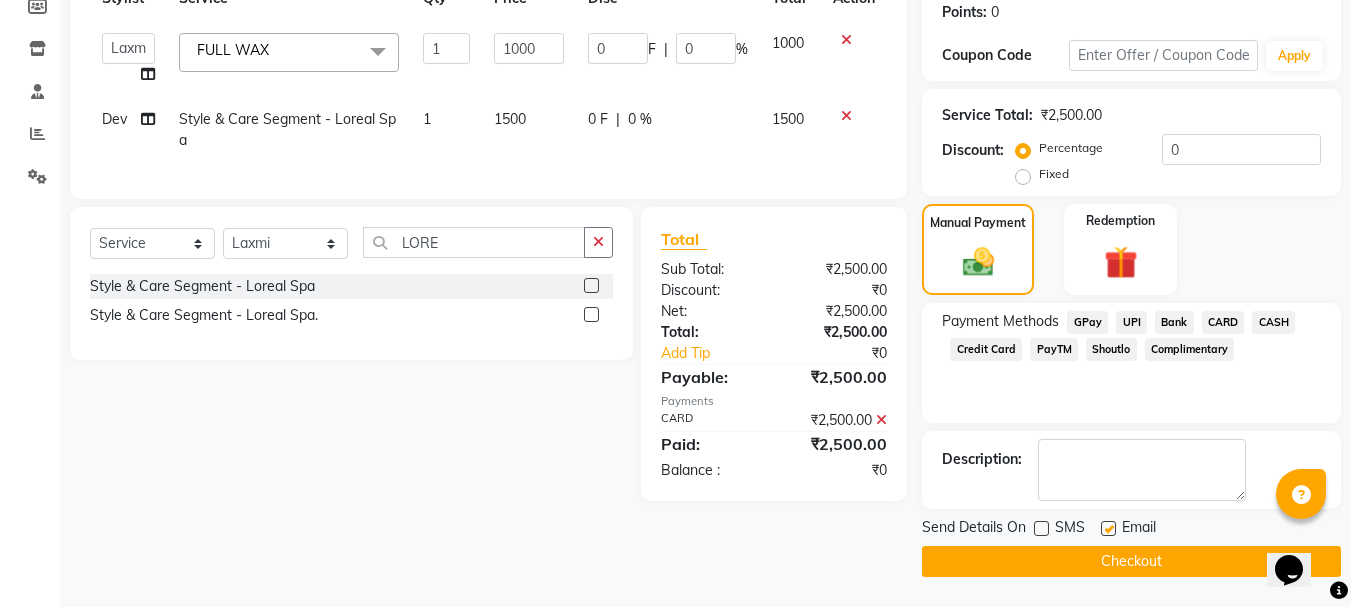 click on "Checkout" 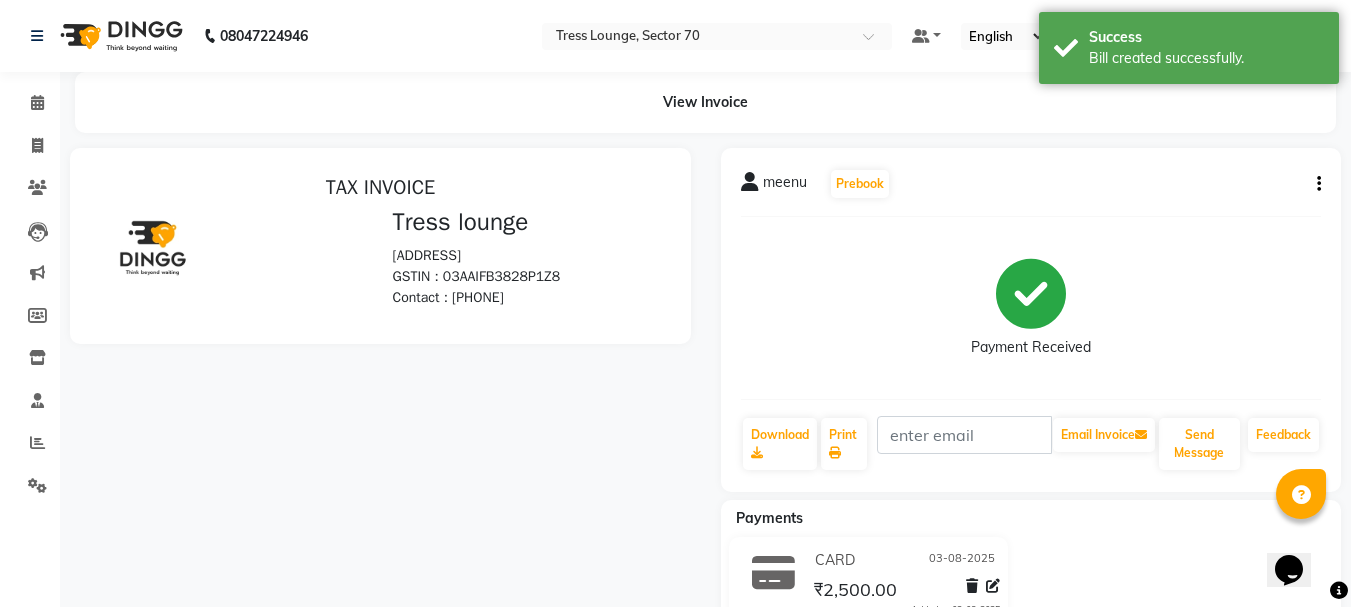 scroll, scrollTop: 0, scrollLeft: 0, axis: both 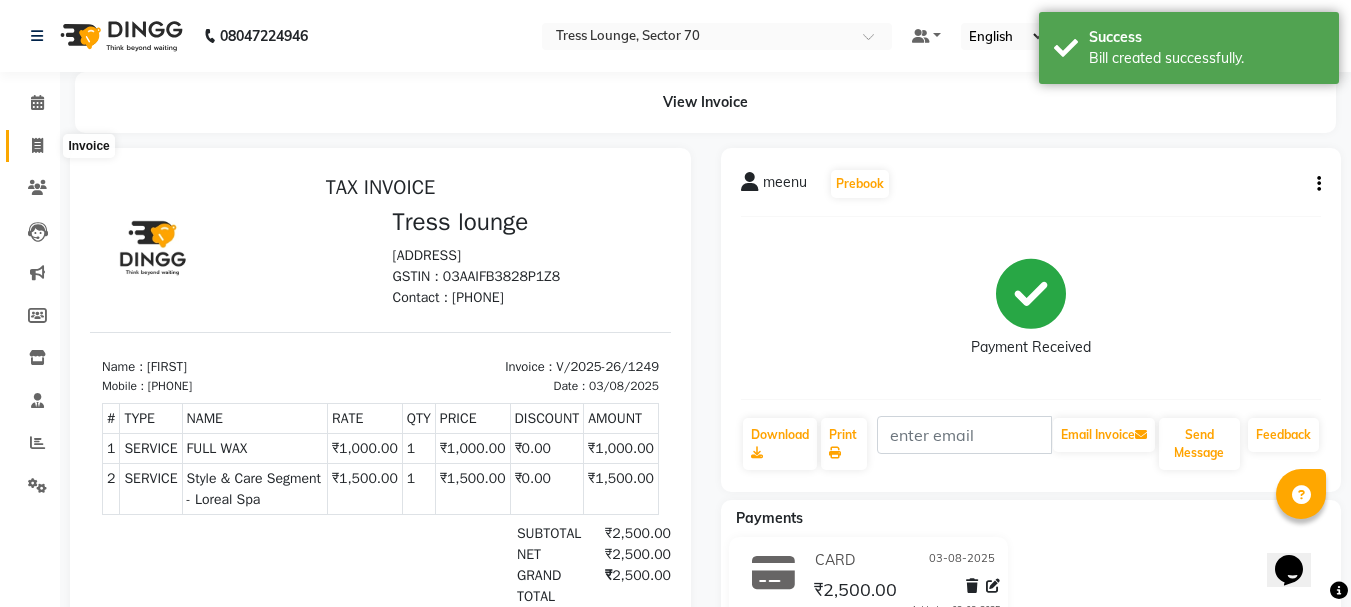 click 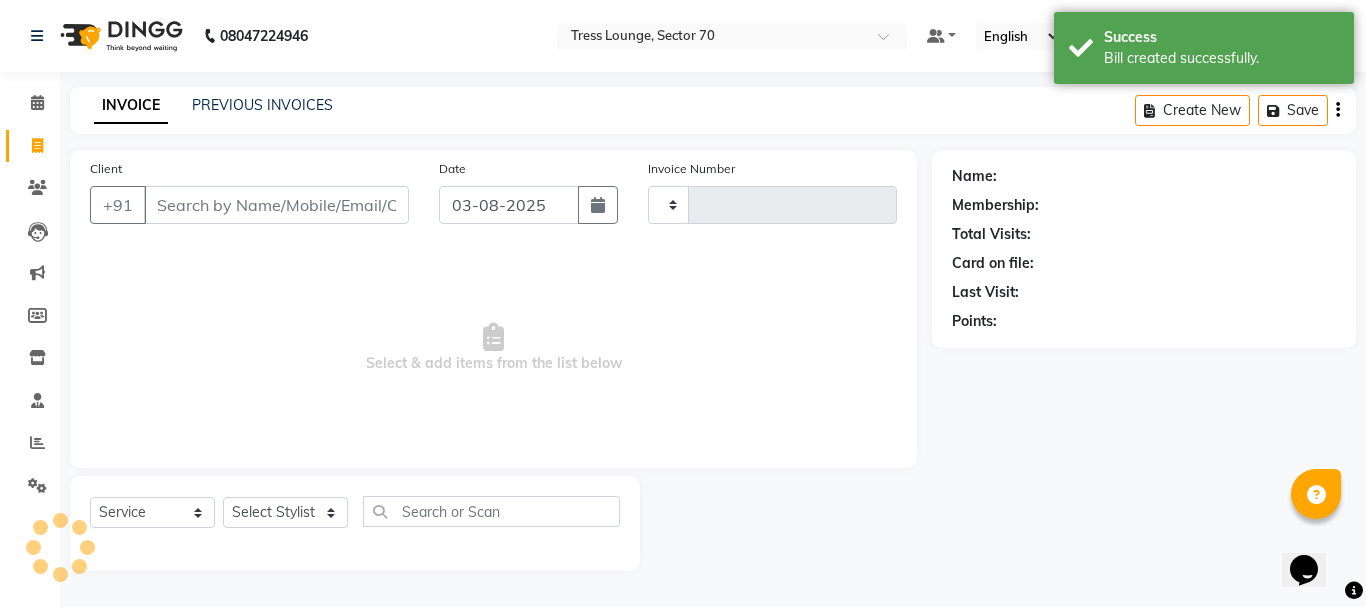 type on "1250" 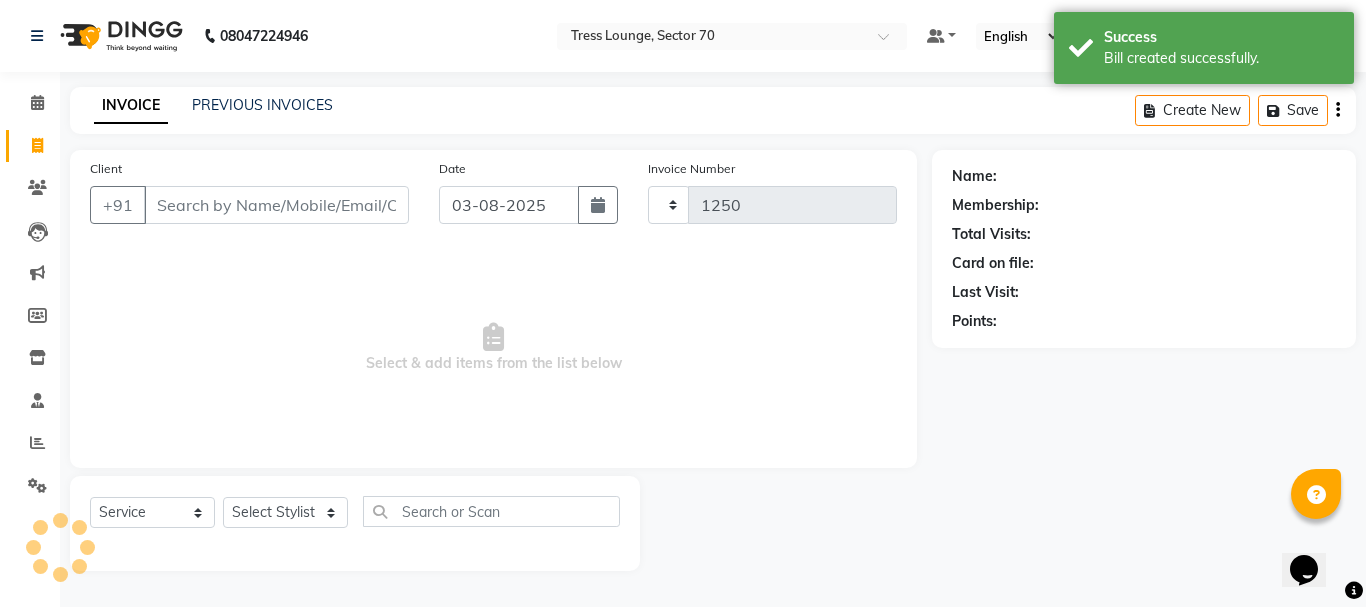 select on "6241" 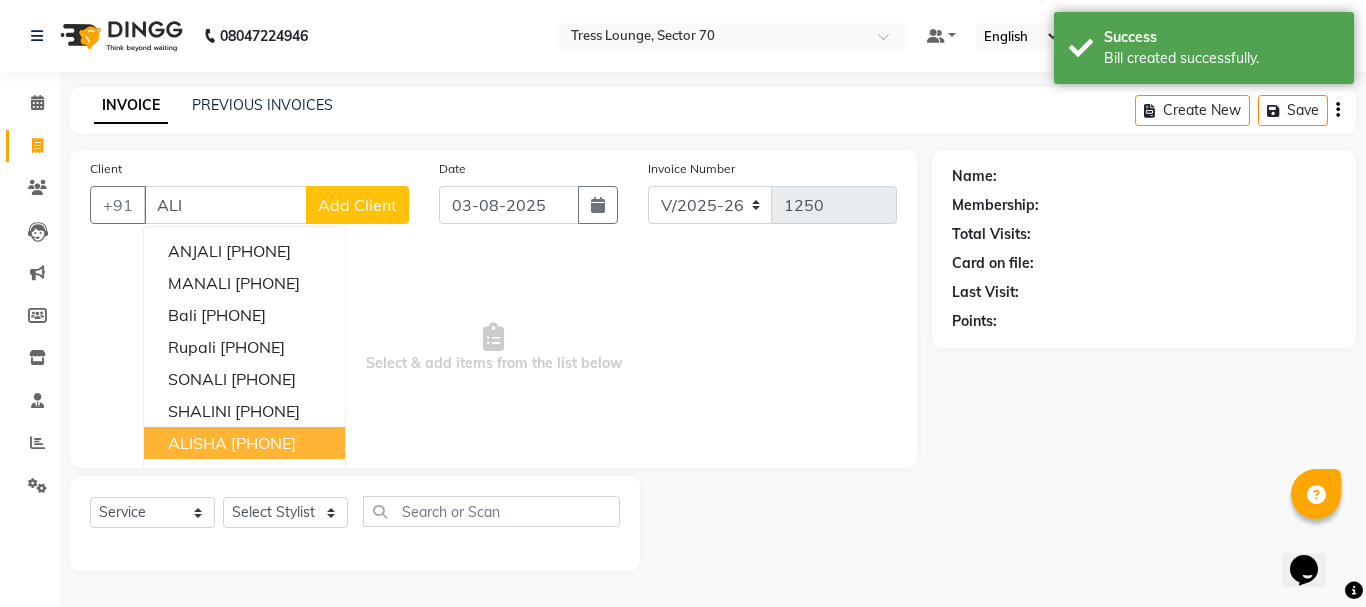 click on "[PHONE]" at bounding box center (263, 443) 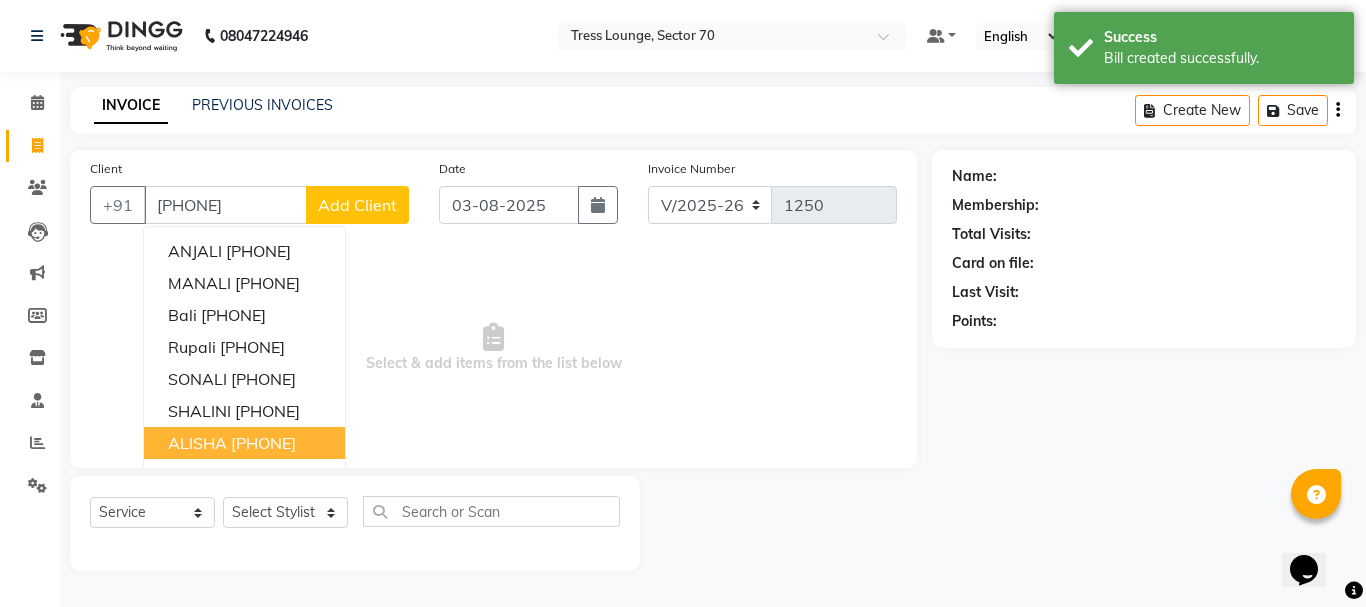 type on "[PHONE]" 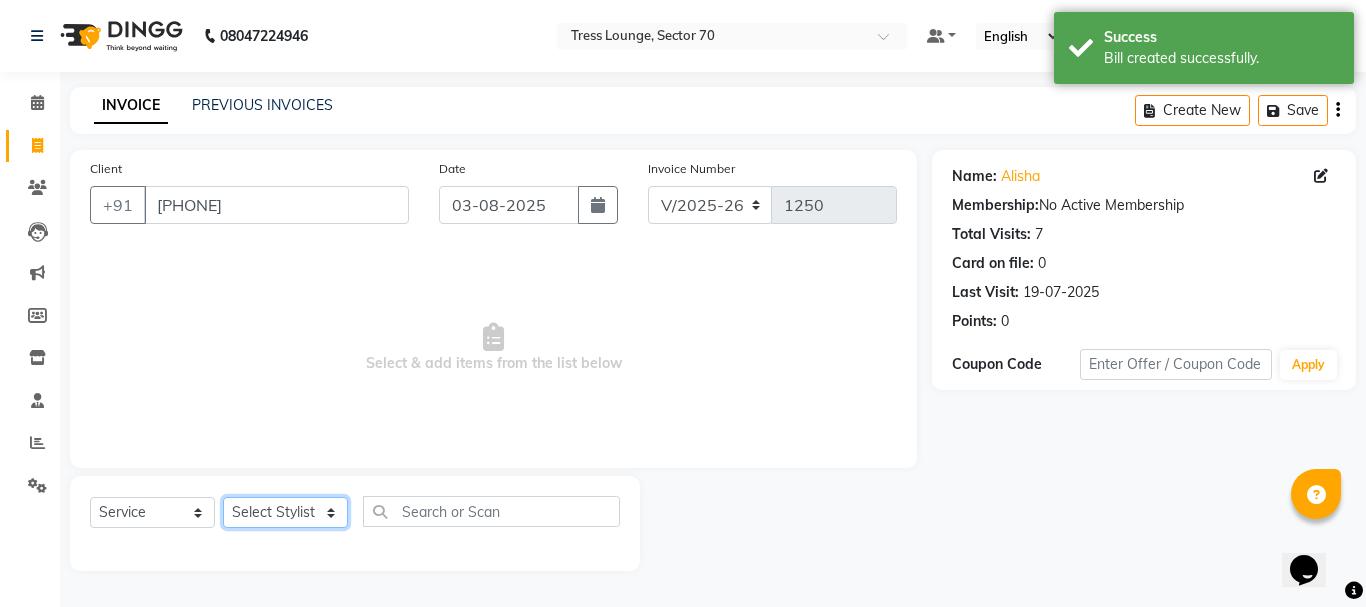 click on "Select Stylist Aman  Anni  Ashu  Dev  Gagan  Laxmi  Mohit Monu  Rahul  Sahil Shivani  shruti Vikas" 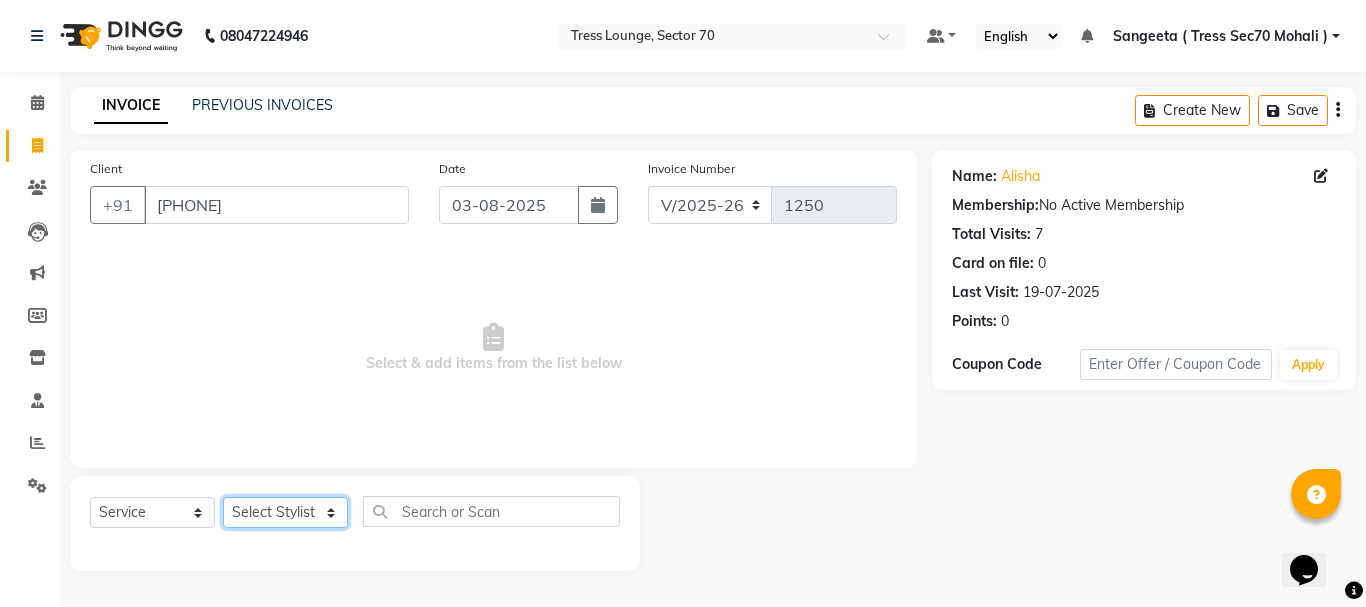 select on "46201" 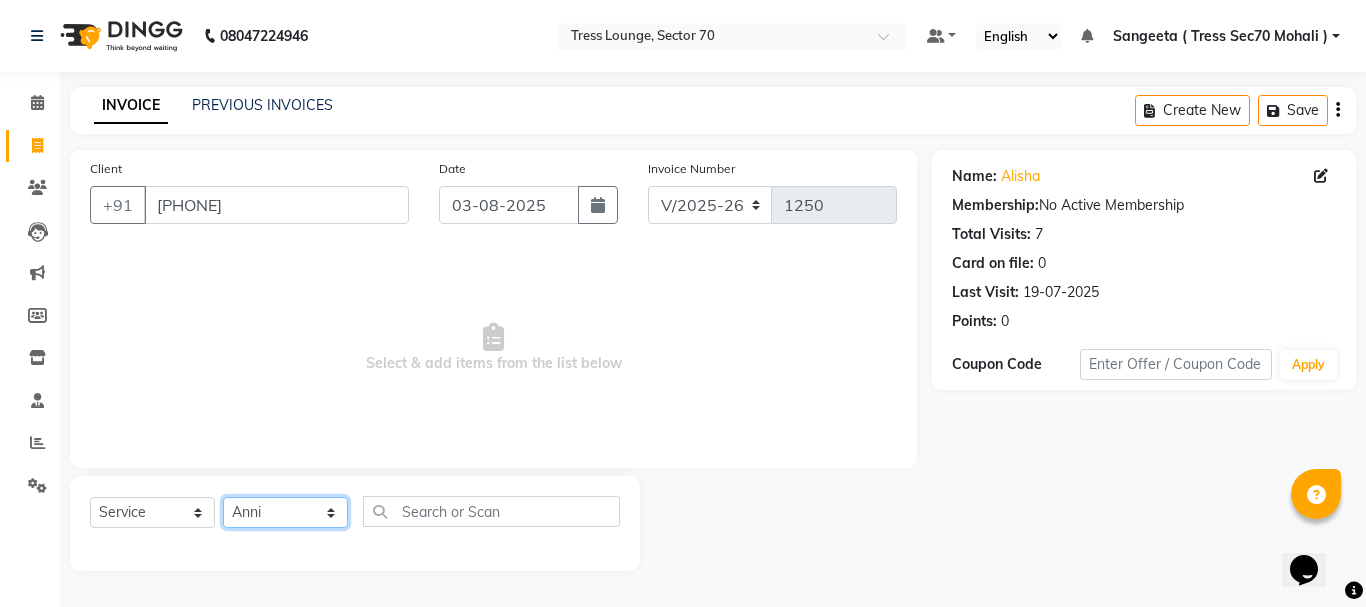 click on "Select Stylist Aman  Anni  Ashu  Dev  Gagan  Laxmi  Mohit Monu  Rahul  Sahil Shivani  shruti Vikas" 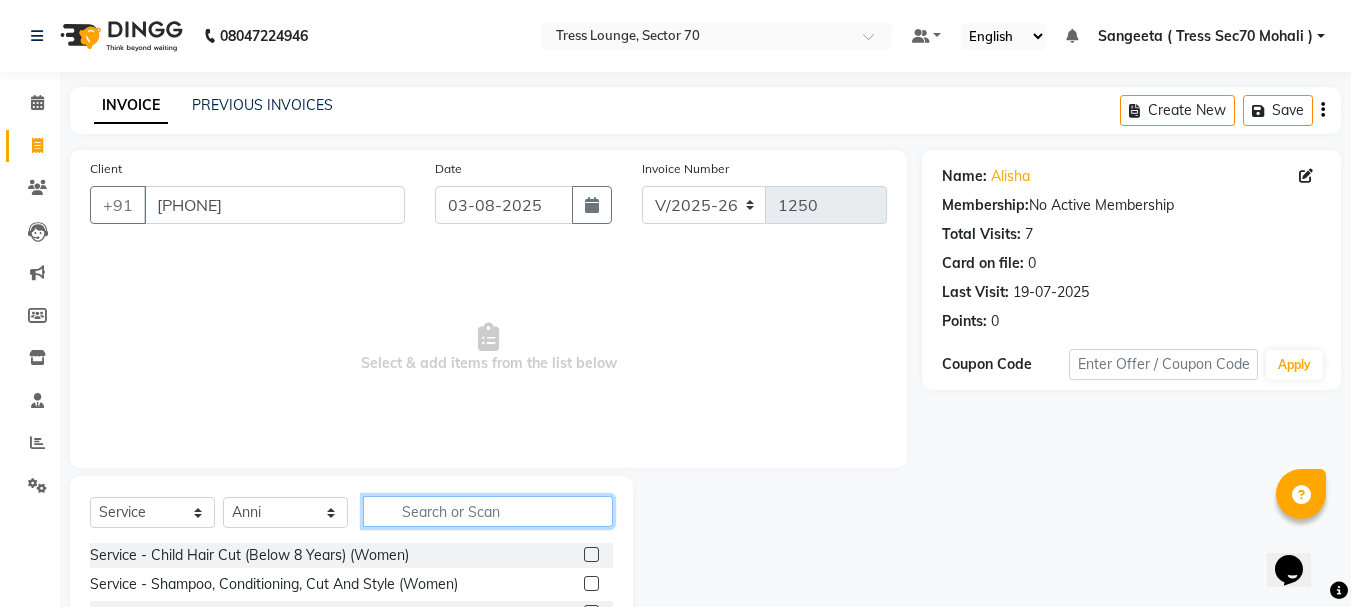 click 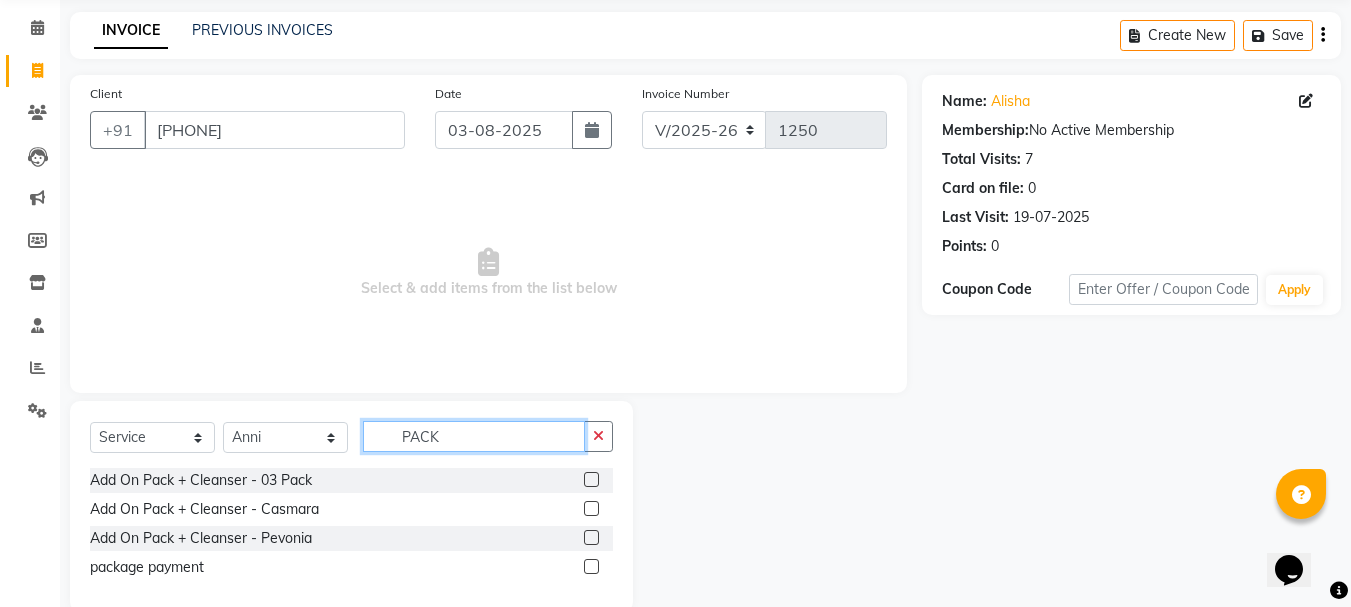 scroll, scrollTop: 110, scrollLeft: 0, axis: vertical 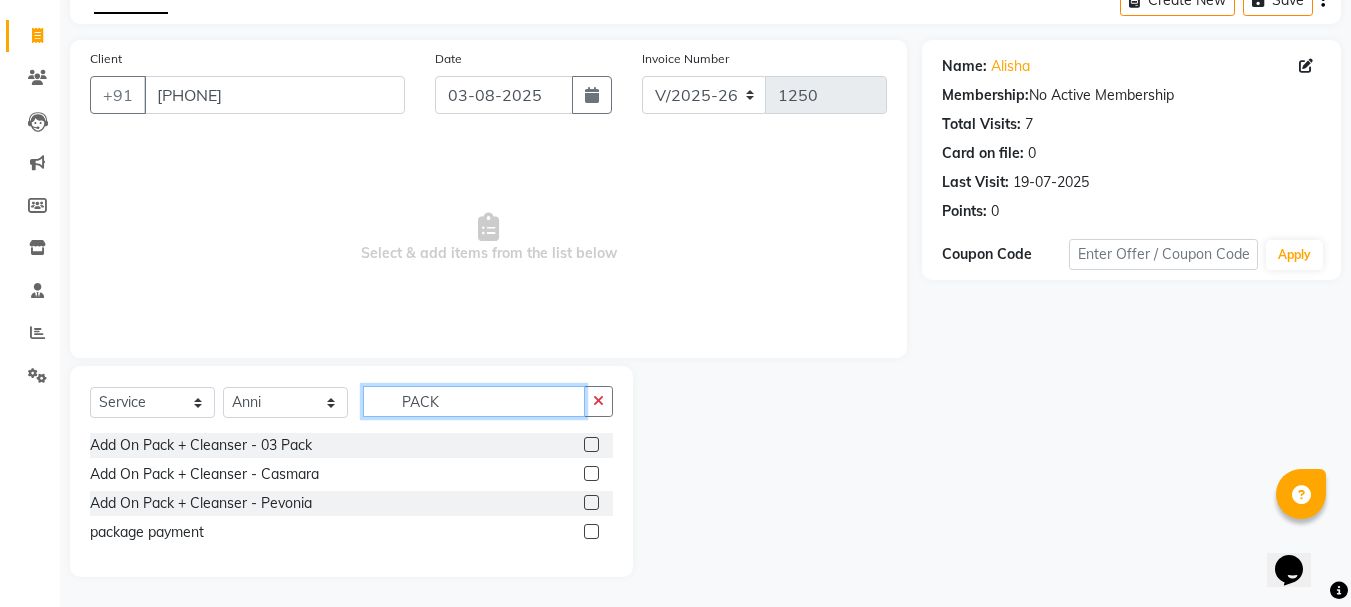 type on "PACK" 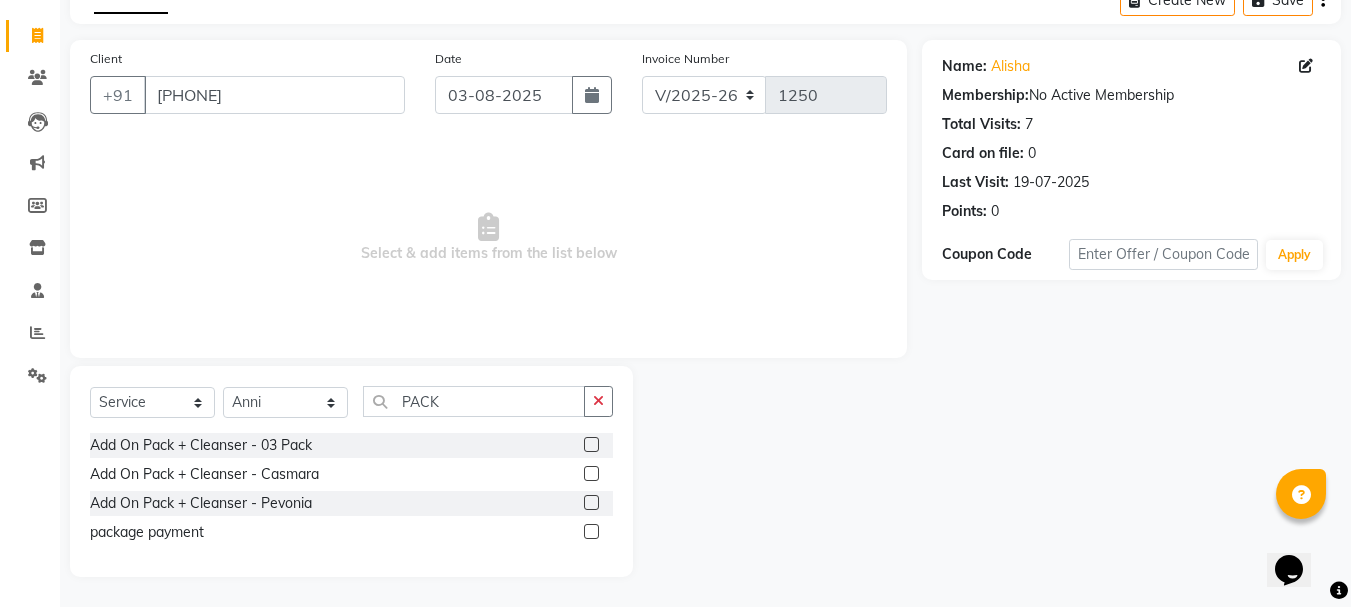 drag, startPoint x: 589, startPoint y: 525, endPoint x: 570, endPoint y: 523, distance: 19.104973 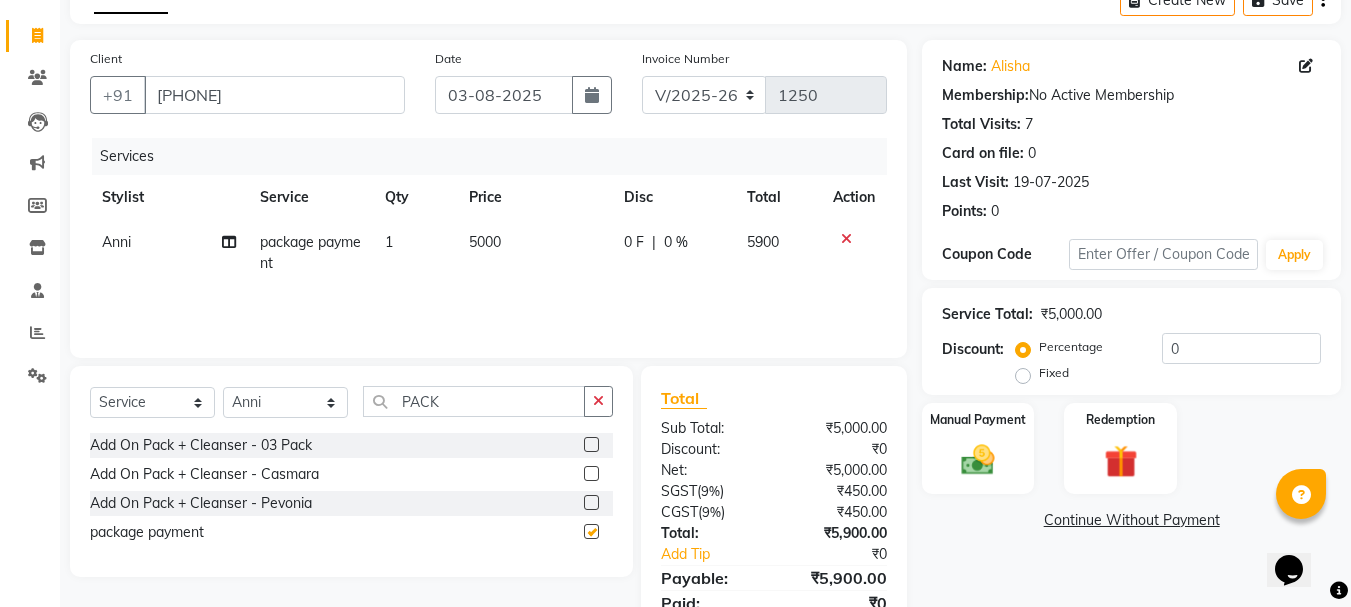 checkbox on "false" 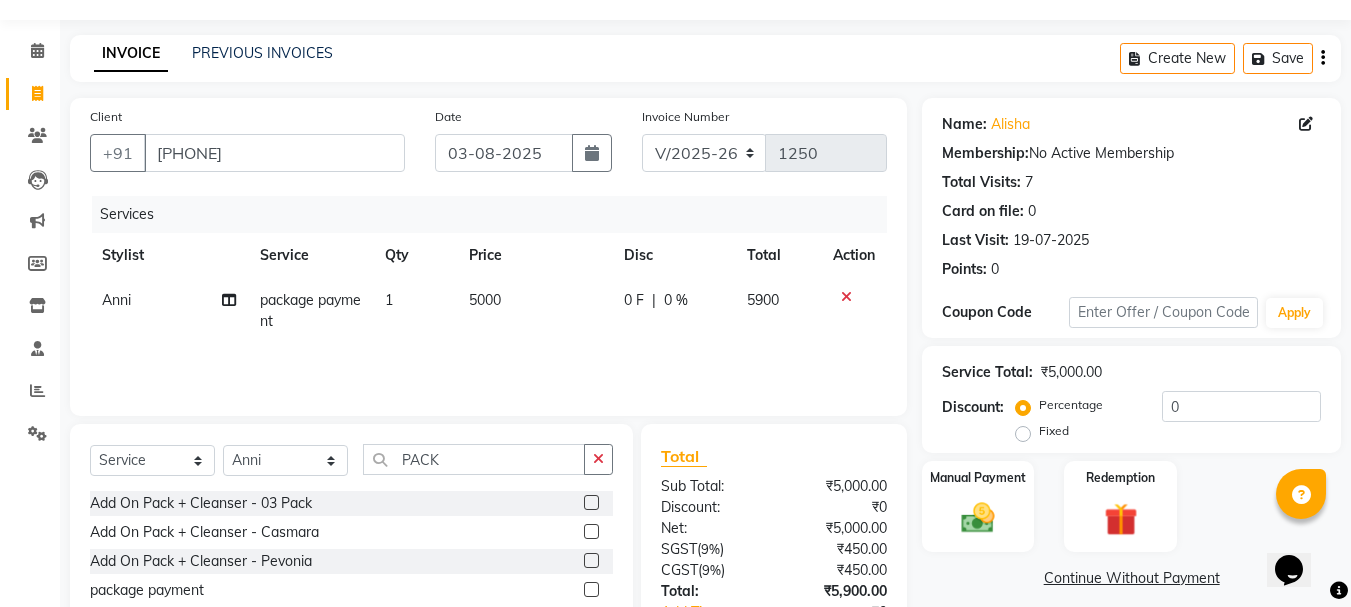 scroll, scrollTop: 0, scrollLeft: 0, axis: both 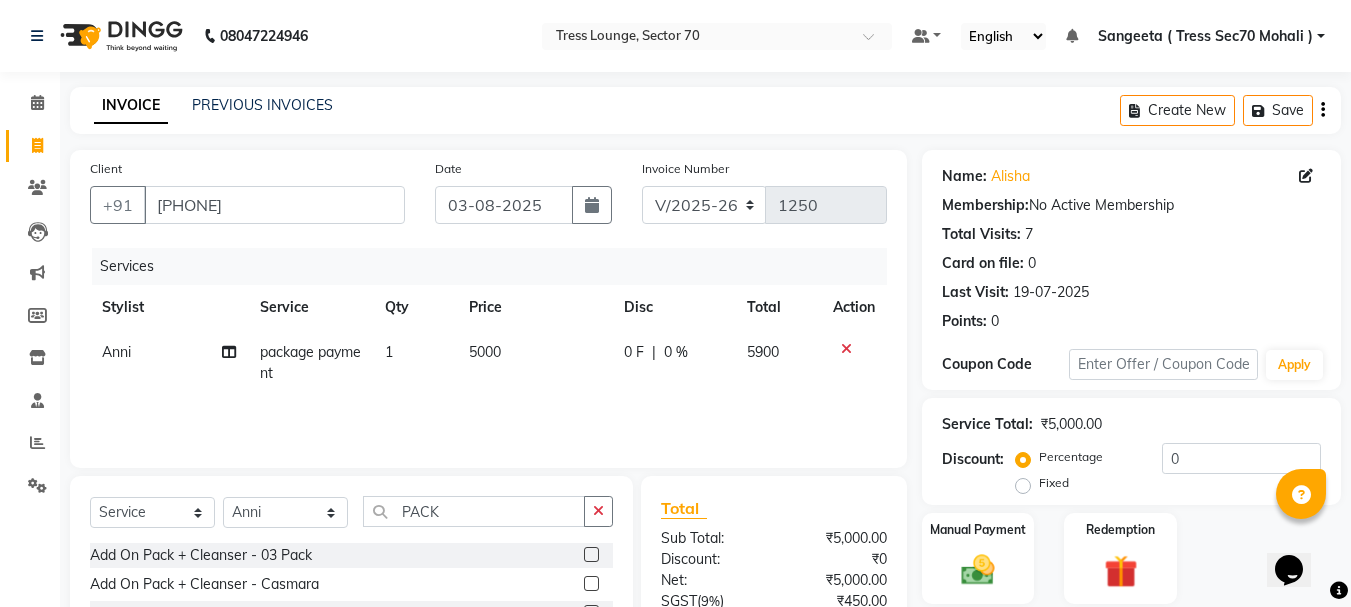 click 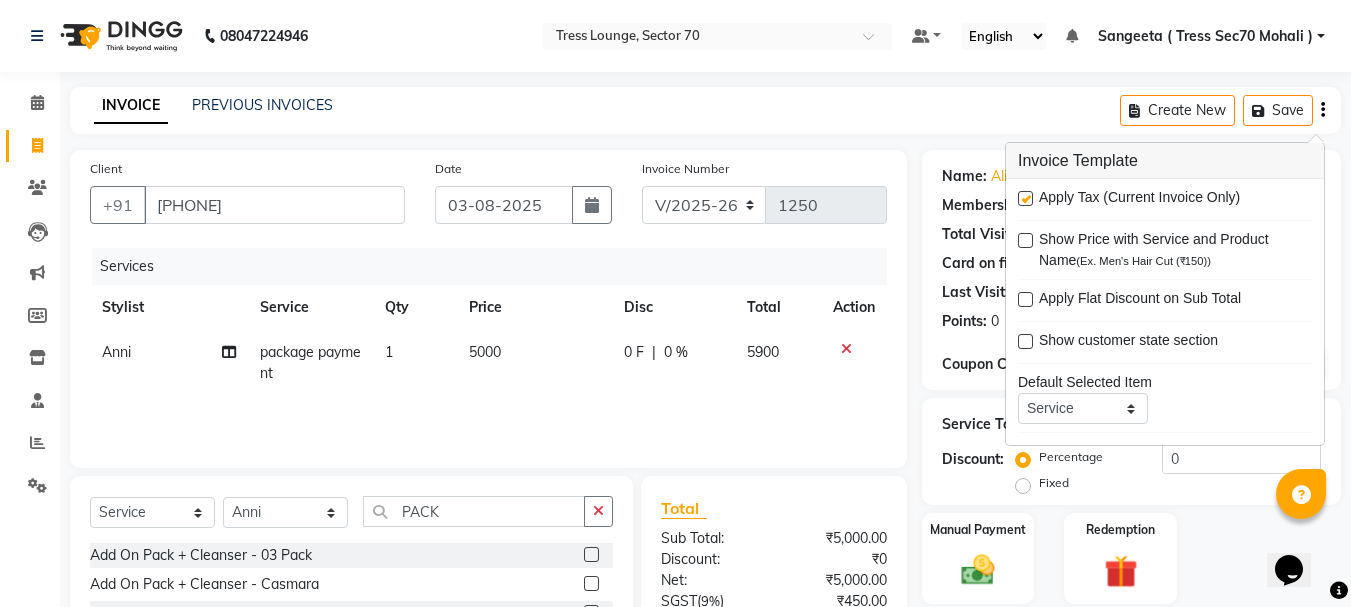 click at bounding box center (1025, 198) 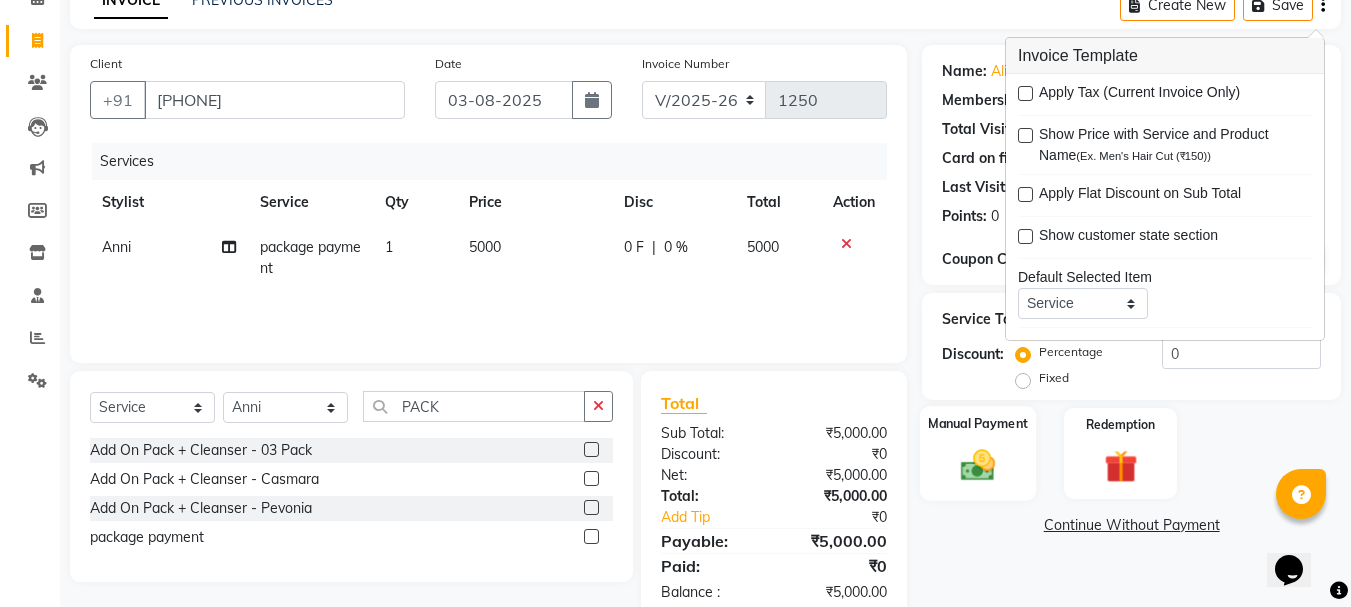 scroll, scrollTop: 151, scrollLeft: 0, axis: vertical 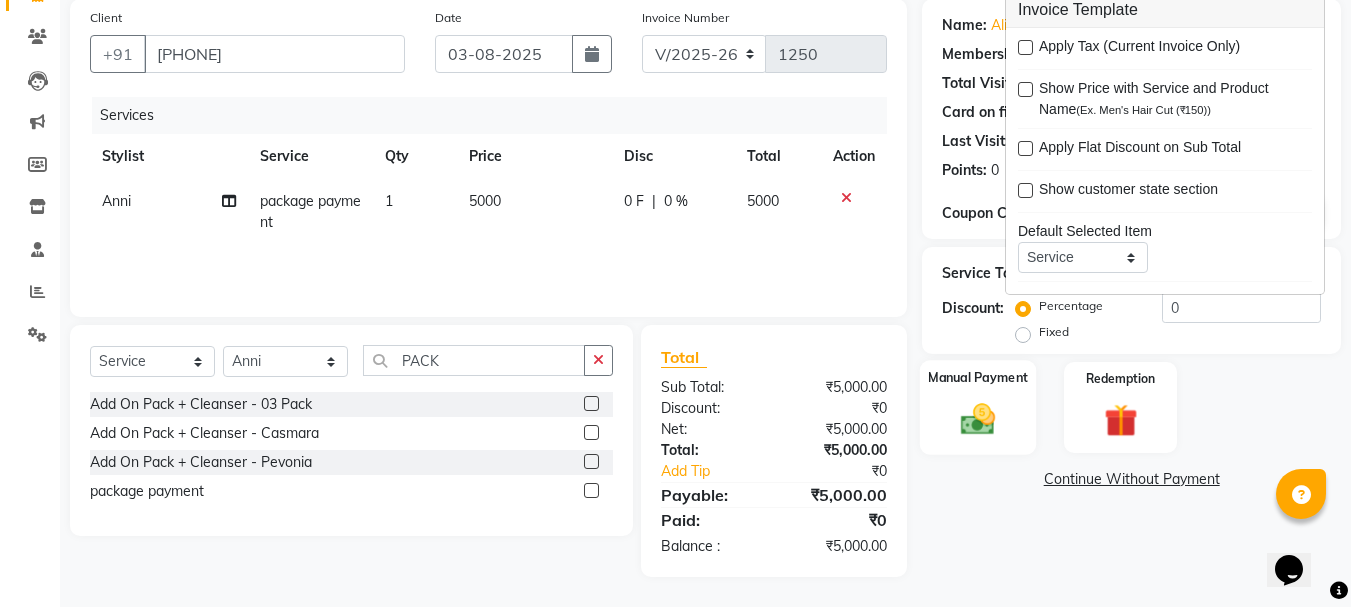 click 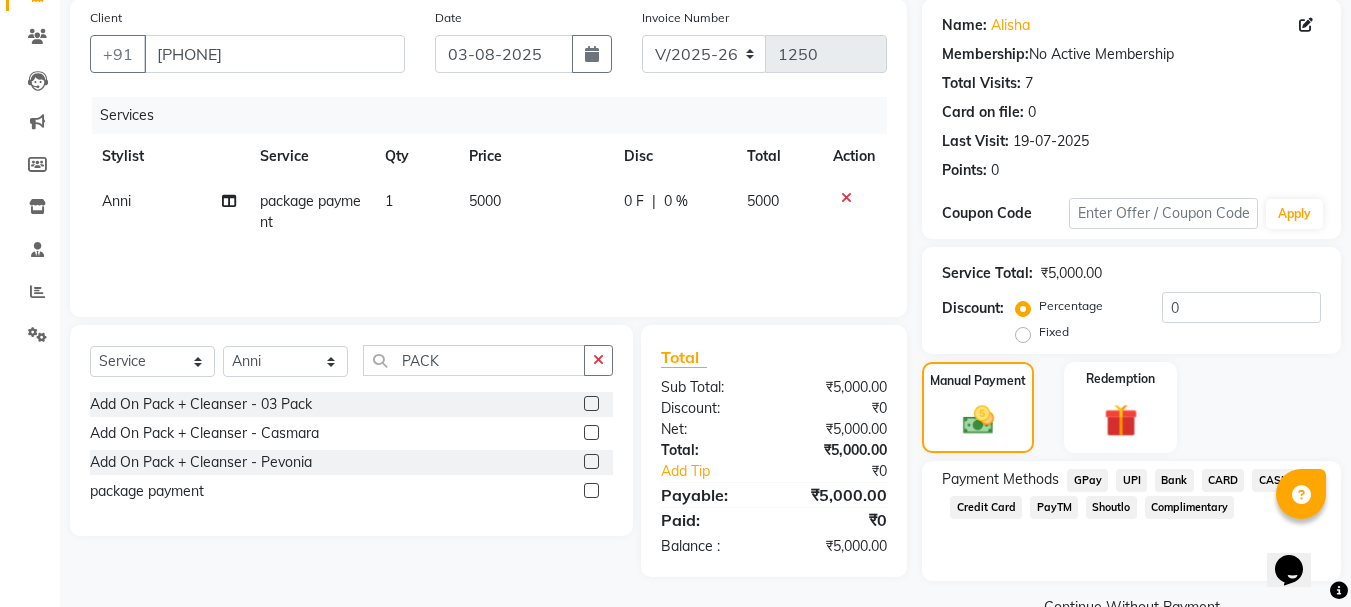 click on "CARD" 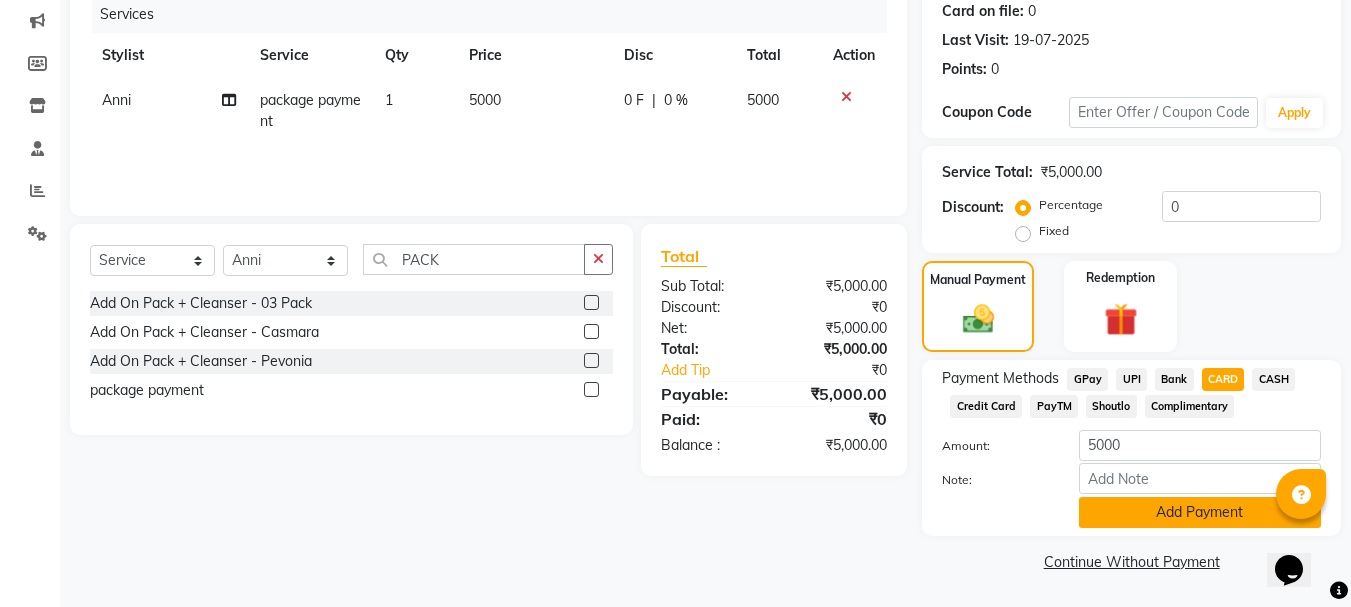click on "Add Payment" 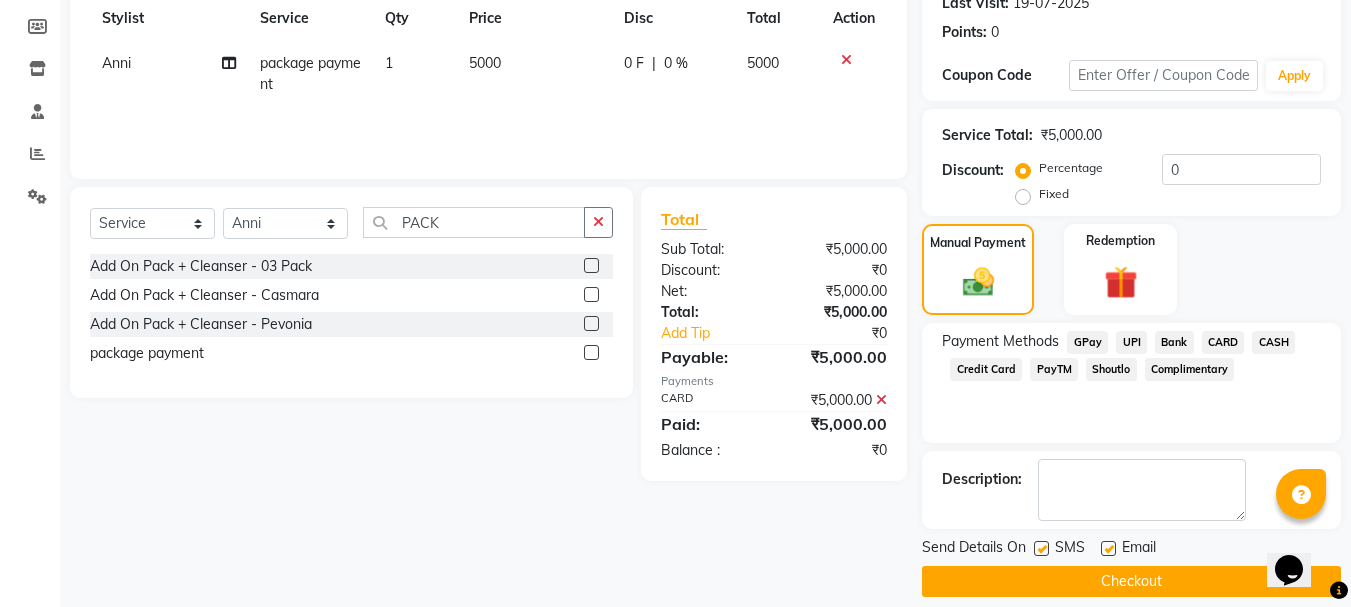 scroll, scrollTop: 309, scrollLeft: 0, axis: vertical 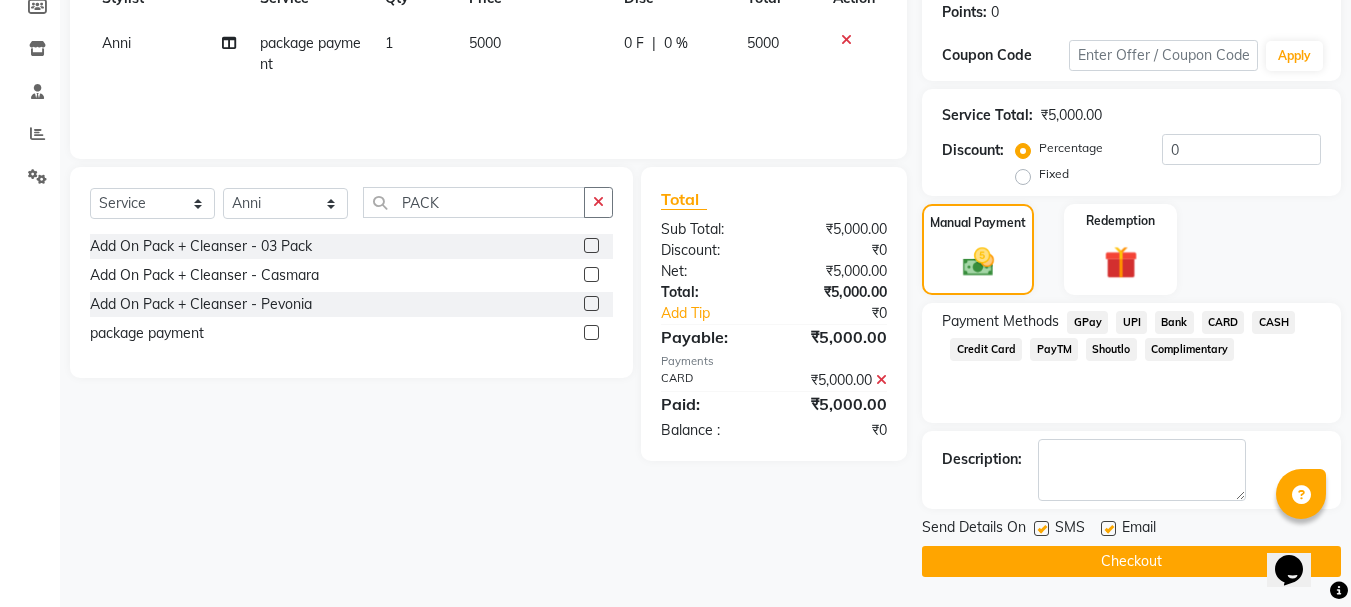 click 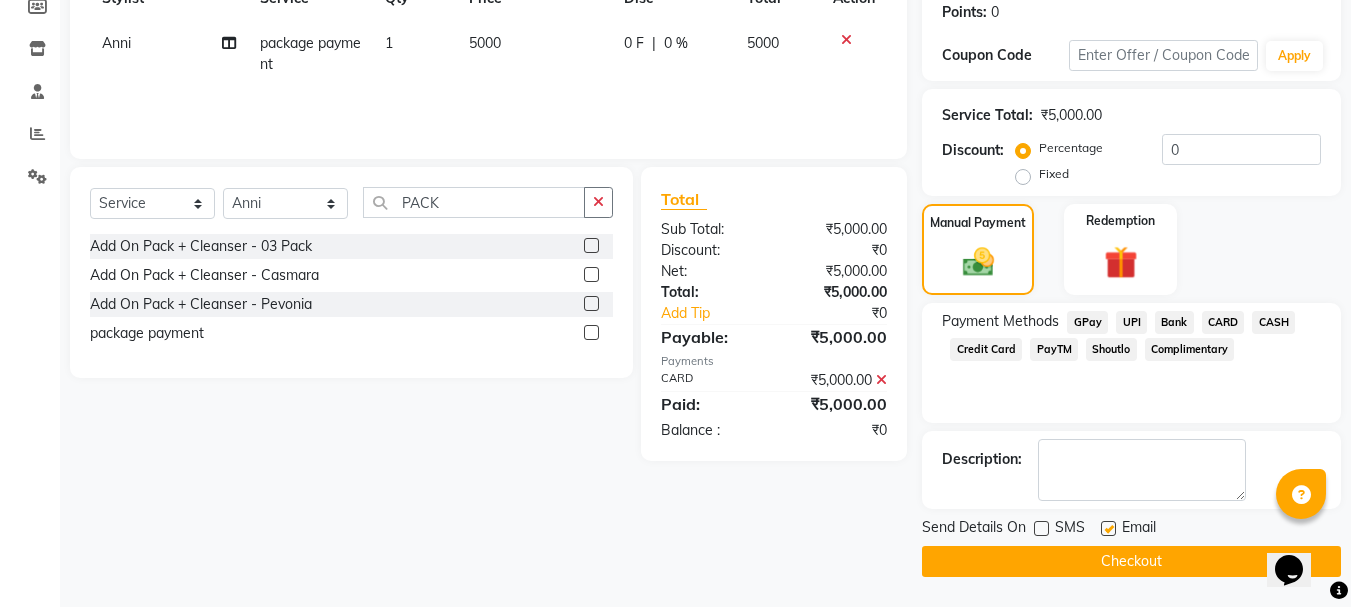 click on "Checkout" 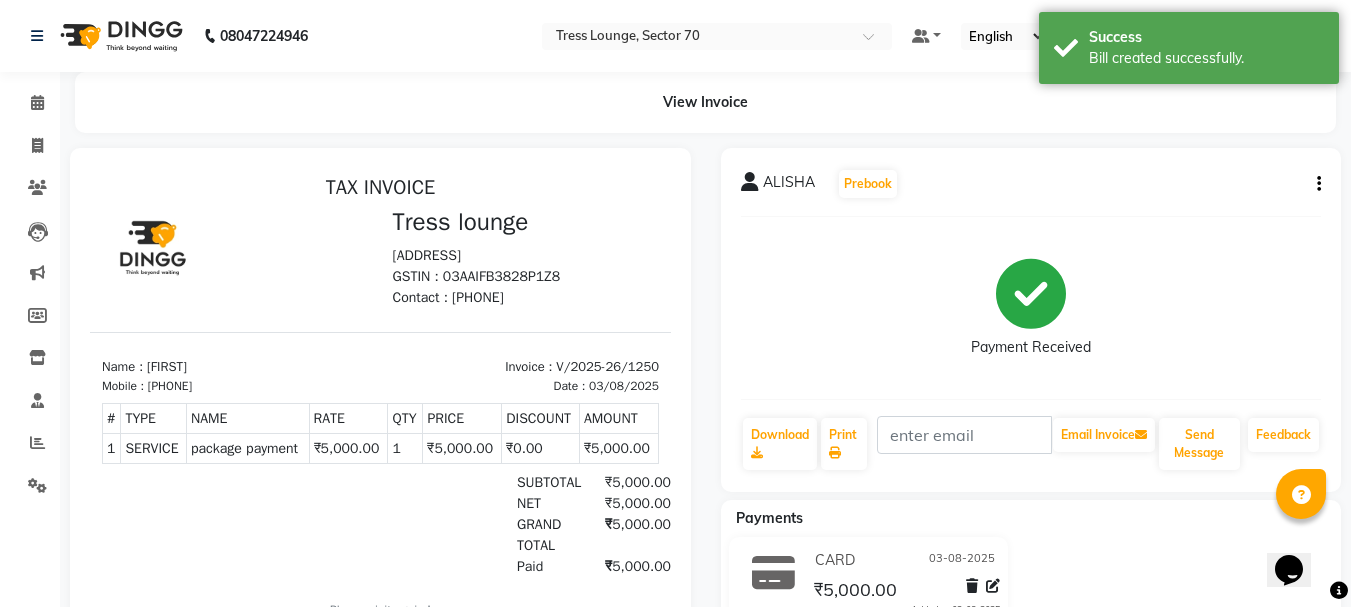 scroll, scrollTop: 0, scrollLeft: 0, axis: both 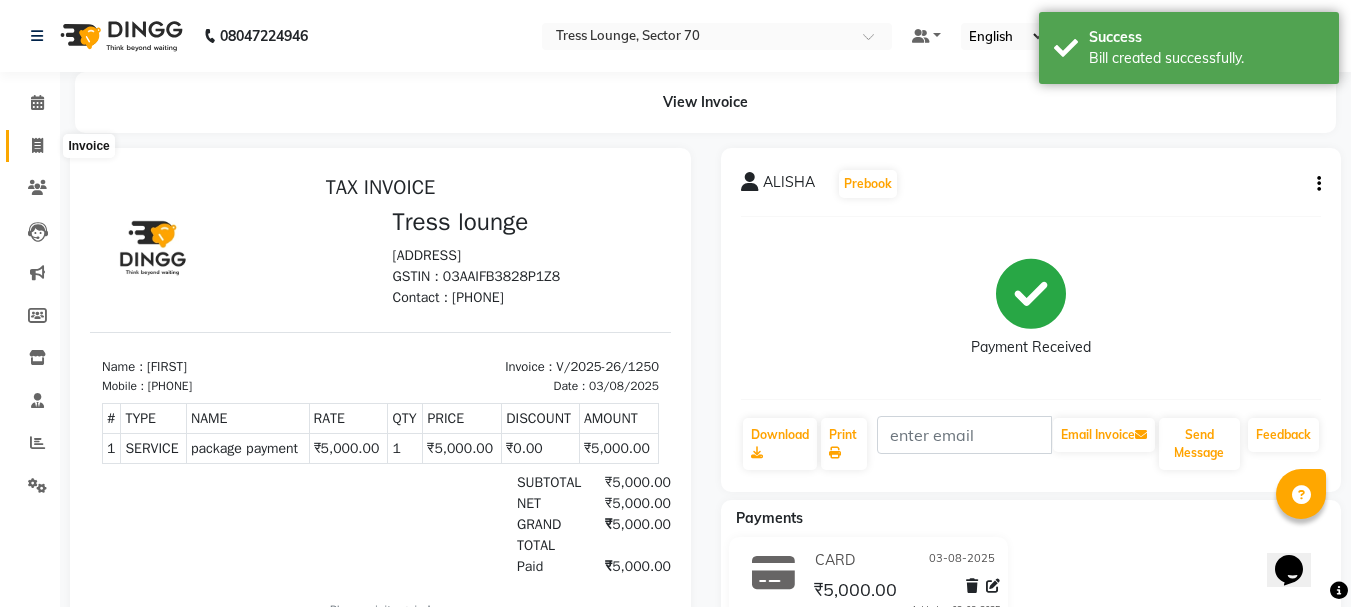 click 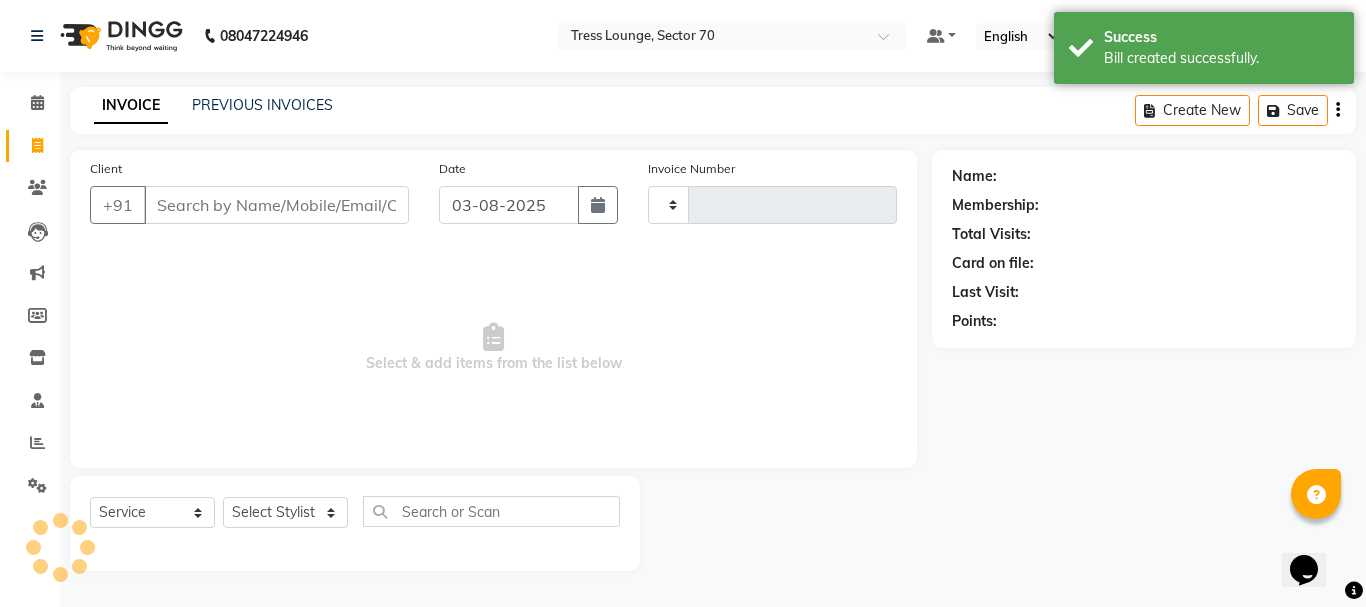 type on "1251" 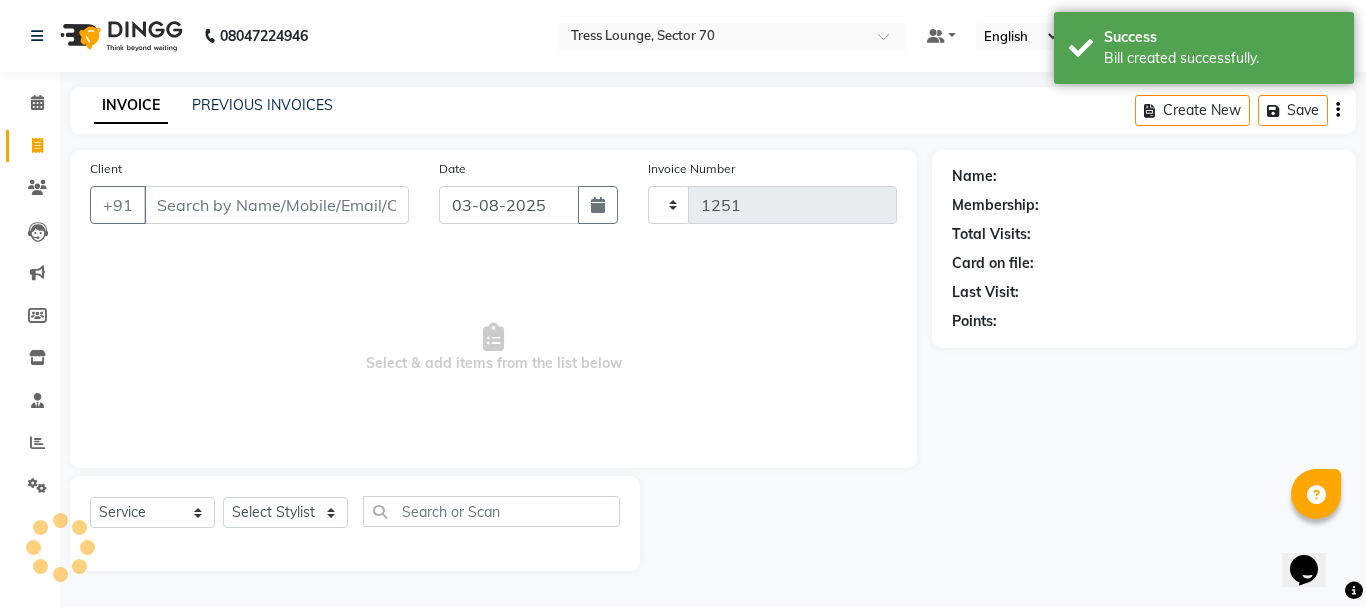 select on "6241" 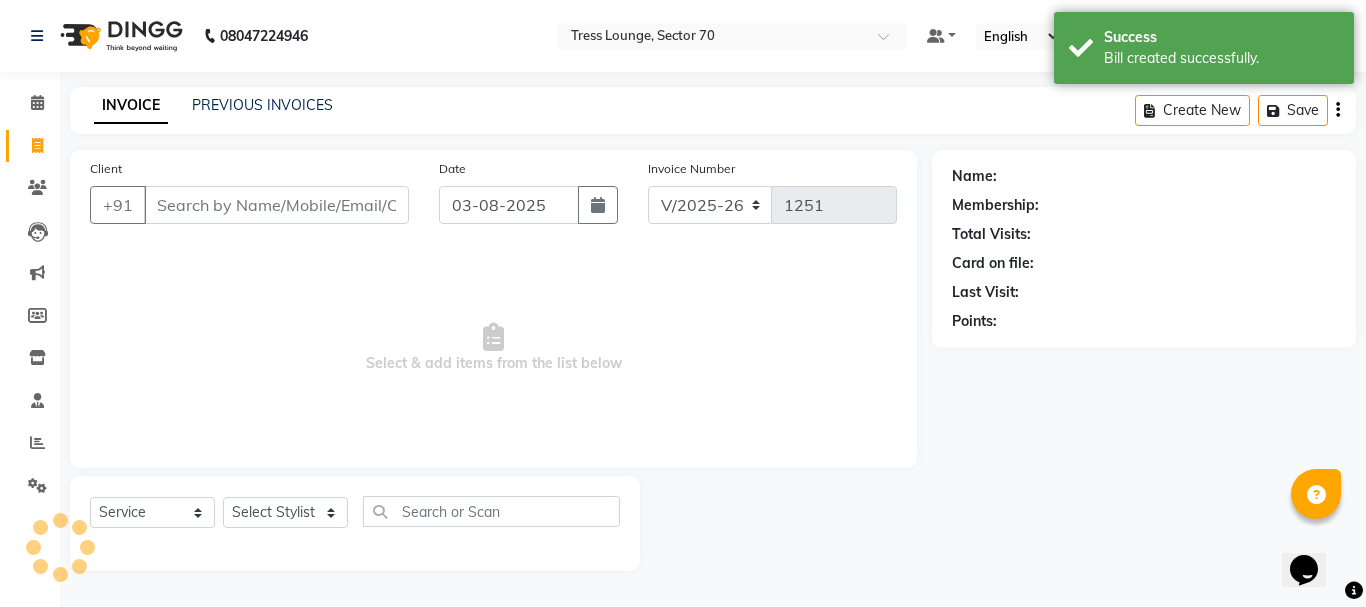 click on "Client" at bounding box center [276, 205] 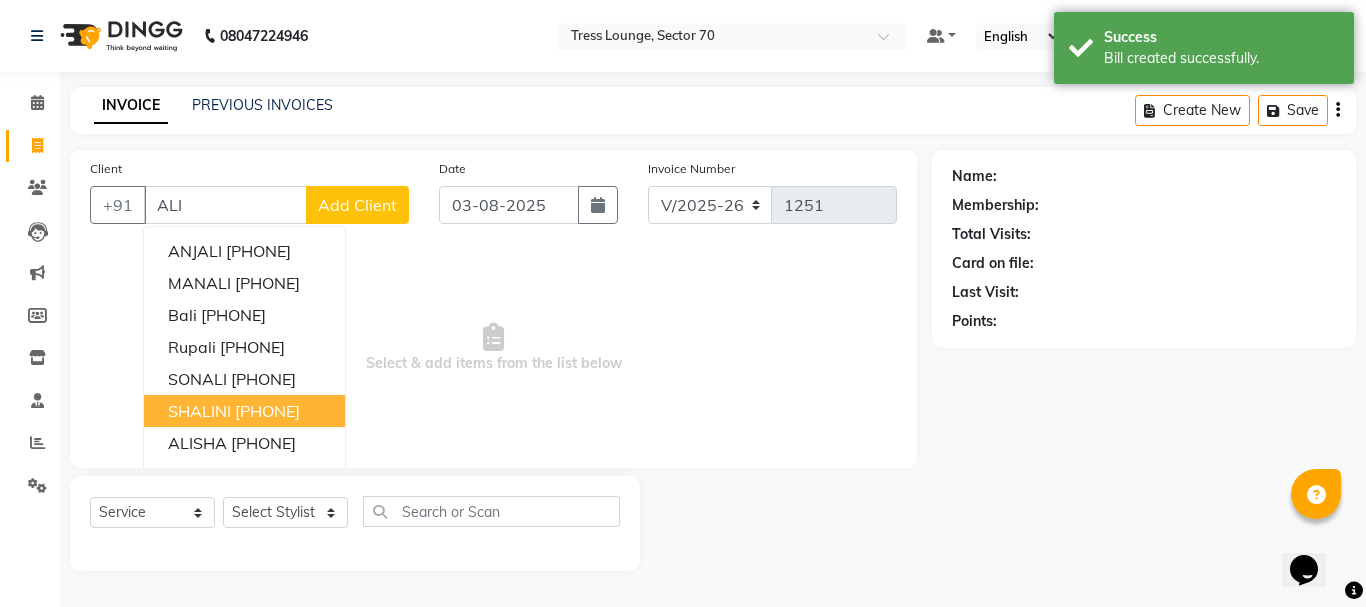 click on "[FIRST] [PHONE]" at bounding box center (244, 411) 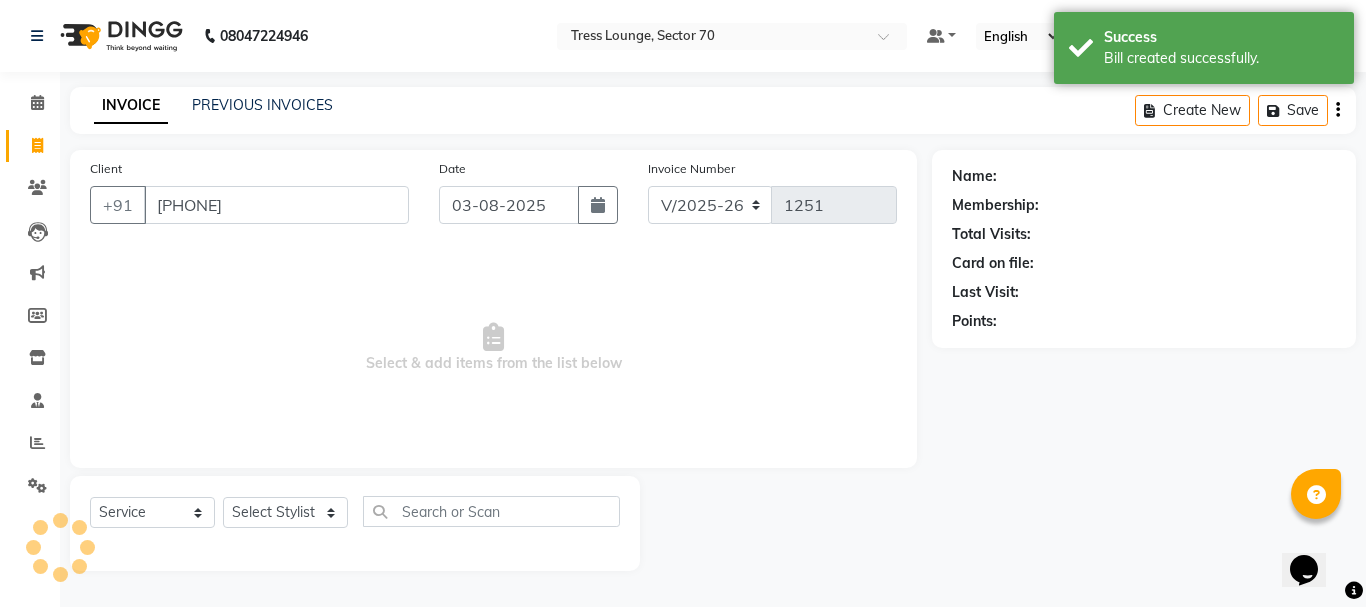 type on "[PHONE]" 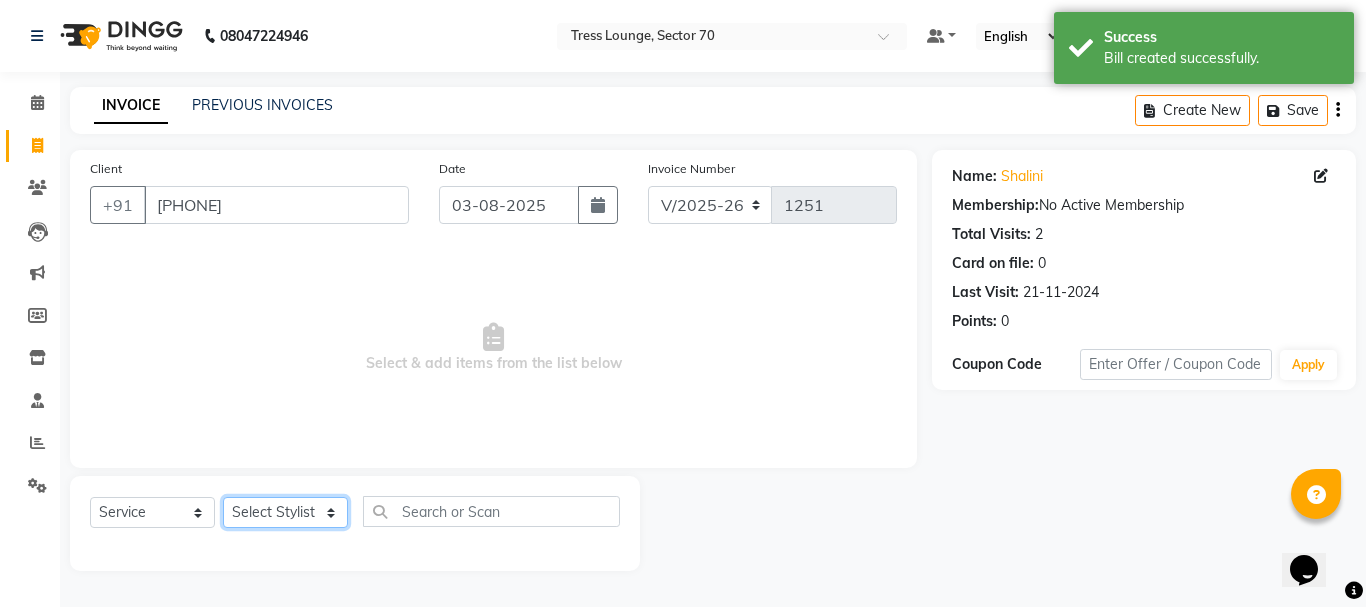click on "Select Stylist Aman  Anni  Ashu  Dev  Gagan  Laxmi  Mohit Monu  Rahul  Sahil Shivani  shruti Vikas" 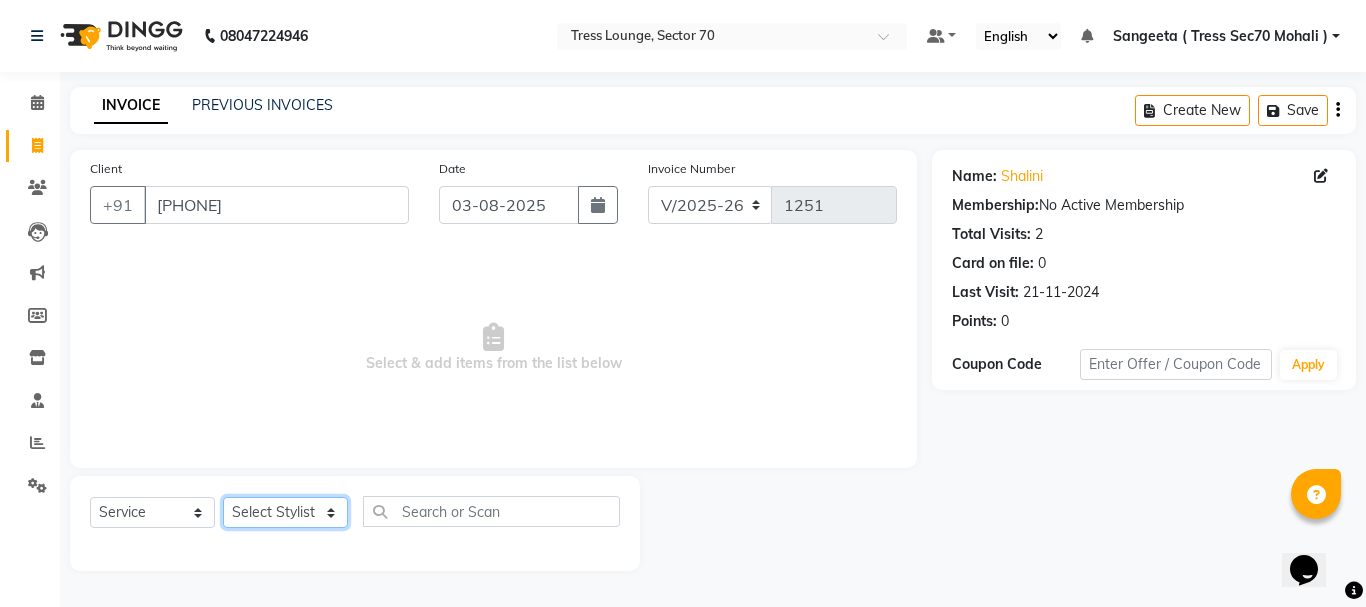 select on "[PHONE]" 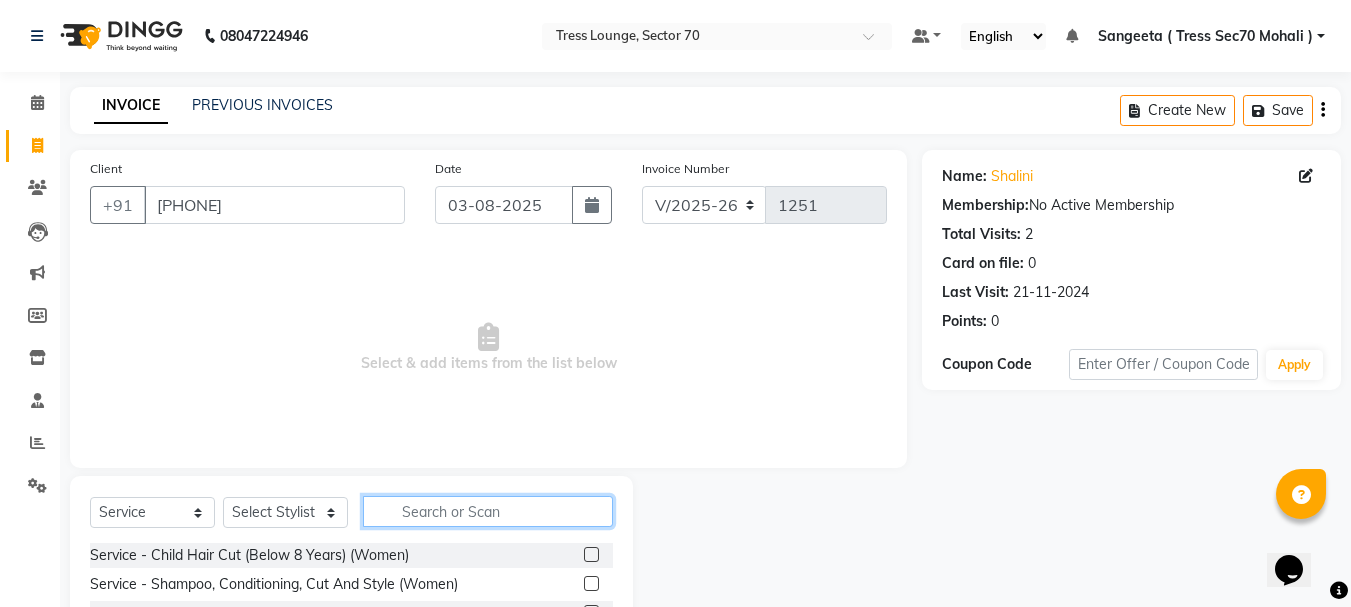 click 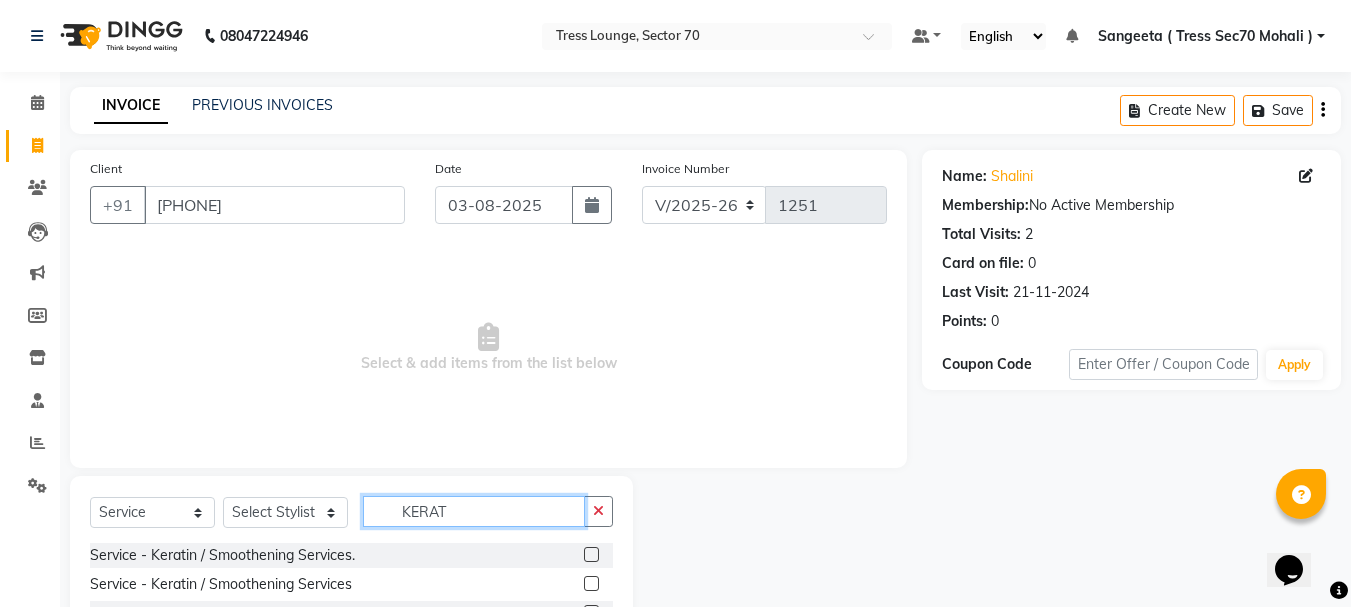scroll, scrollTop: 81, scrollLeft: 0, axis: vertical 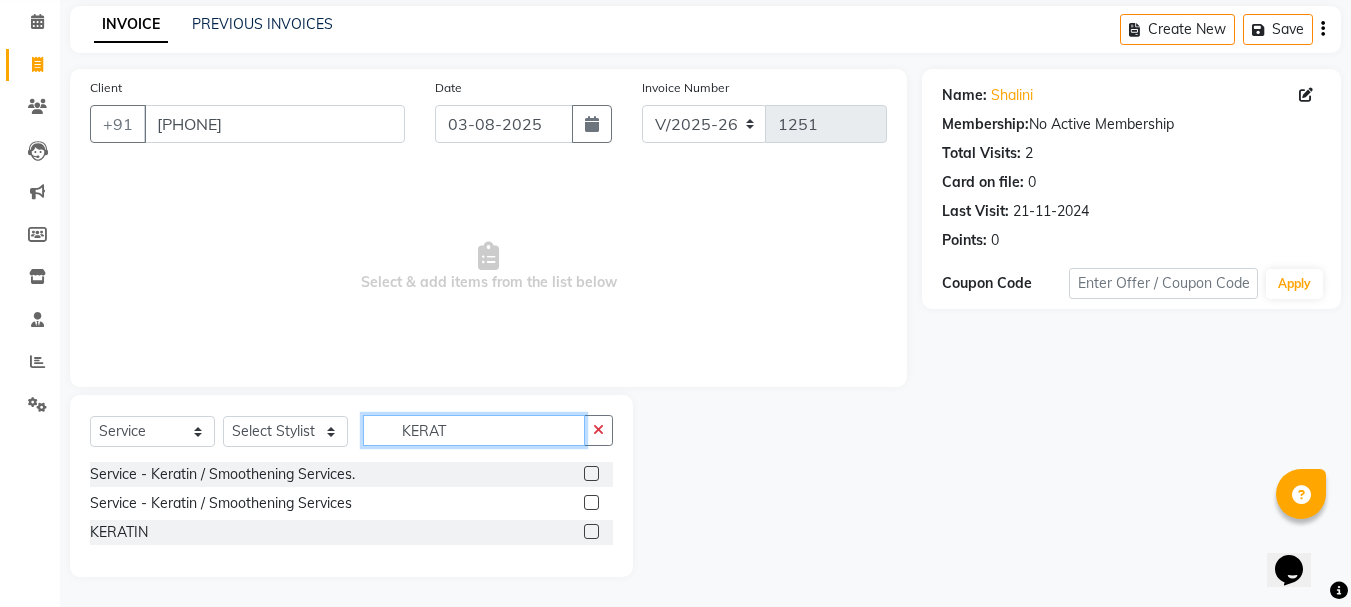 type on "KERAT" 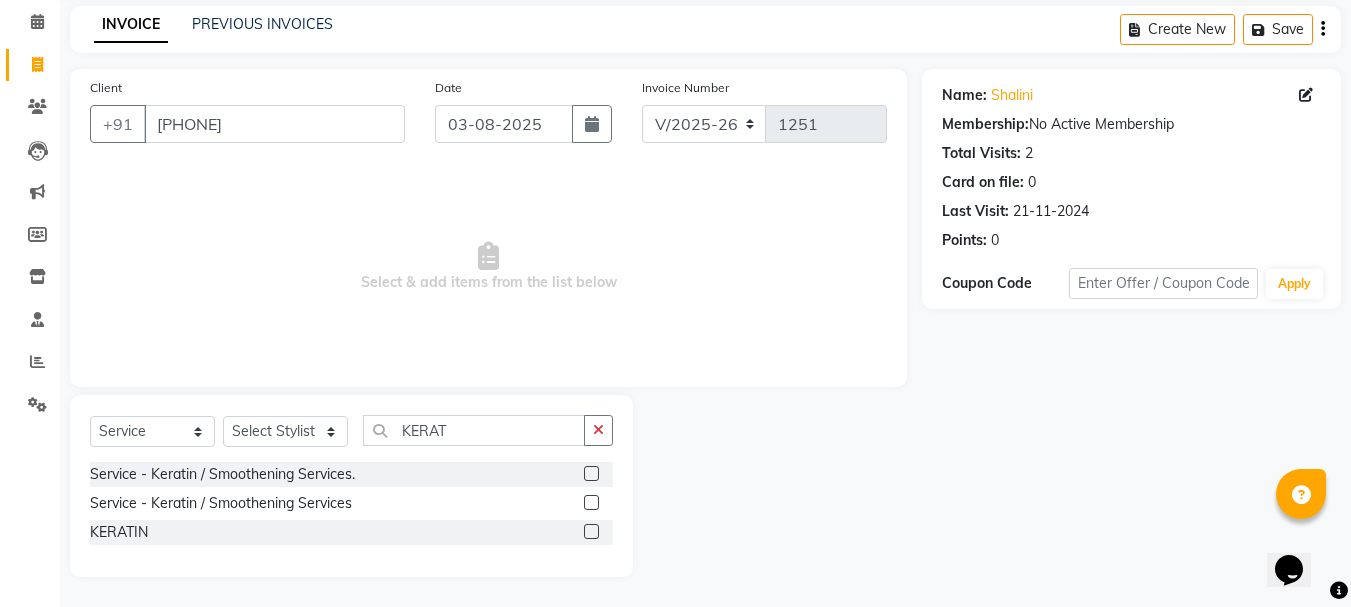 click 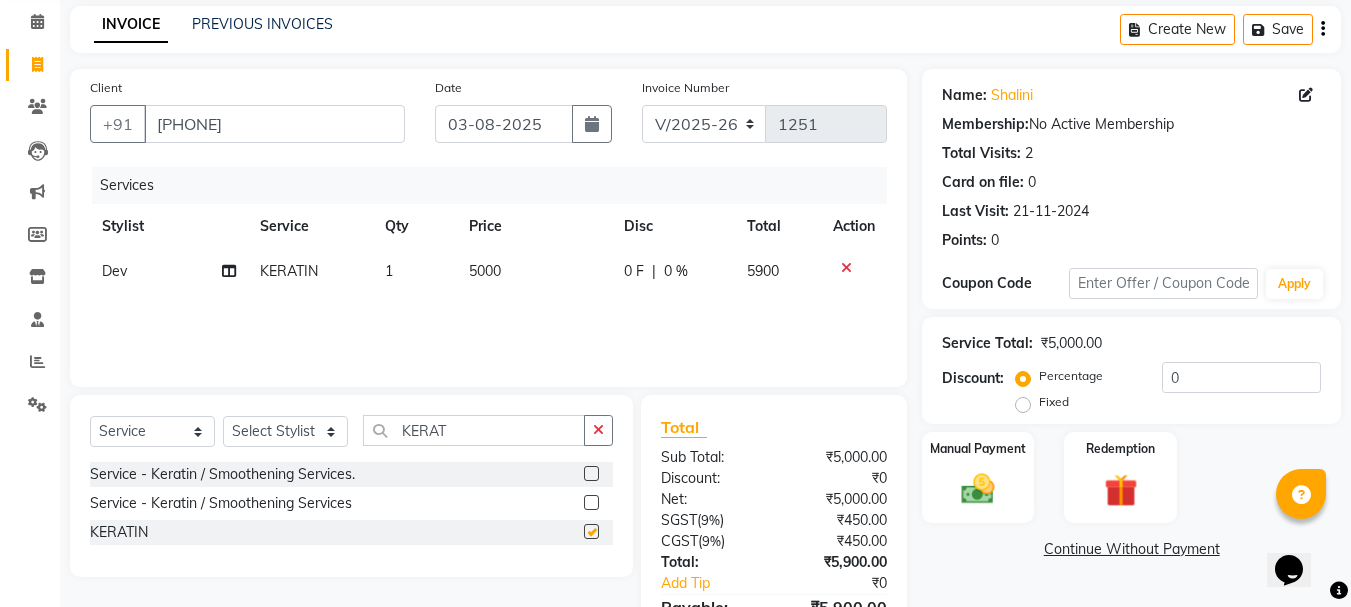 checkbox on "false" 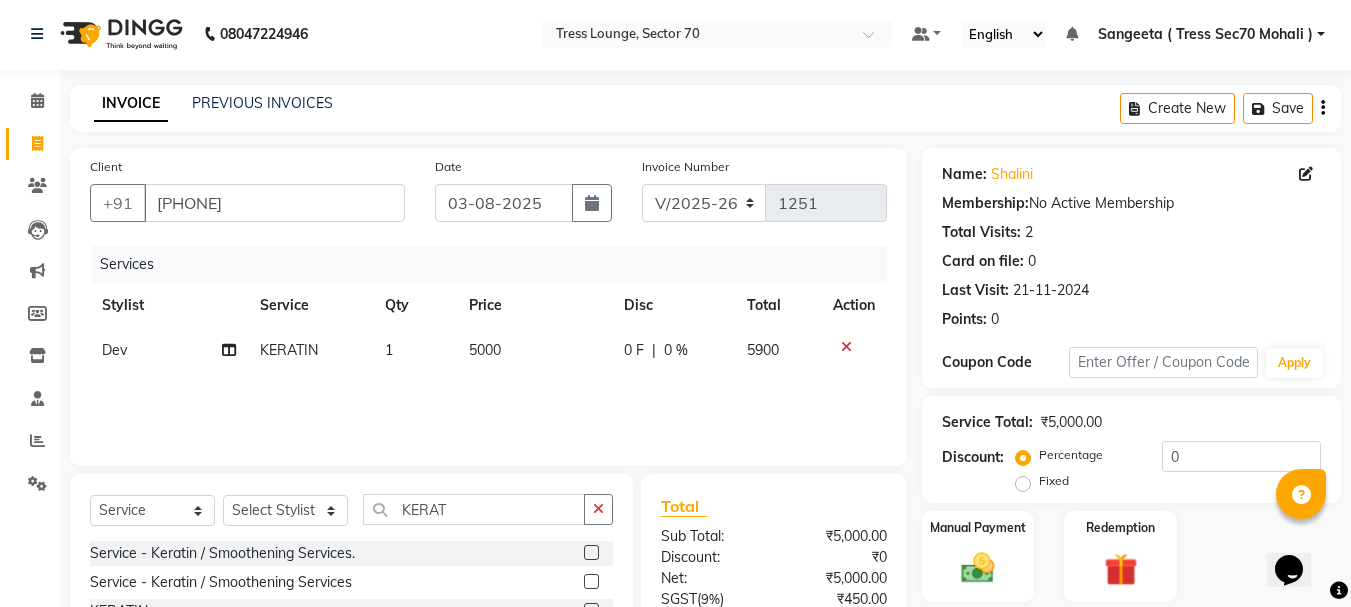 scroll, scrollTop: 0, scrollLeft: 0, axis: both 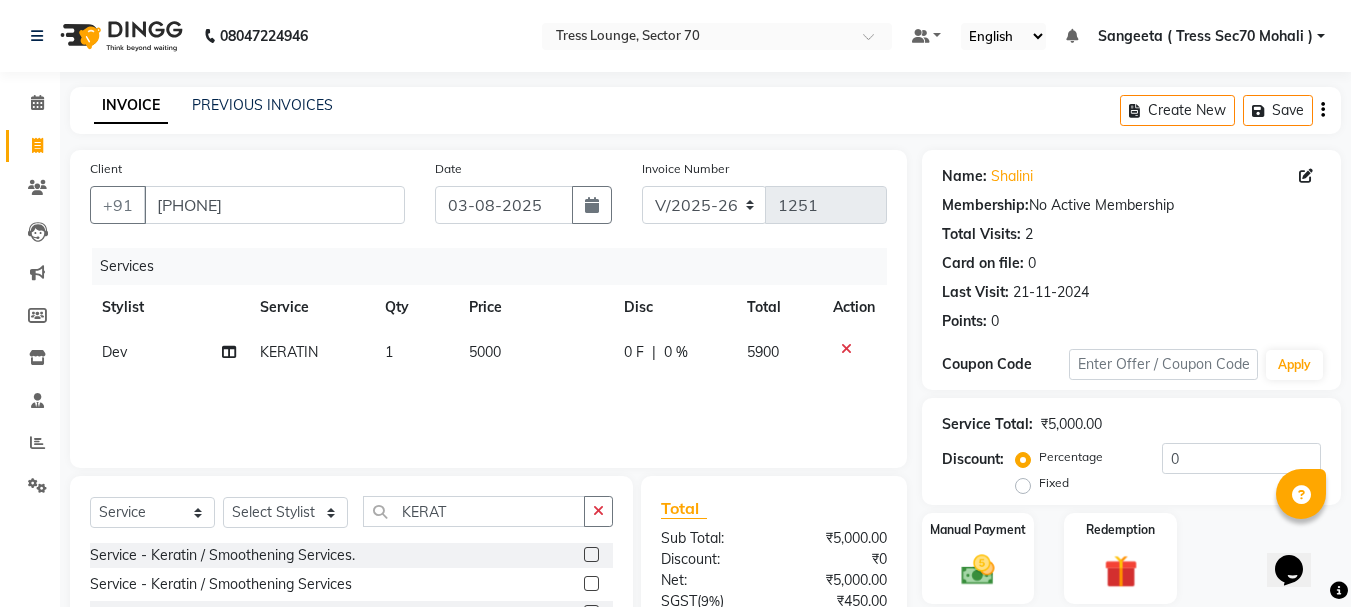 click 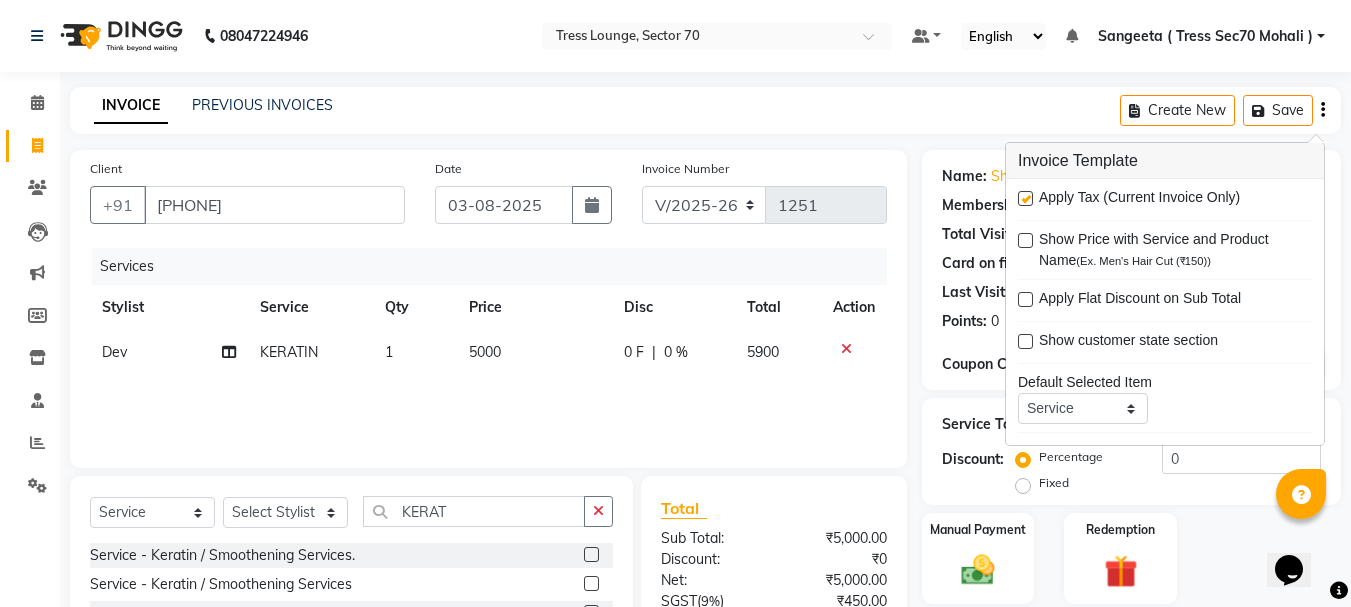 click at bounding box center (1025, 198) 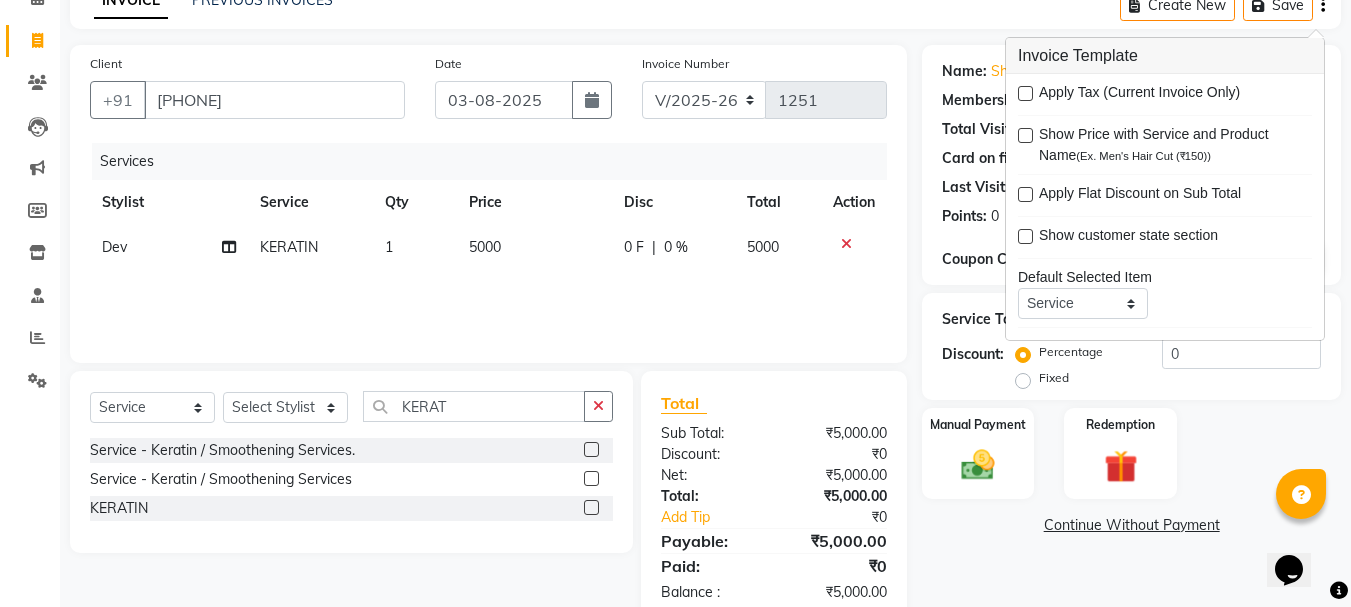 scroll, scrollTop: 151, scrollLeft: 0, axis: vertical 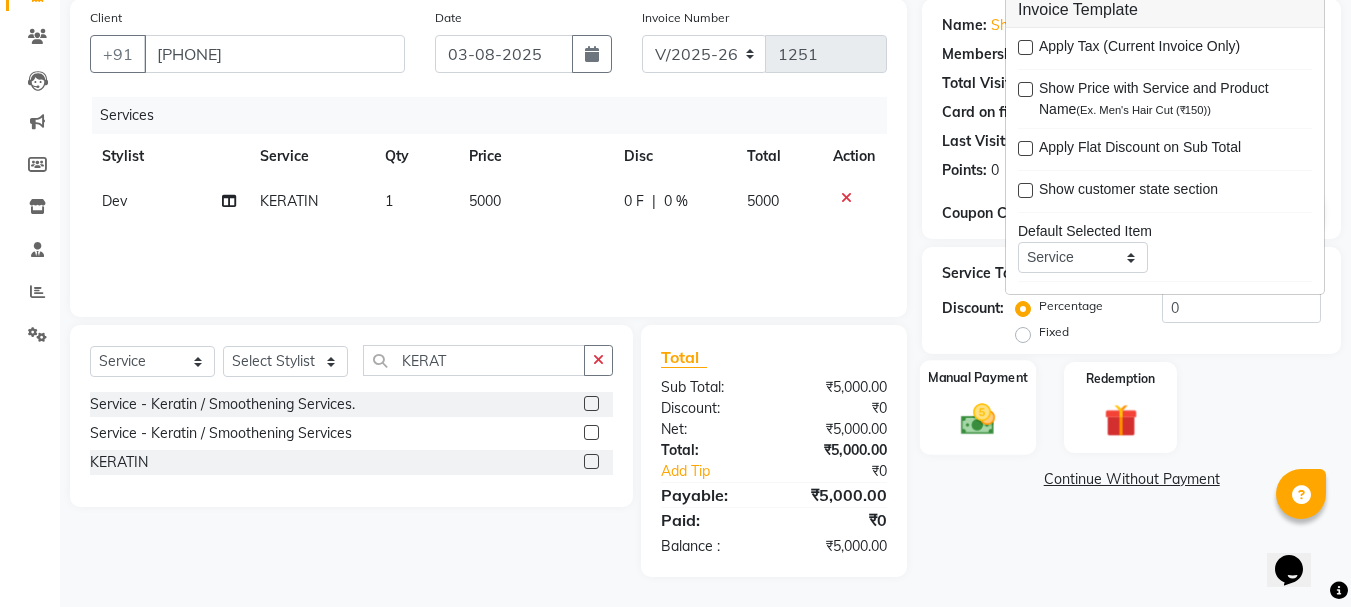 click 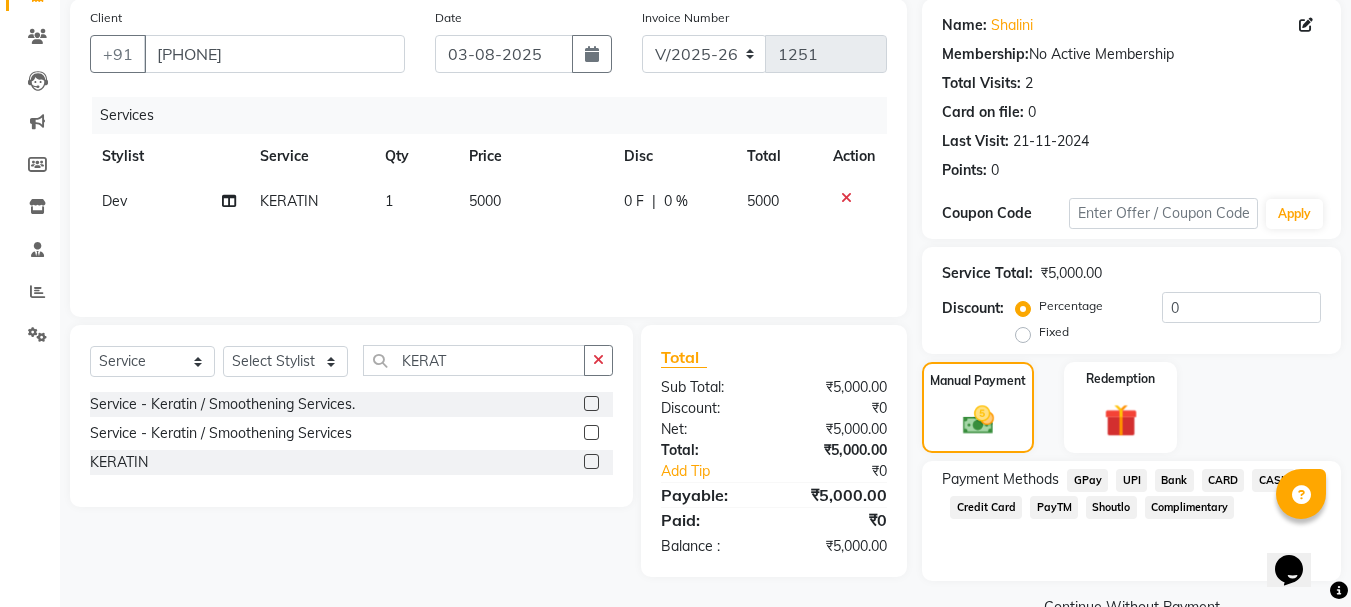click on "CARD" 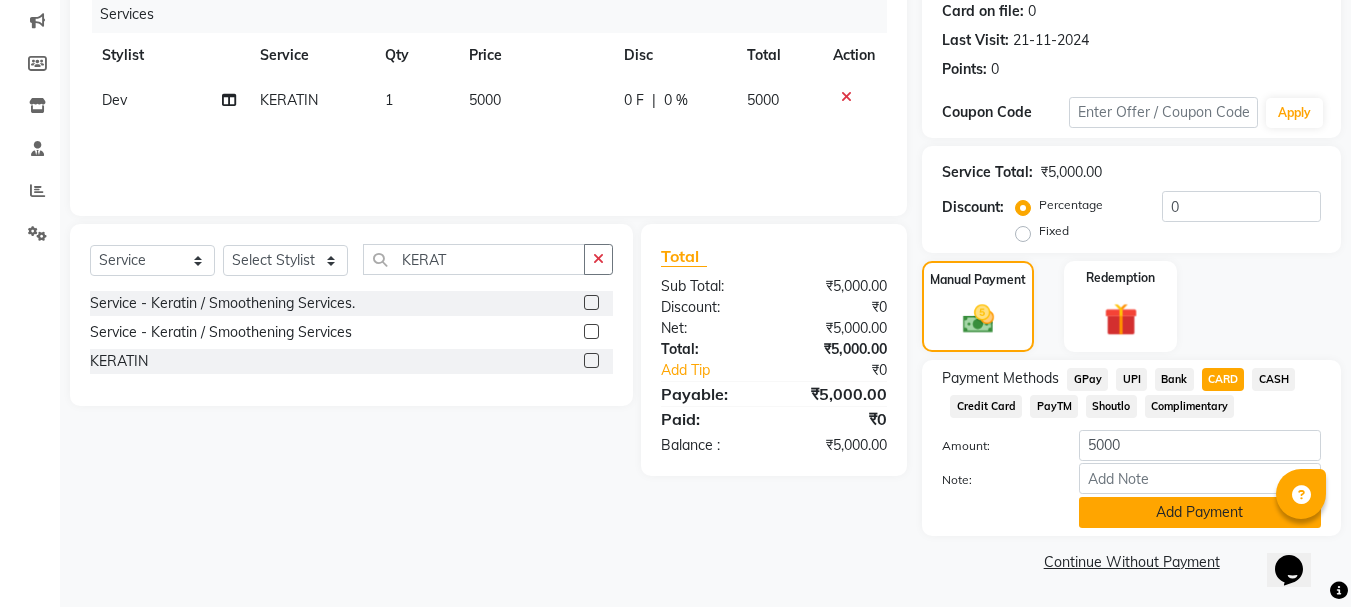 click on "Add Payment" 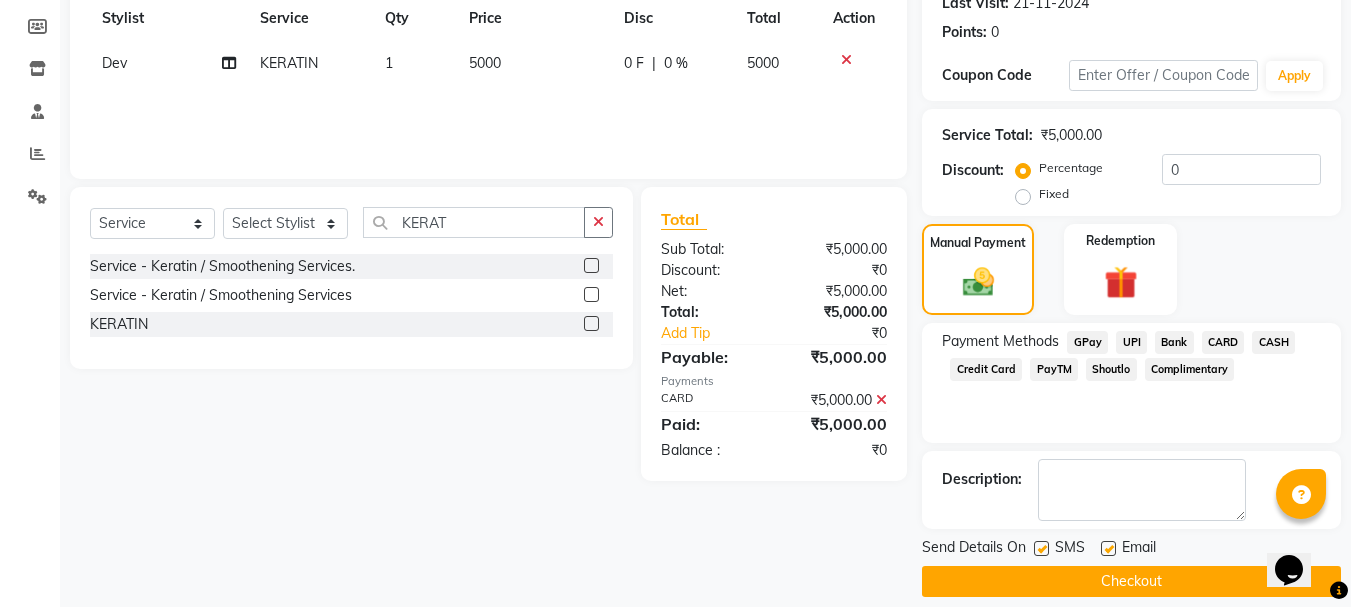 scroll, scrollTop: 309, scrollLeft: 0, axis: vertical 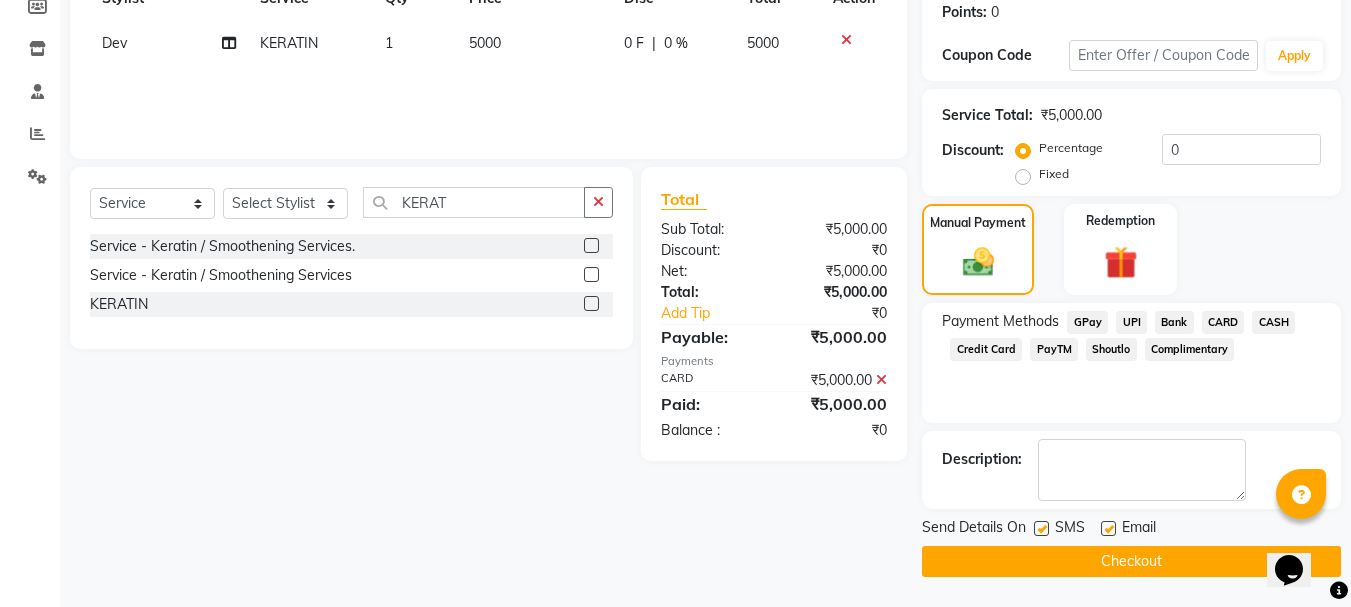 click 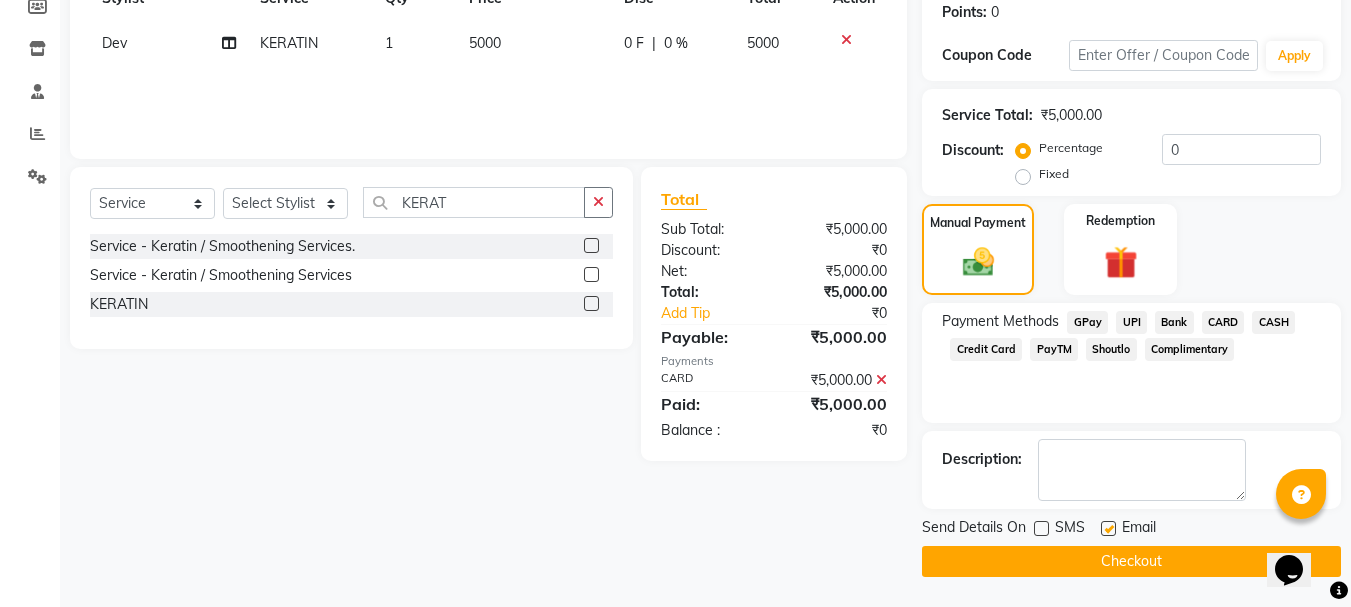 click on "Checkout" 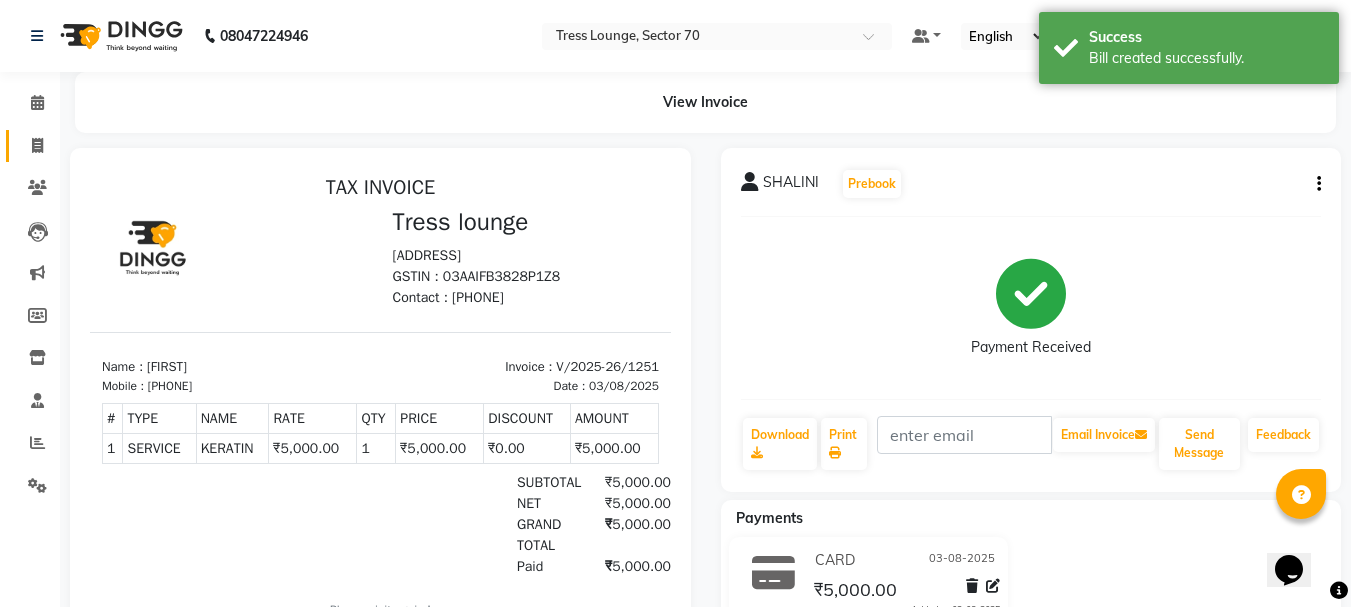 scroll, scrollTop: 0, scrollLeft: 0, axis: both 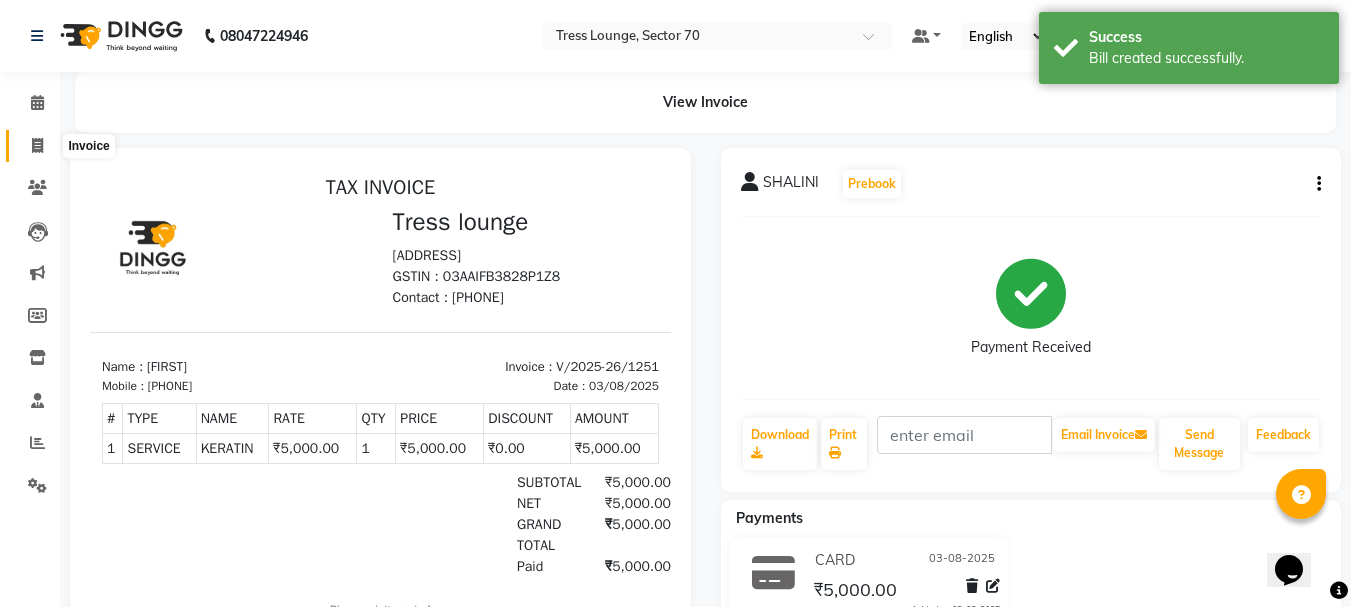 click 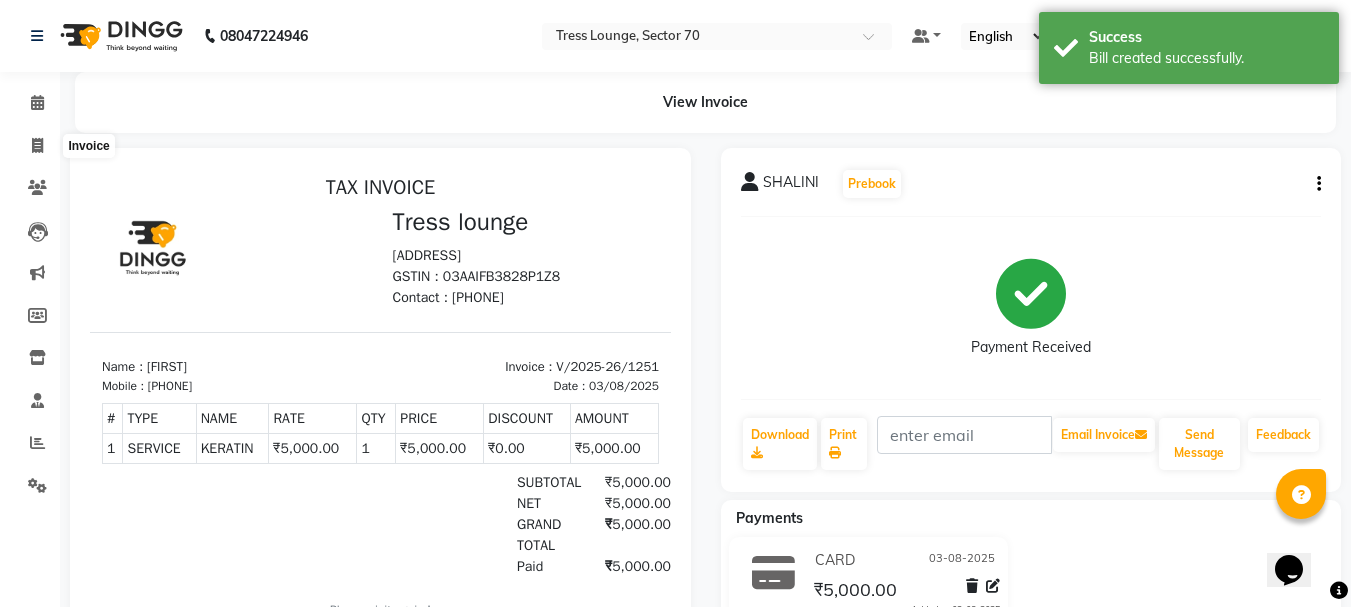 select on "service" 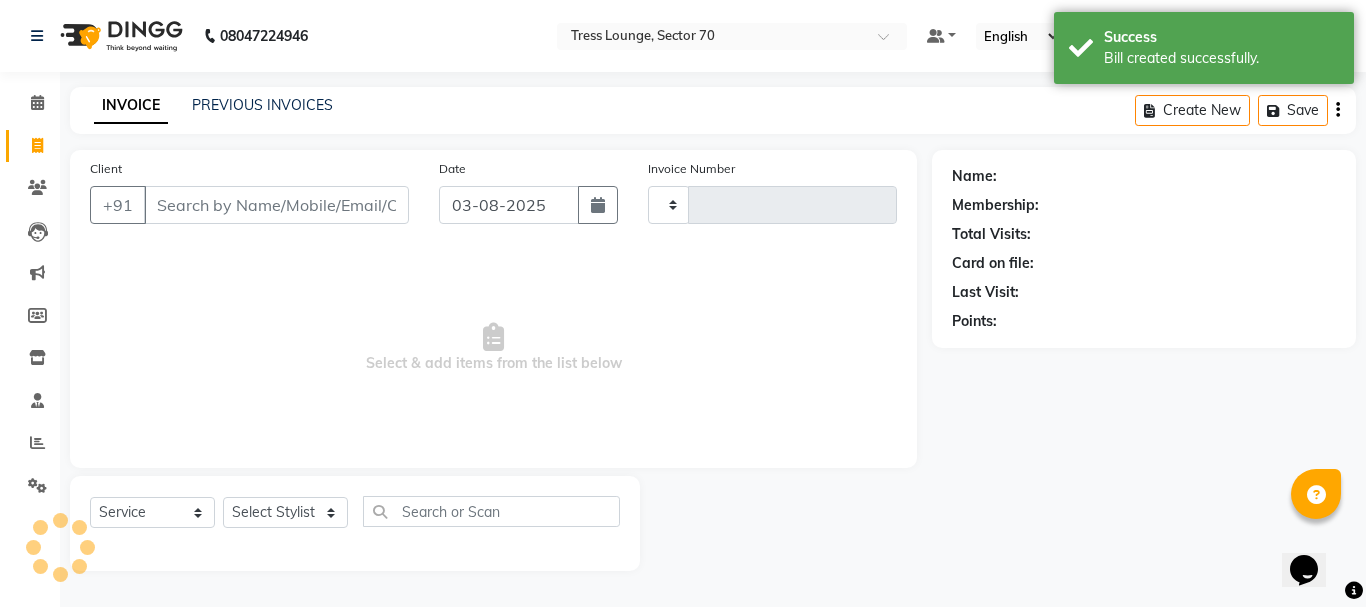 type on "1252" 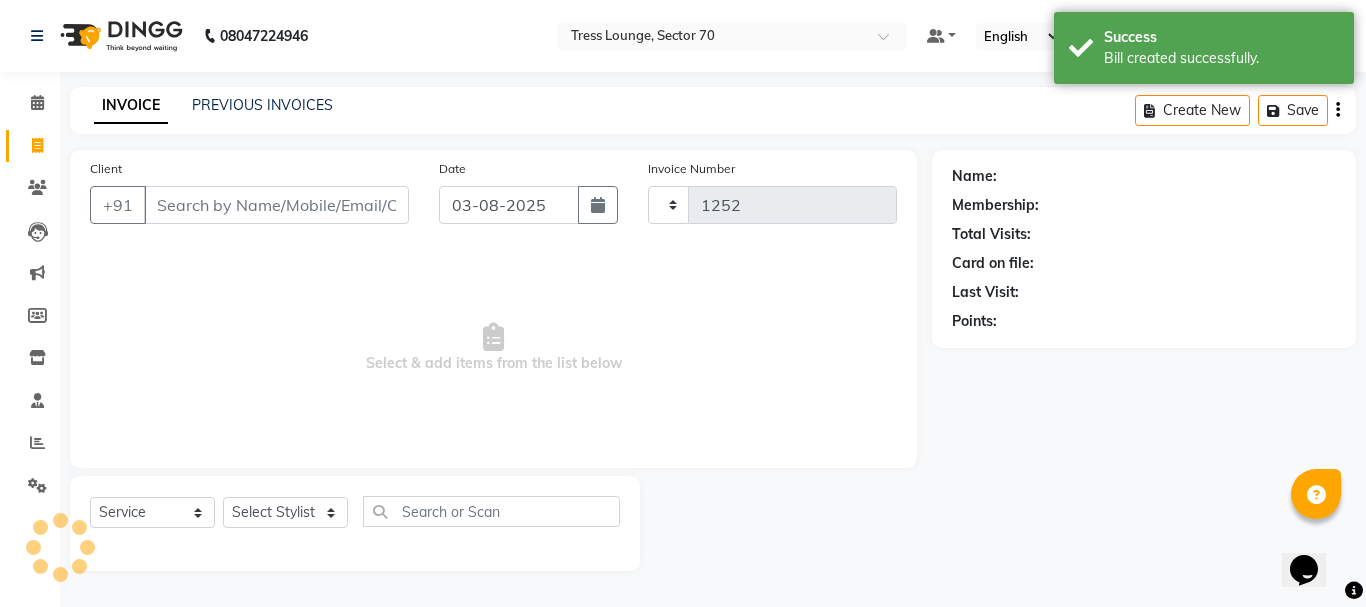 select on "6241" 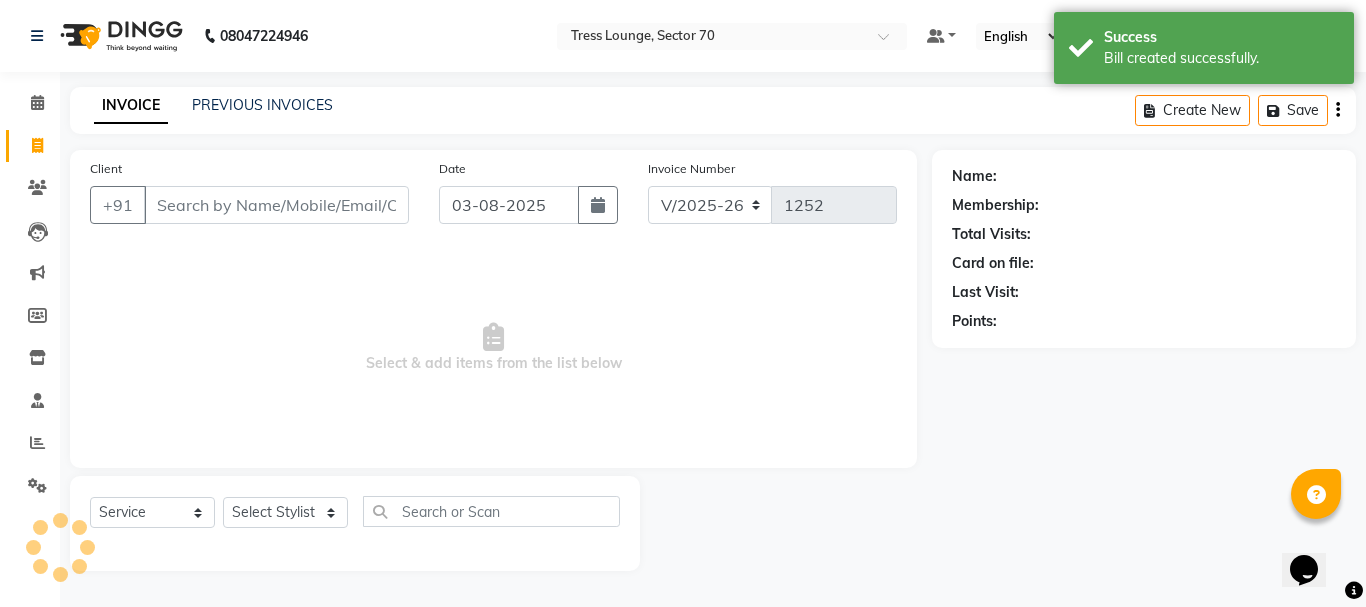 click on "Client" at bounding box center (276, 205) 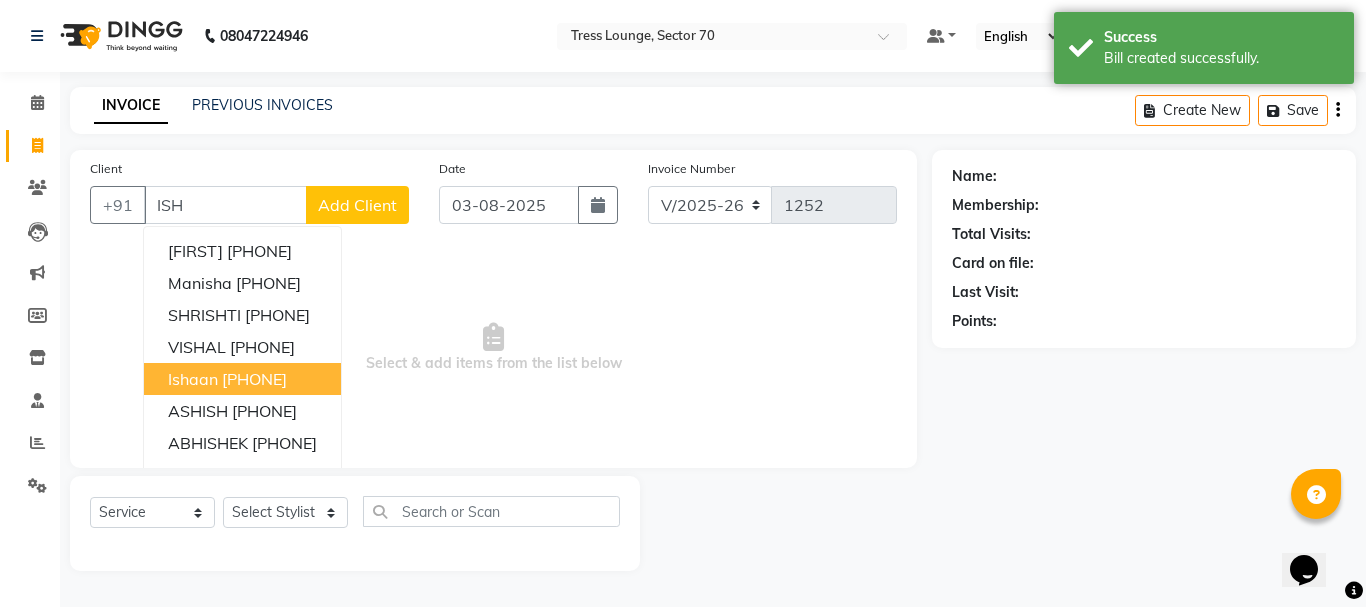 click on "[PHONE]" at bounding box center (254, 379) 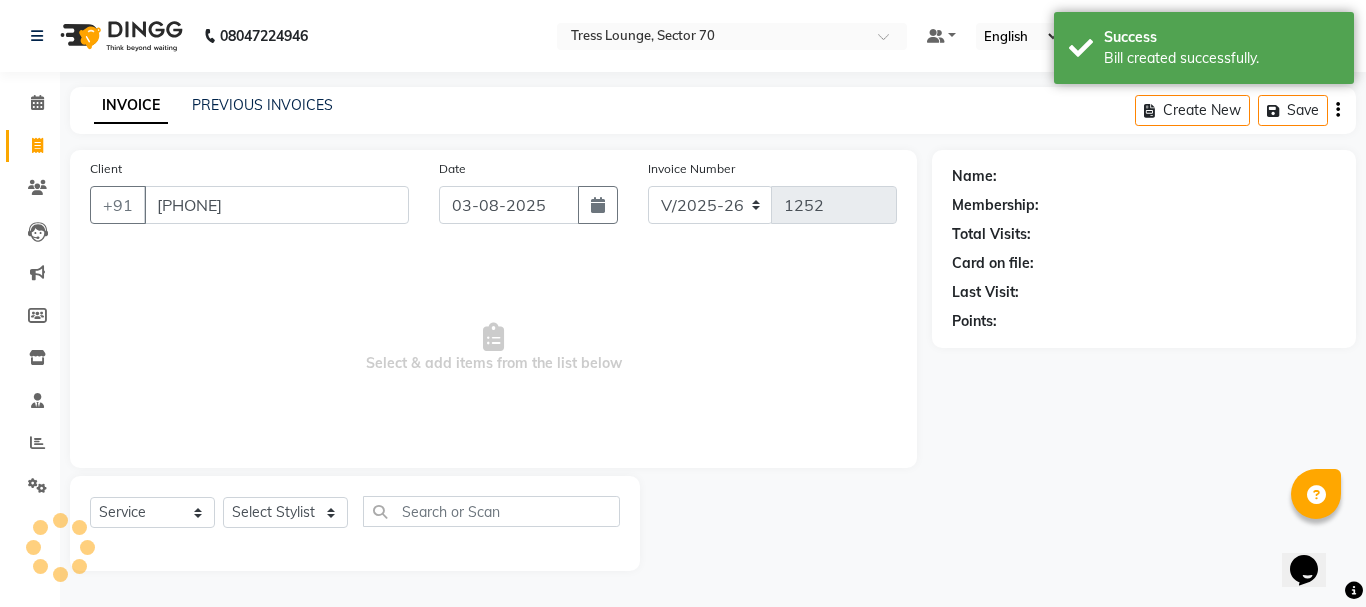 type on "[PHONE]" 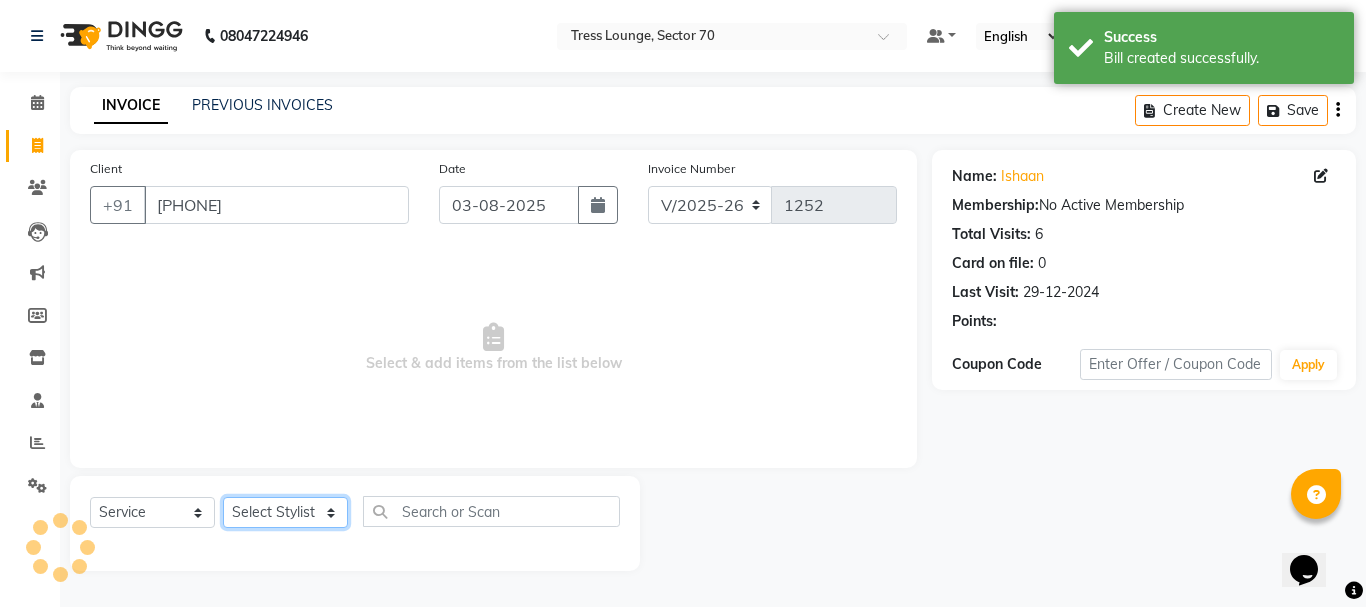 click on "Select Stylist Aman  Anni  Ashu  Dev  Gagan  Laxmi  Mohit Monu  Rahul  Sahil Shivani  shruti Vikas" 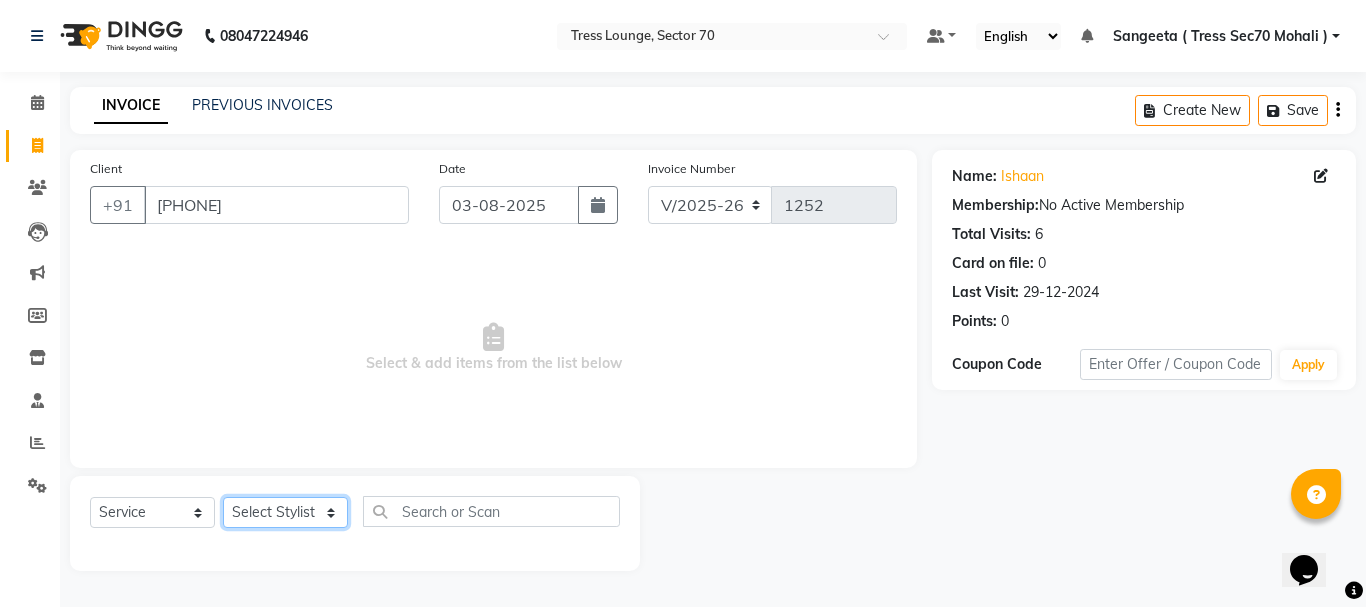 select on "46200" 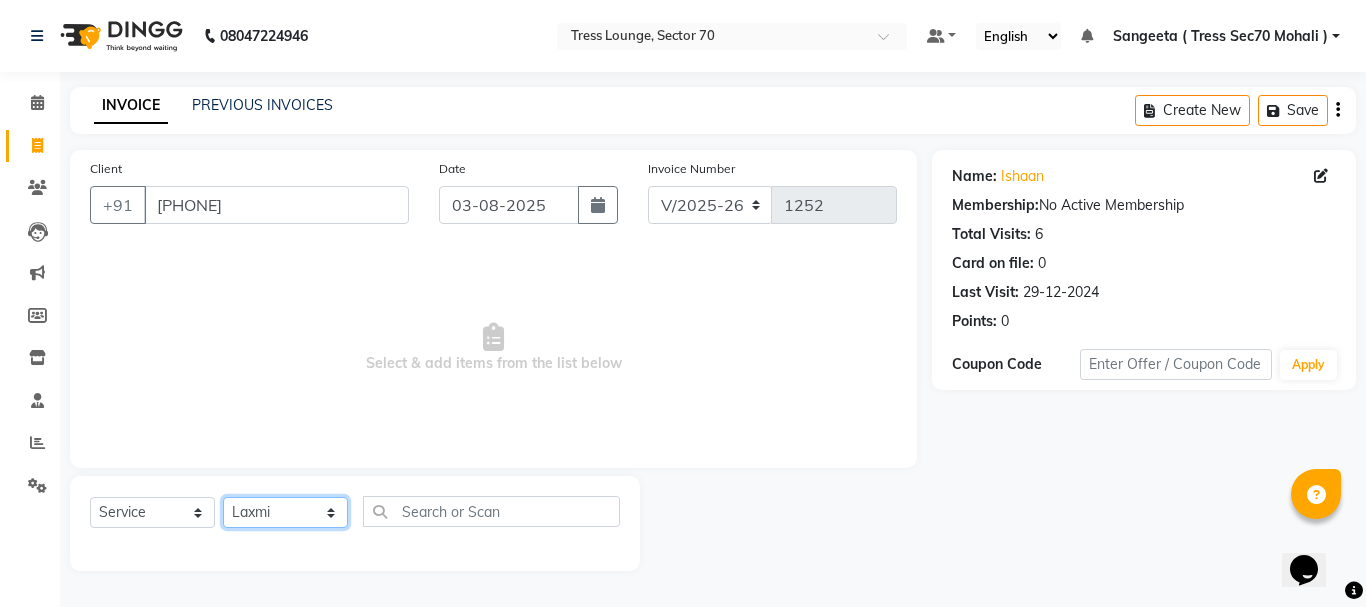 click on "Select Stylist Aman  Anni  Ashu  Dev  Gagan  Laxmi  Mohit Monu  Rahul  Sahil Shivani  shruti Vikas" 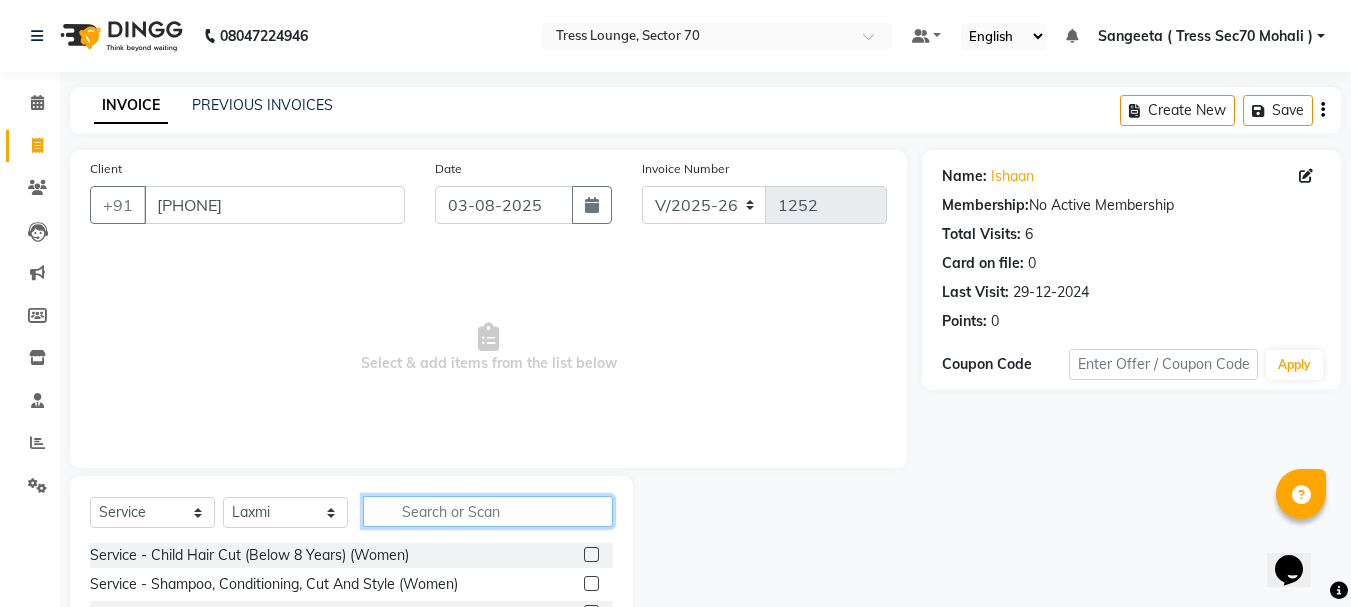 click 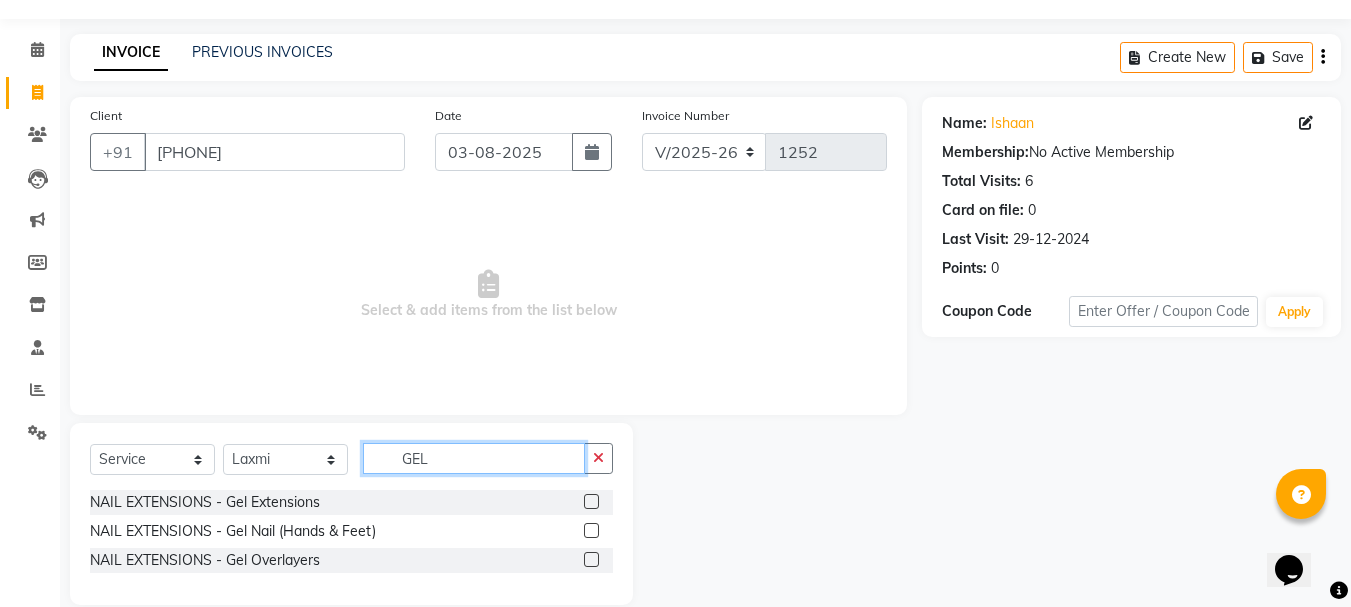 scroll, scrollTop: 81, scrollLeft: 0, axis: vertical 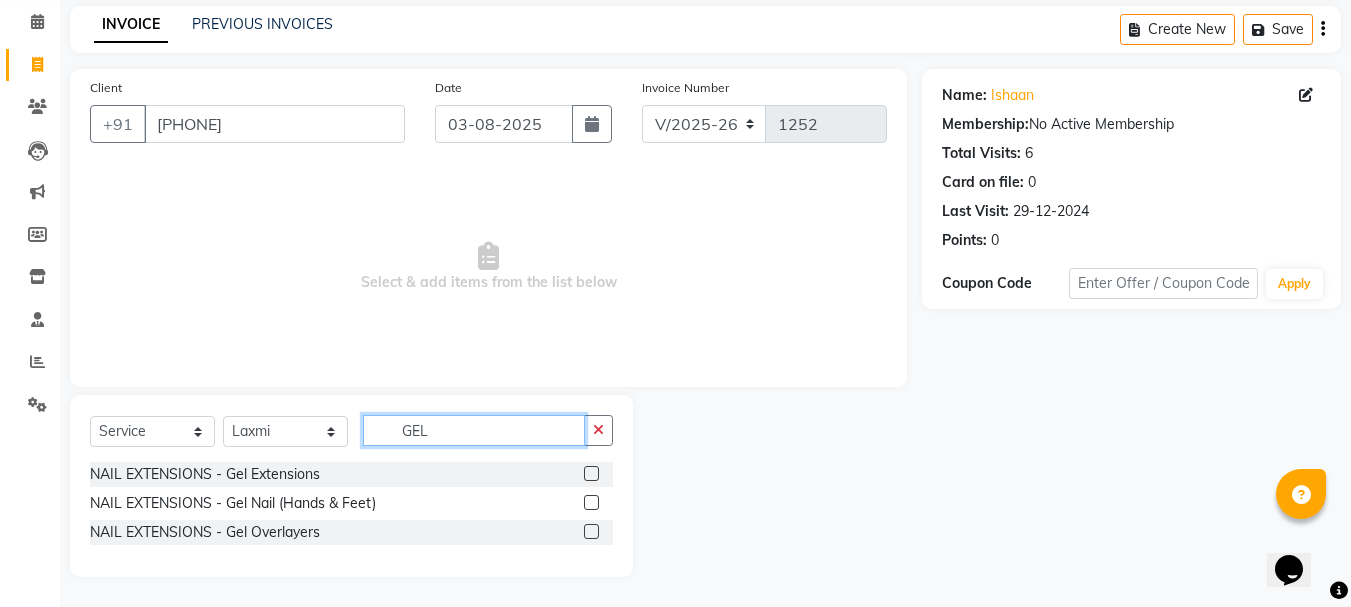 type on "GEL" 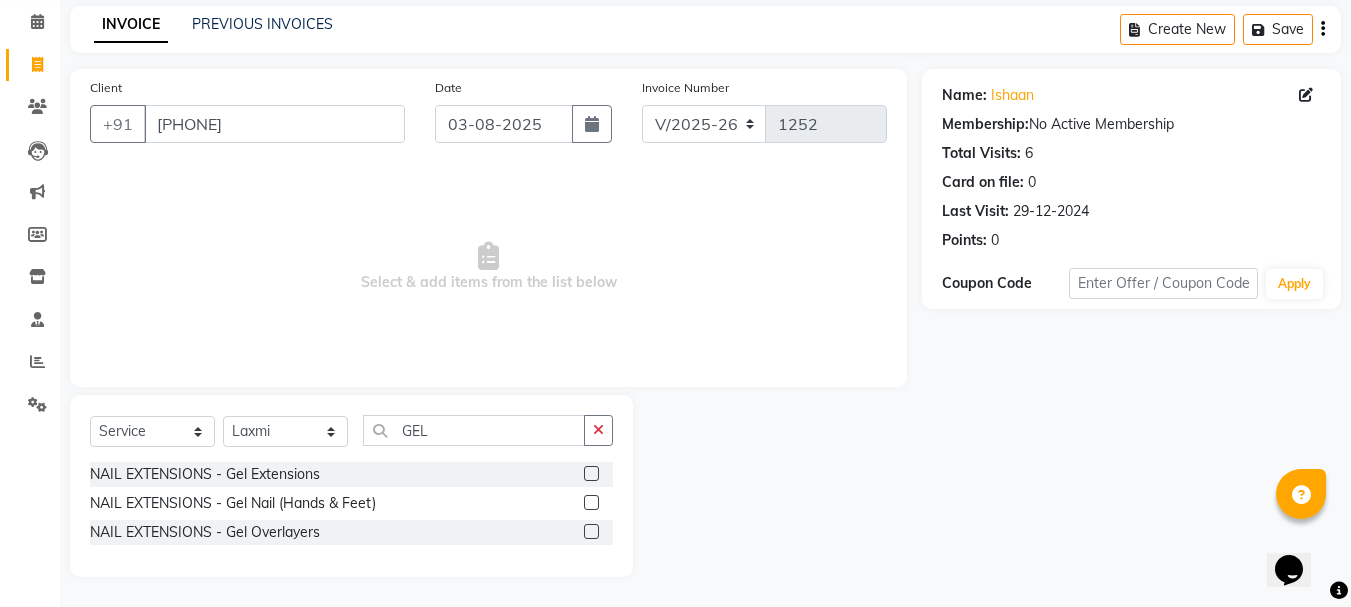 click 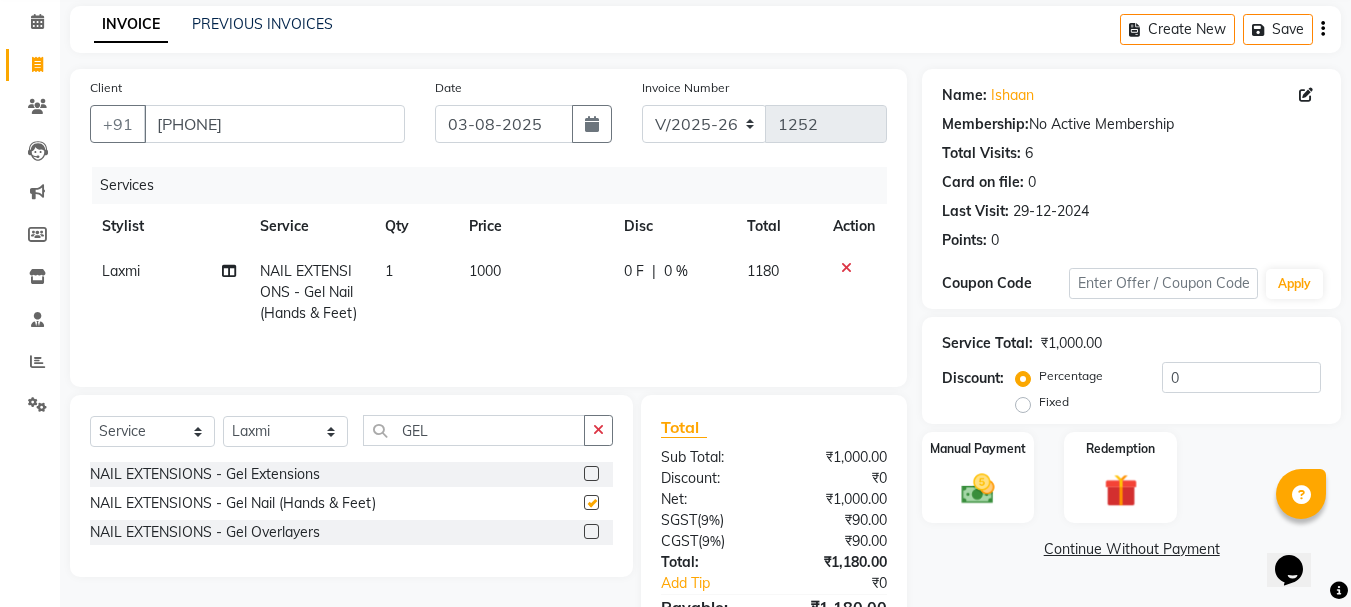 checkbox on "false" 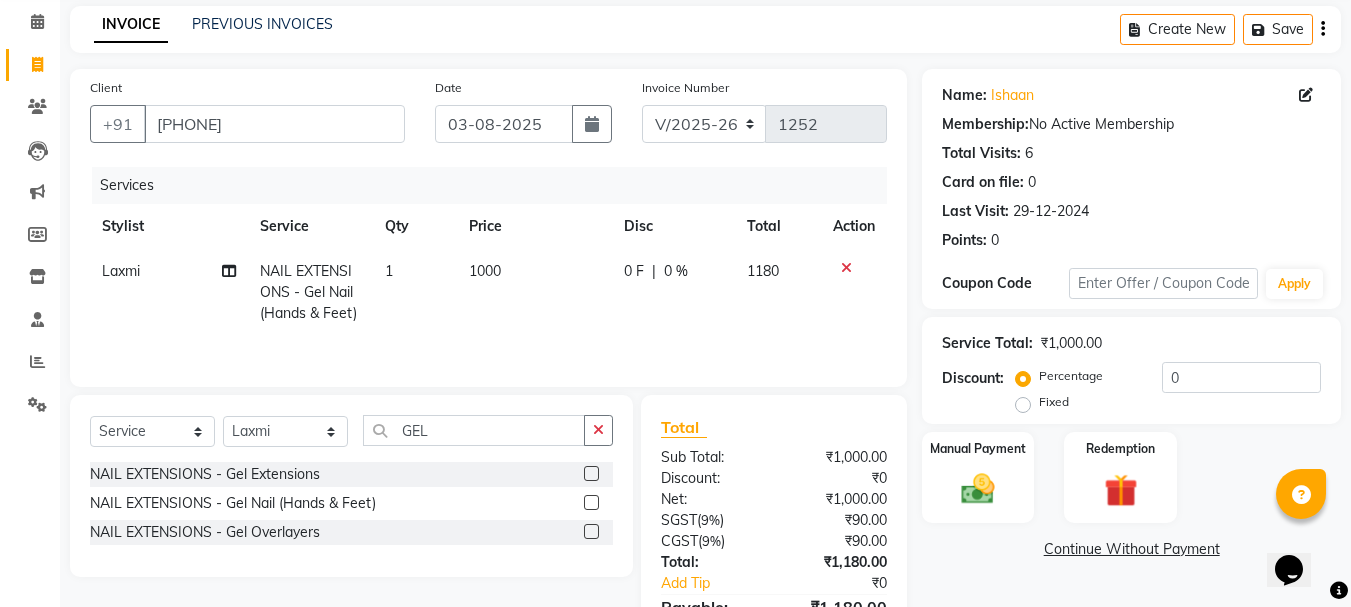 click on "1000" 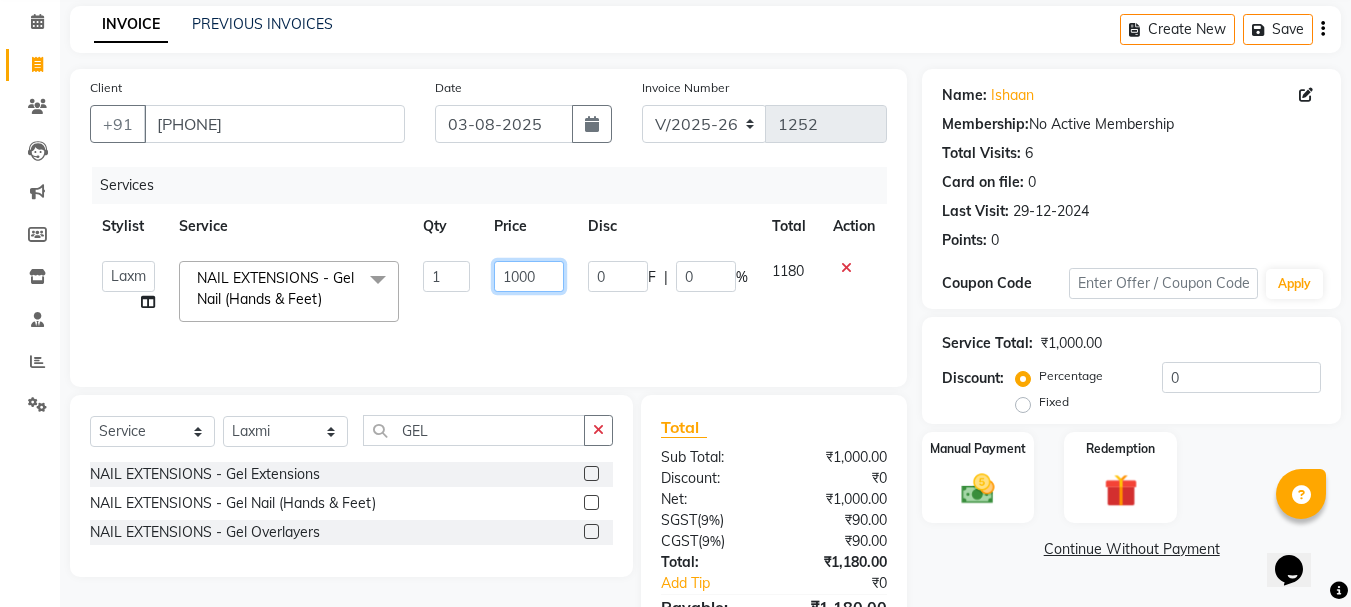 click on "1000" 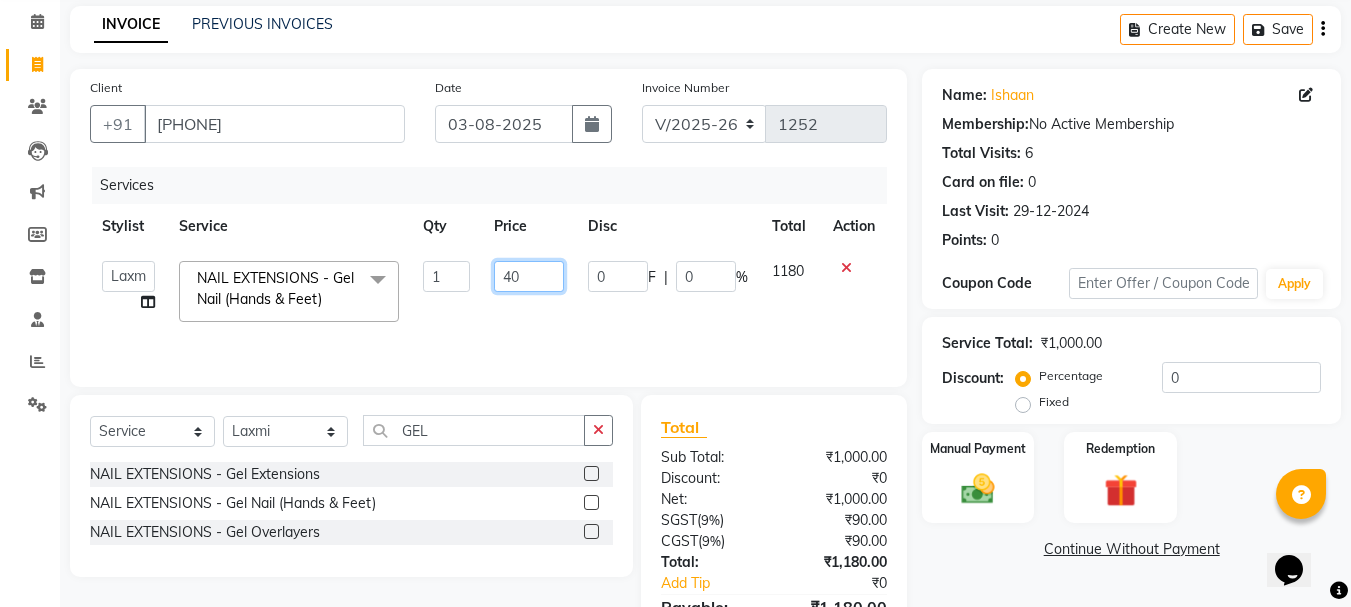 type on "400" 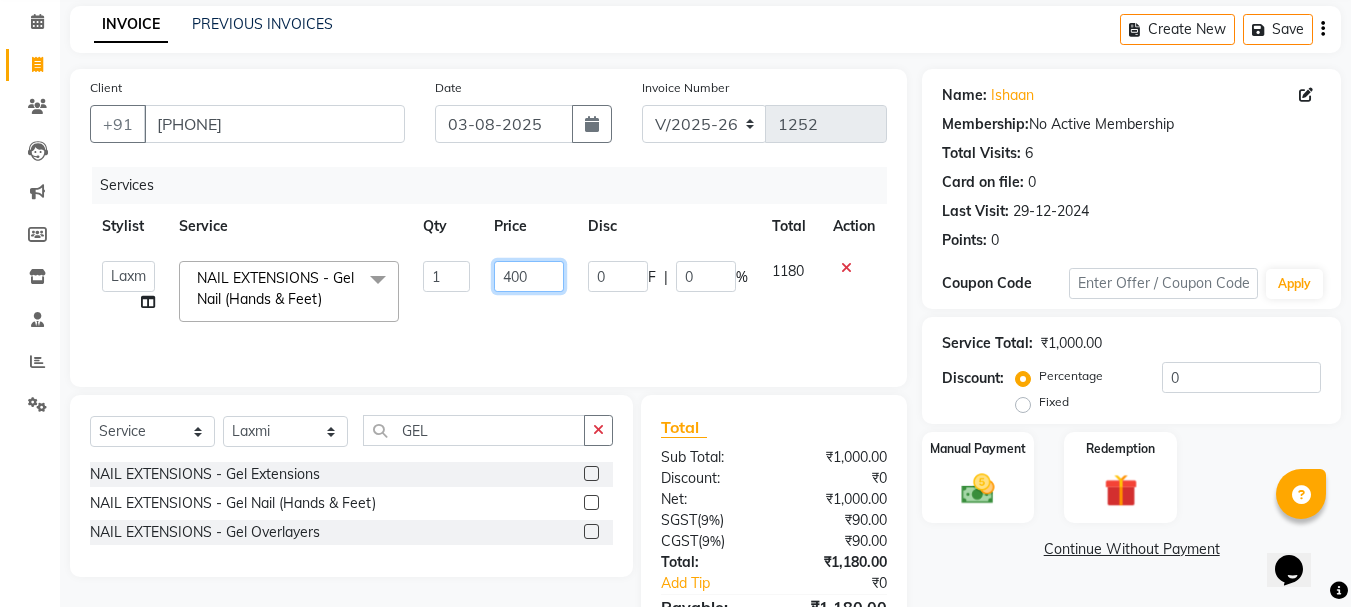 scroll, scrollTop: 0, scrollLeft: 0, axis: both 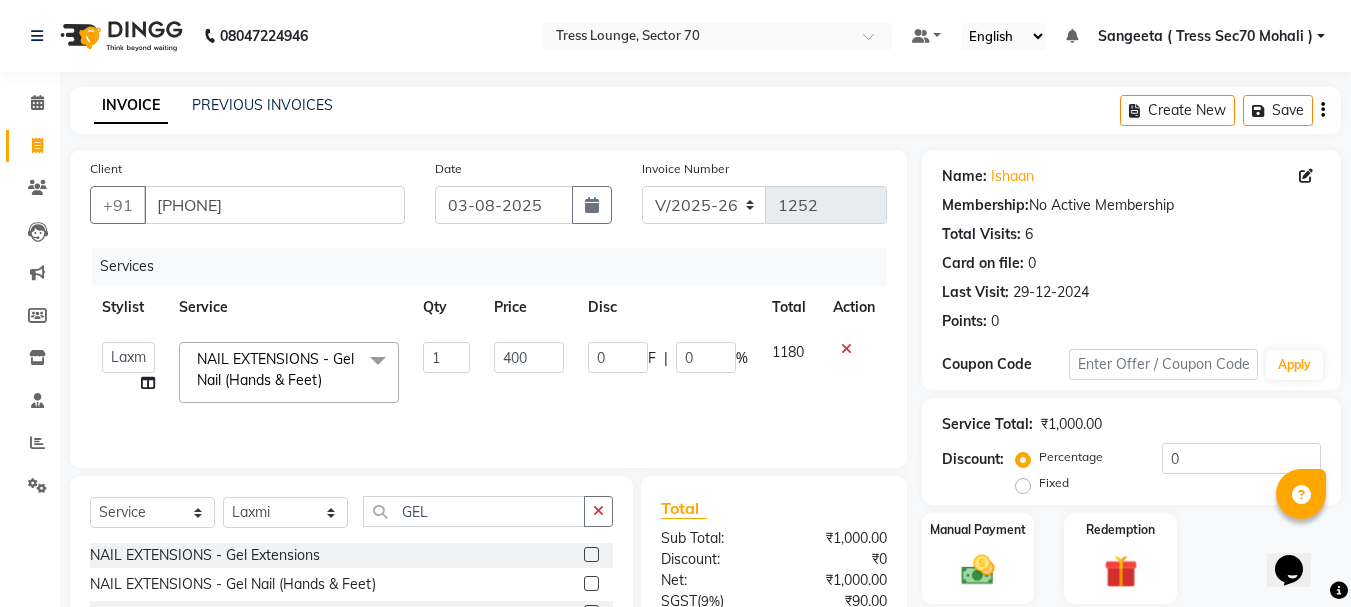 click 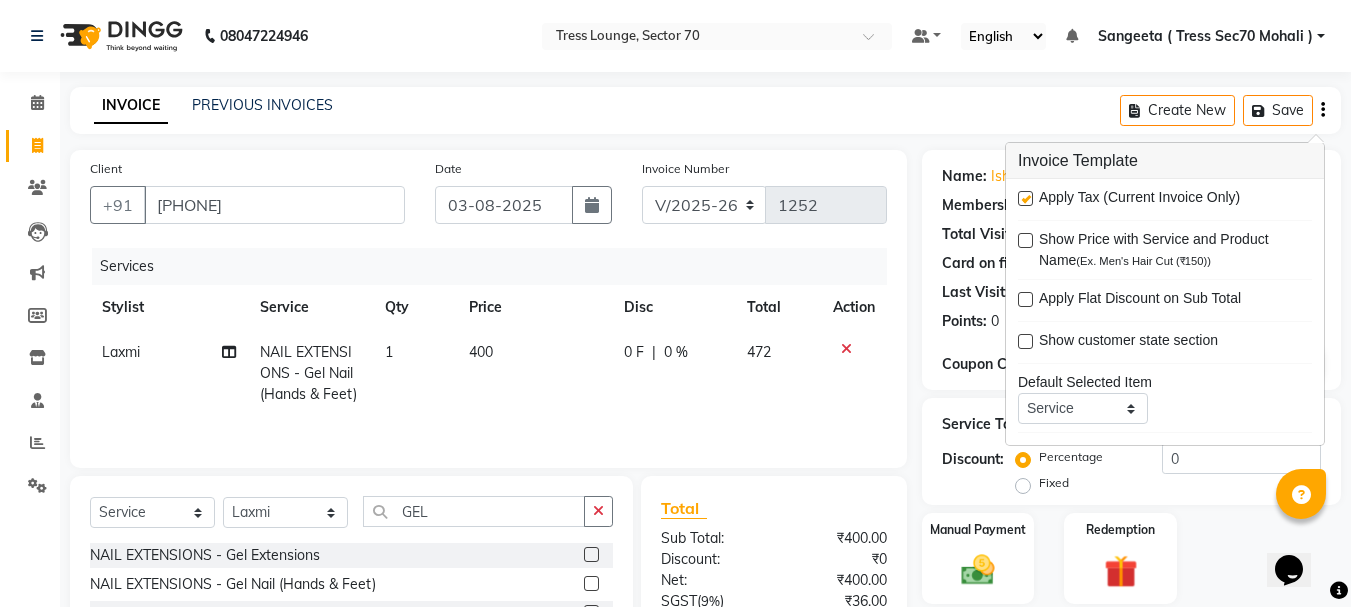click at bounding box center [1025, 198] 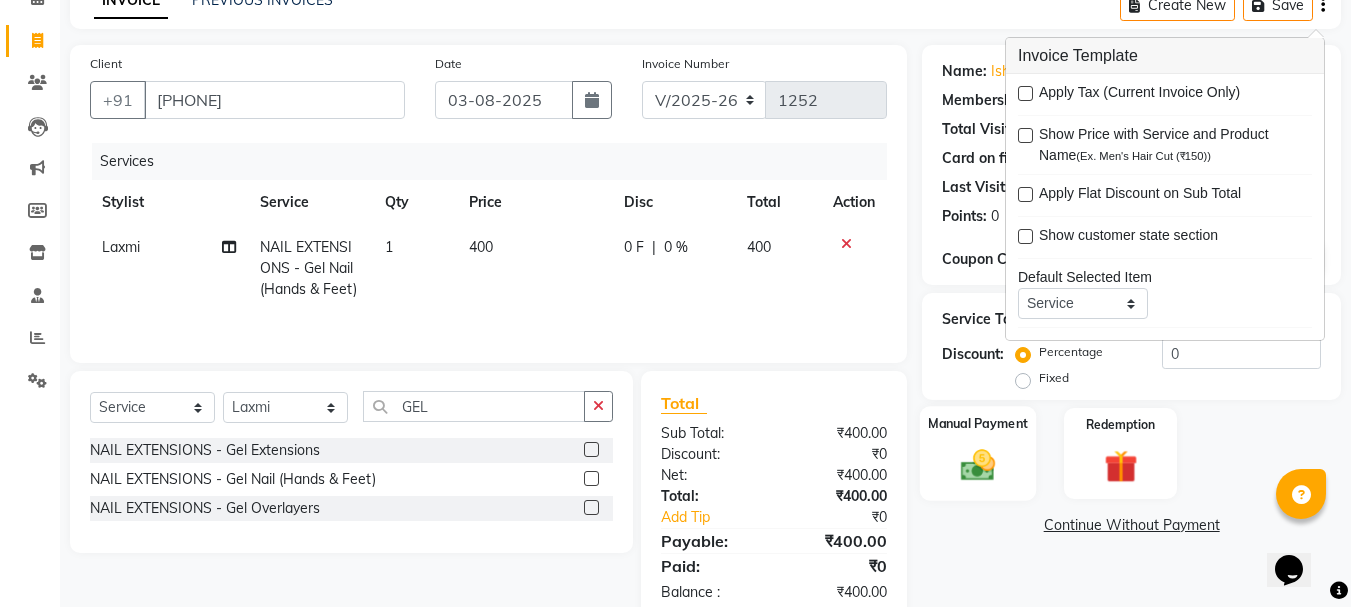 scroll, scrollTop: 151, scrollLeft: 0, axis: vertical 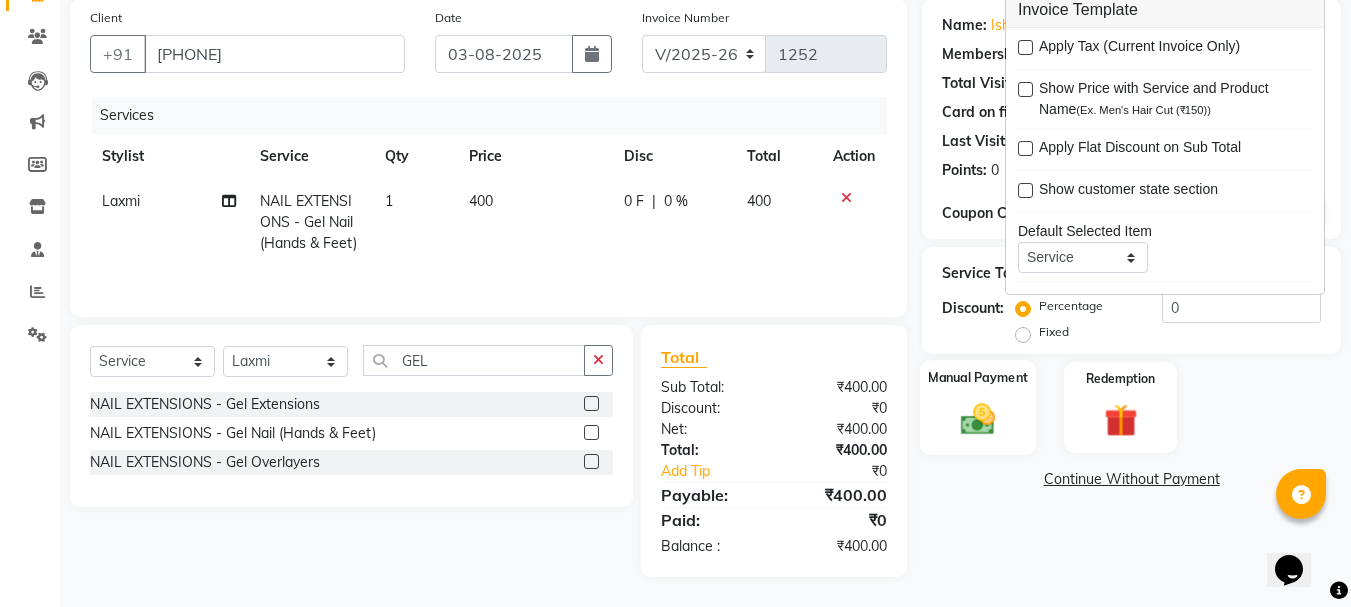 click 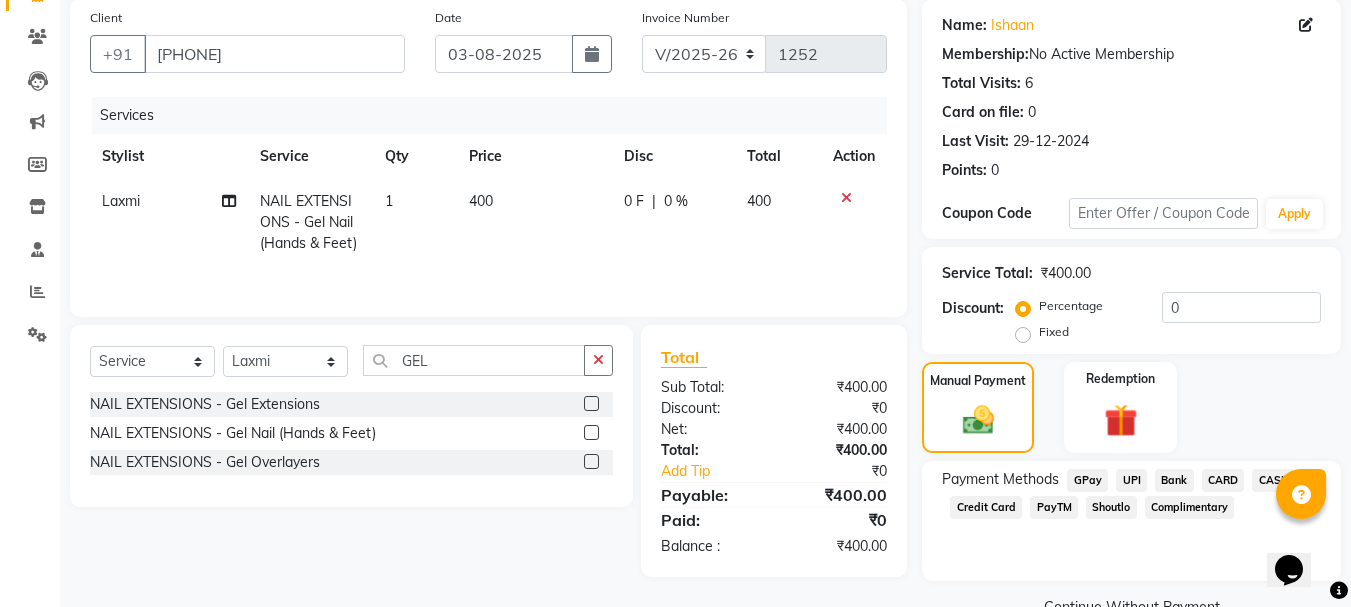 click on "CARD" 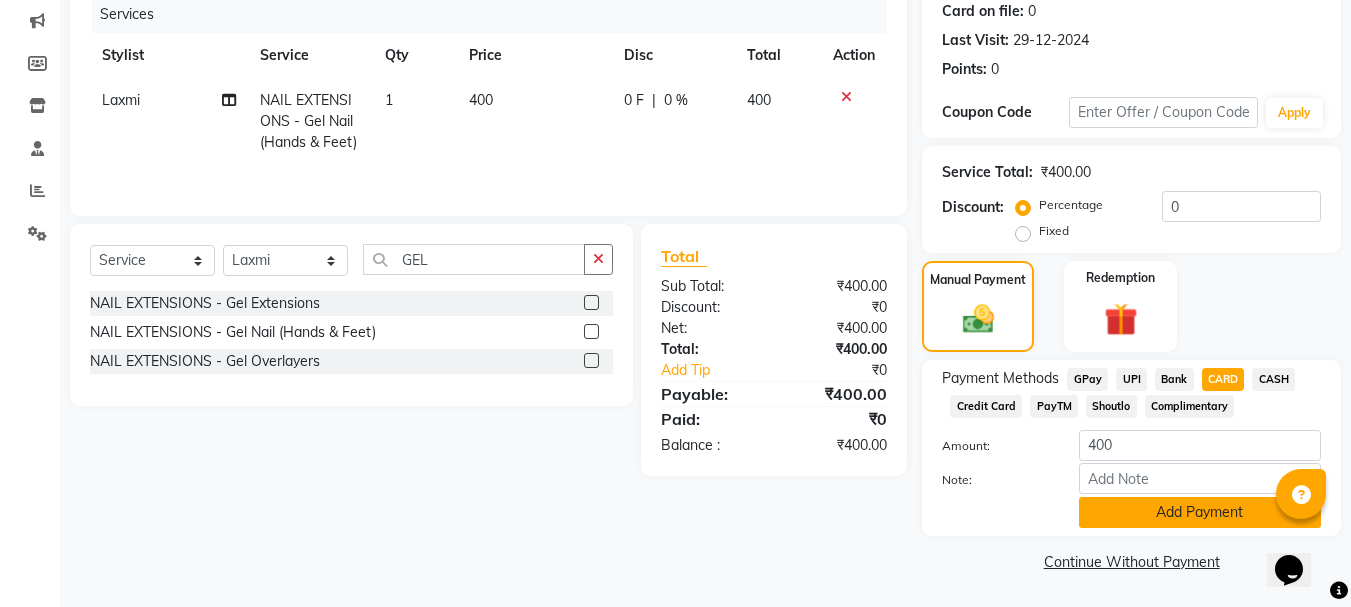 click on "Add Payment" 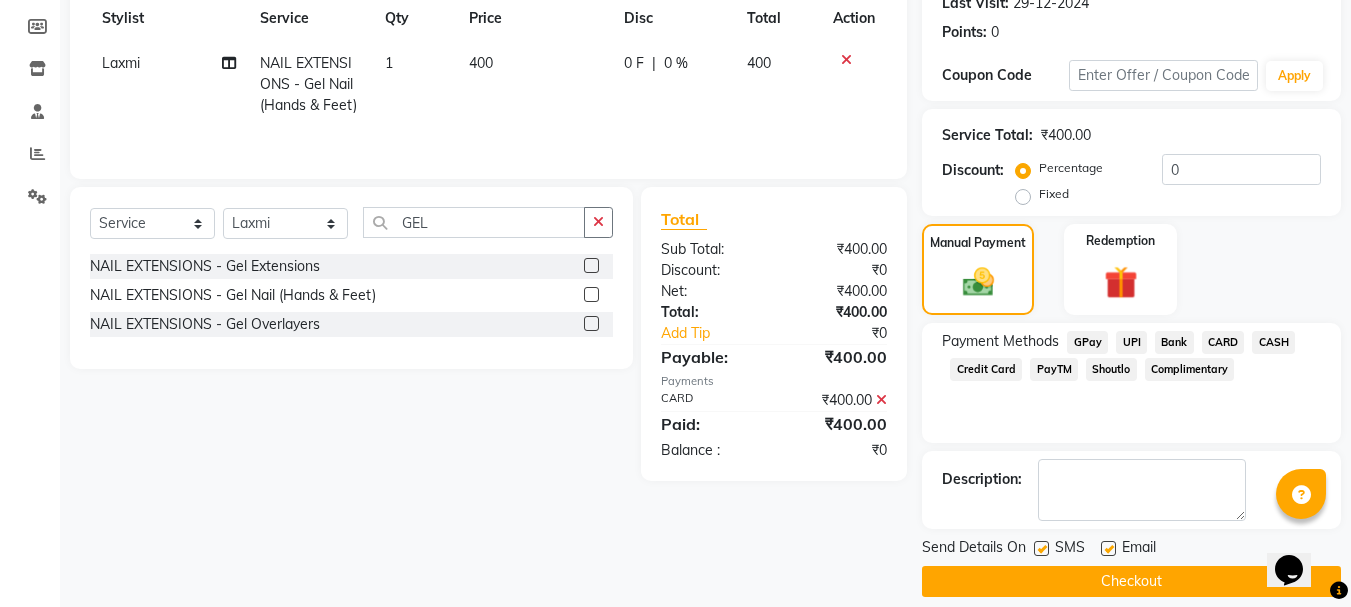 scroll, scrollTop: 309, scrollLeft: 0, axis: vertical 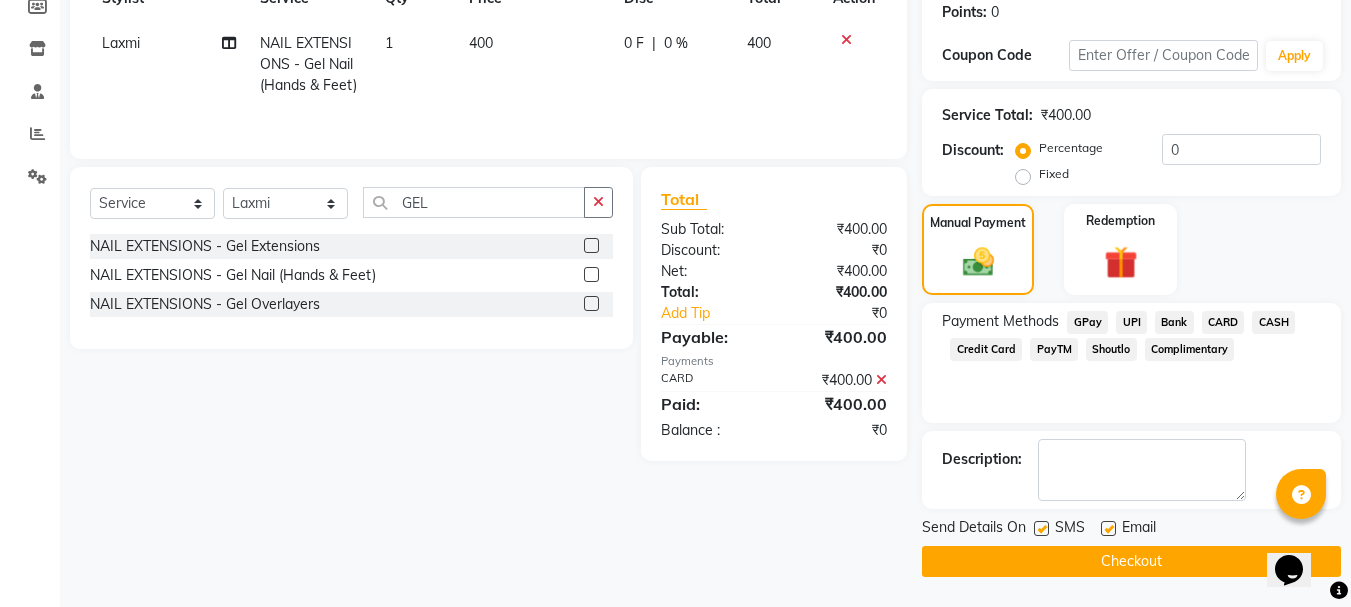 click 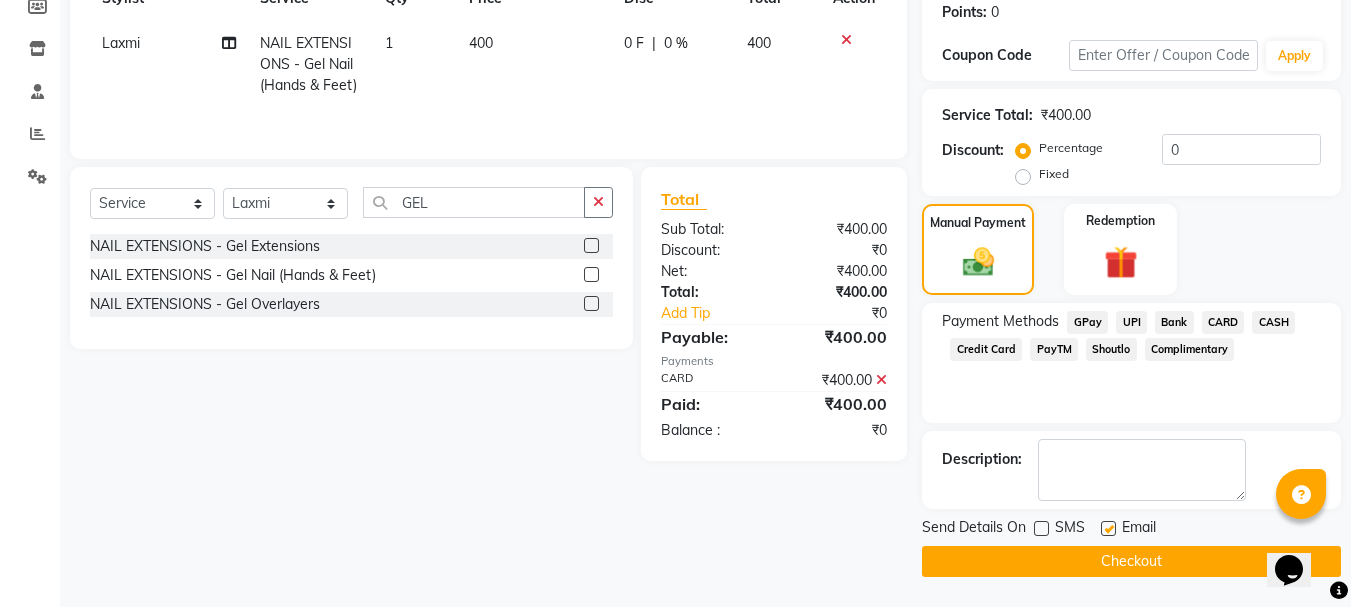 click on "Checkout" 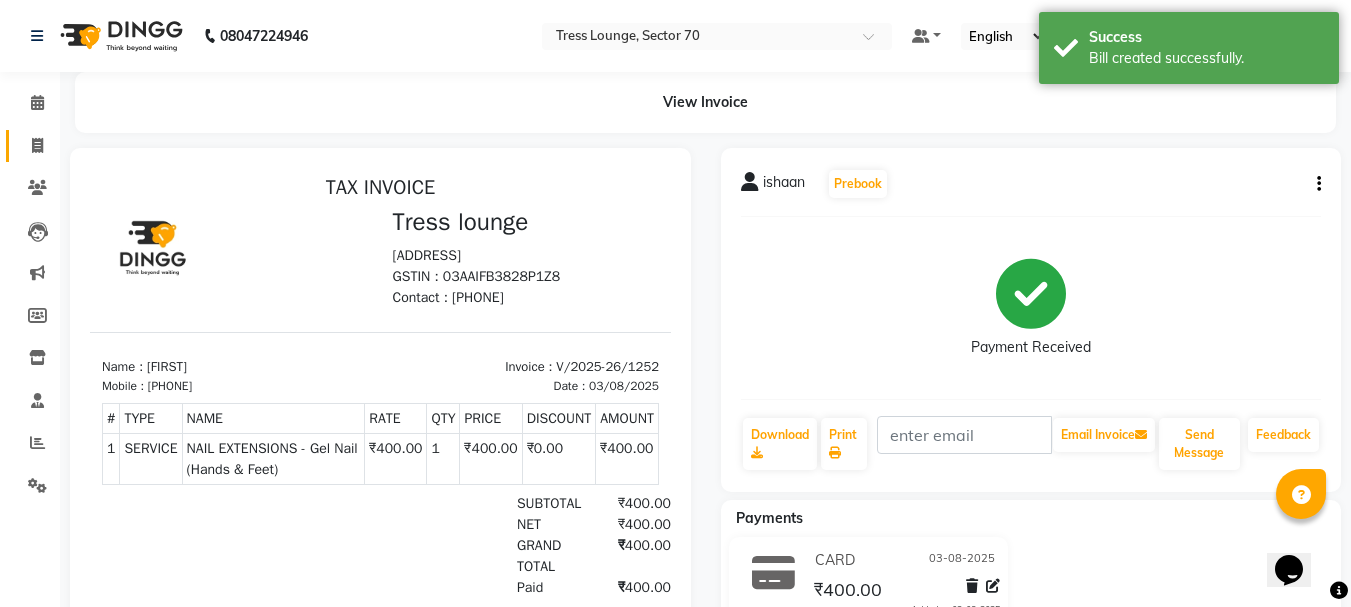 scroll, scrollTop: 0, scrollLeft: 0, axis: both 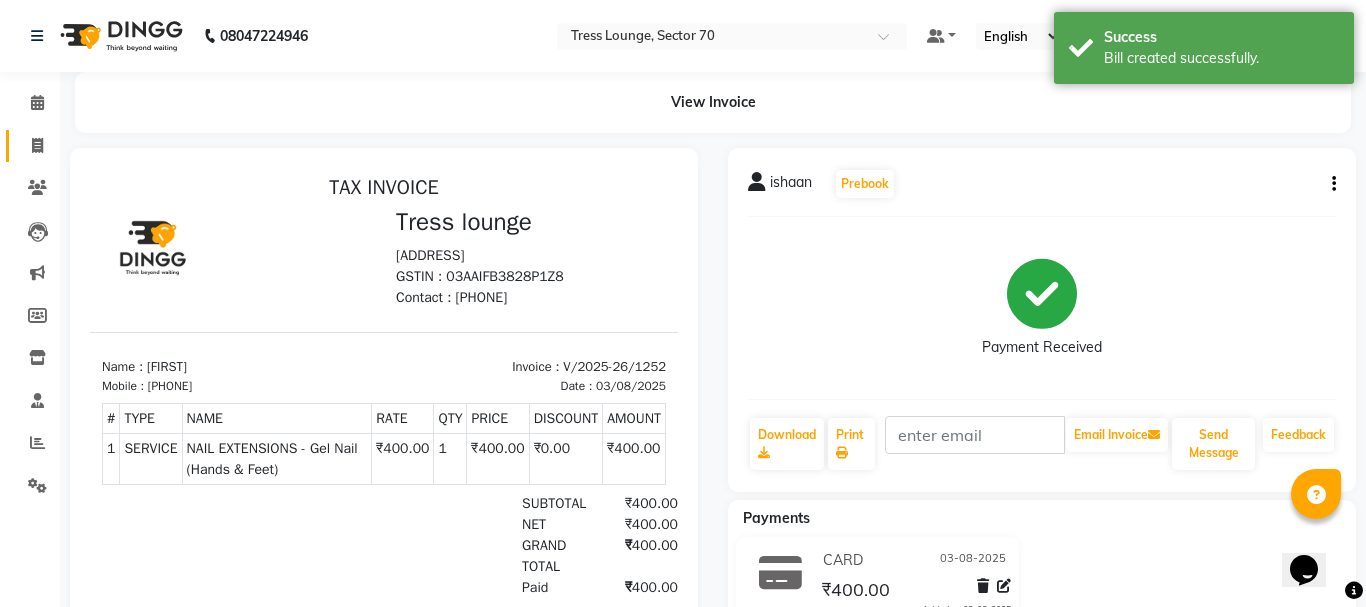 select on "service" 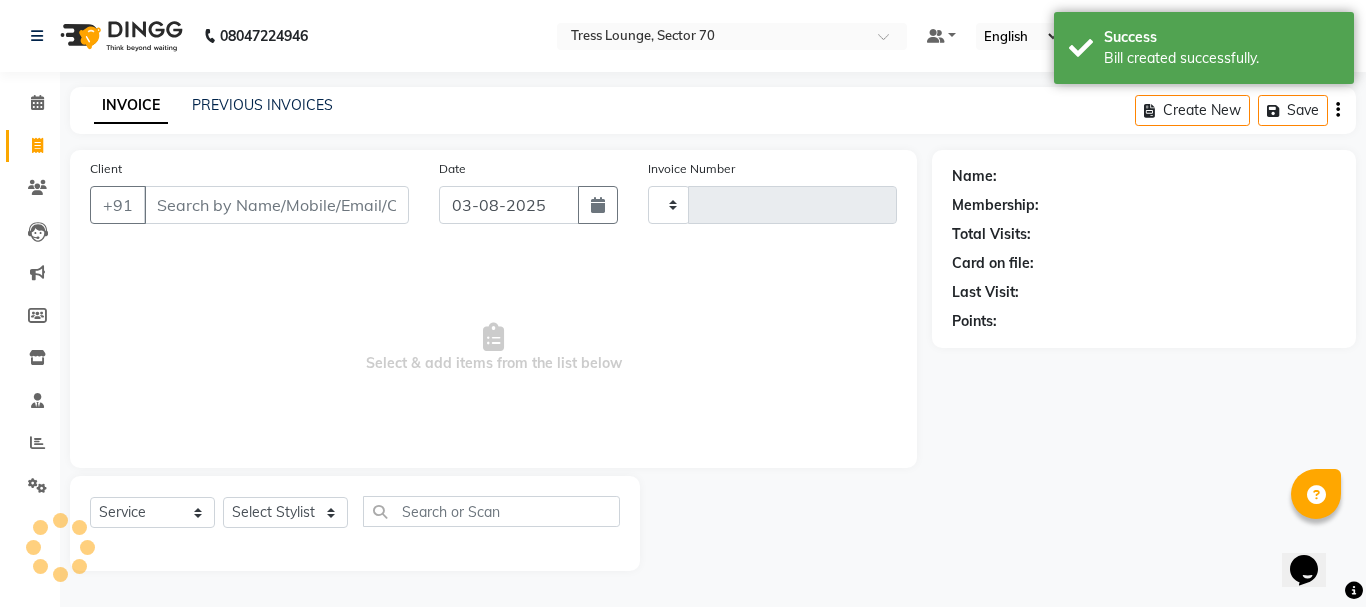 type on "1253" 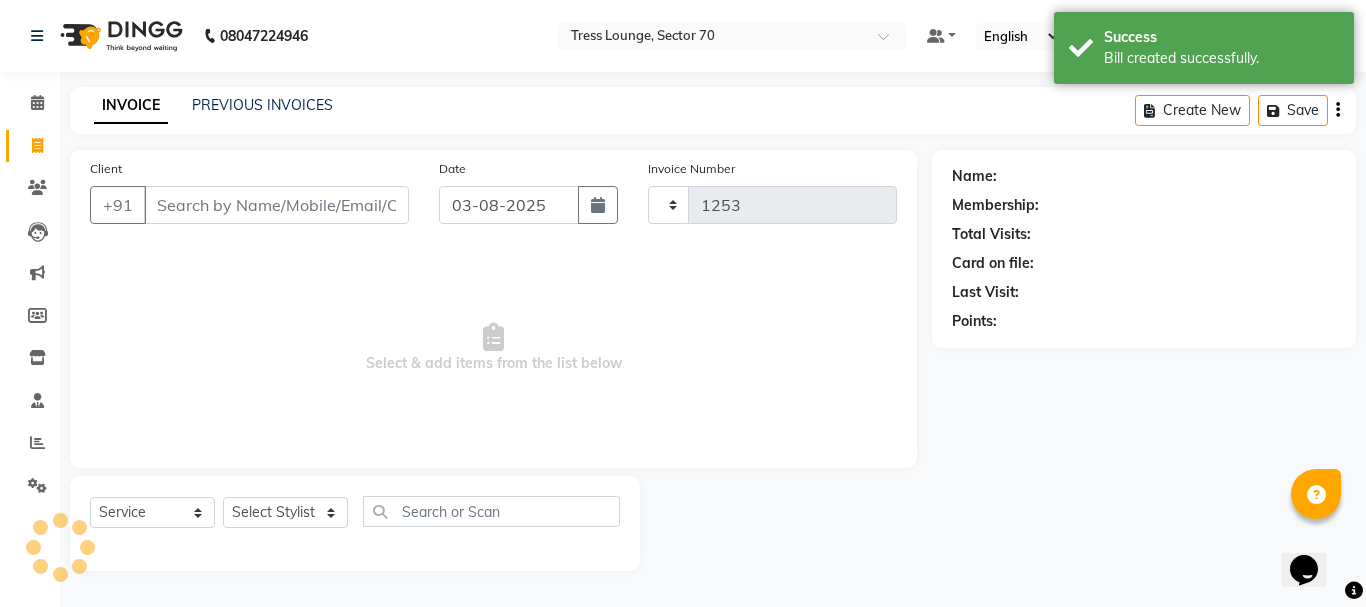 select on "6241" 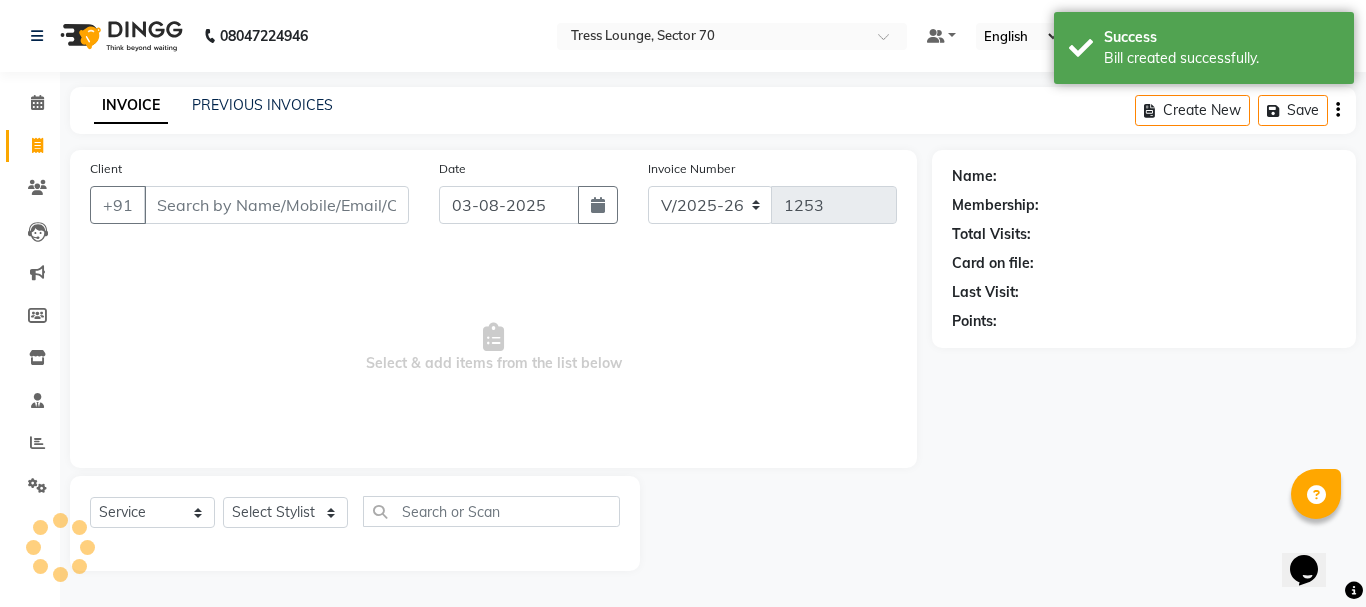 click on "Client" at bounding box center [276, 205] 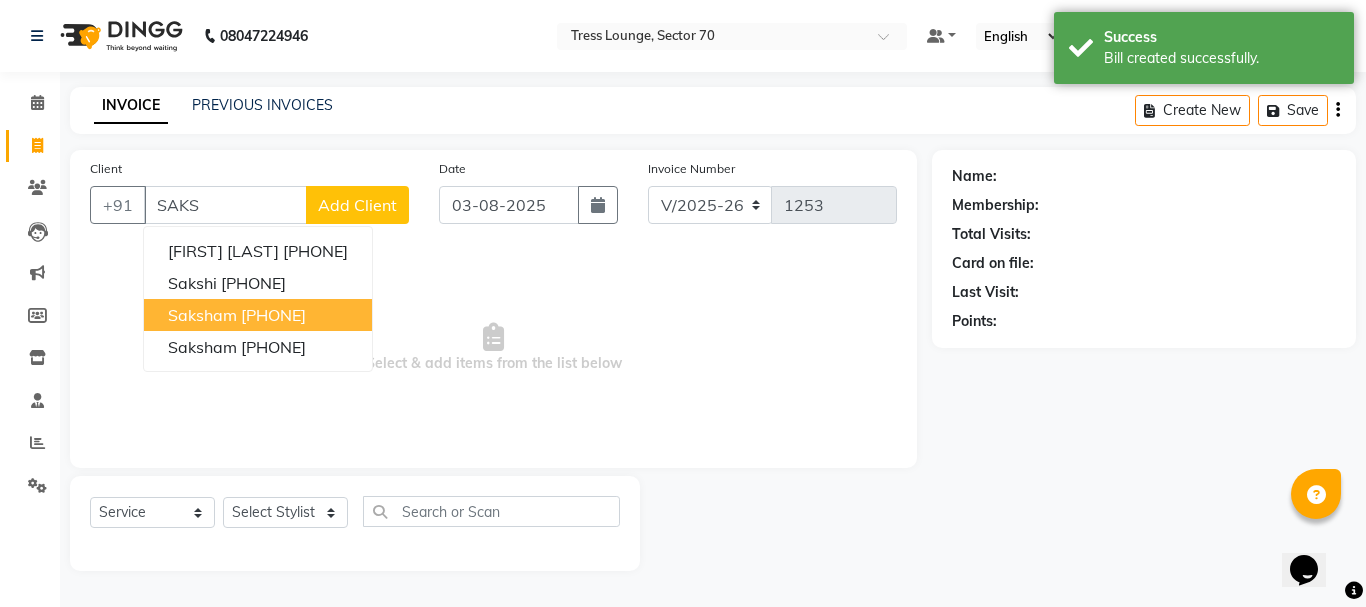 click on "[FIRST] [PHONE]" at bounding box center (258, 315) 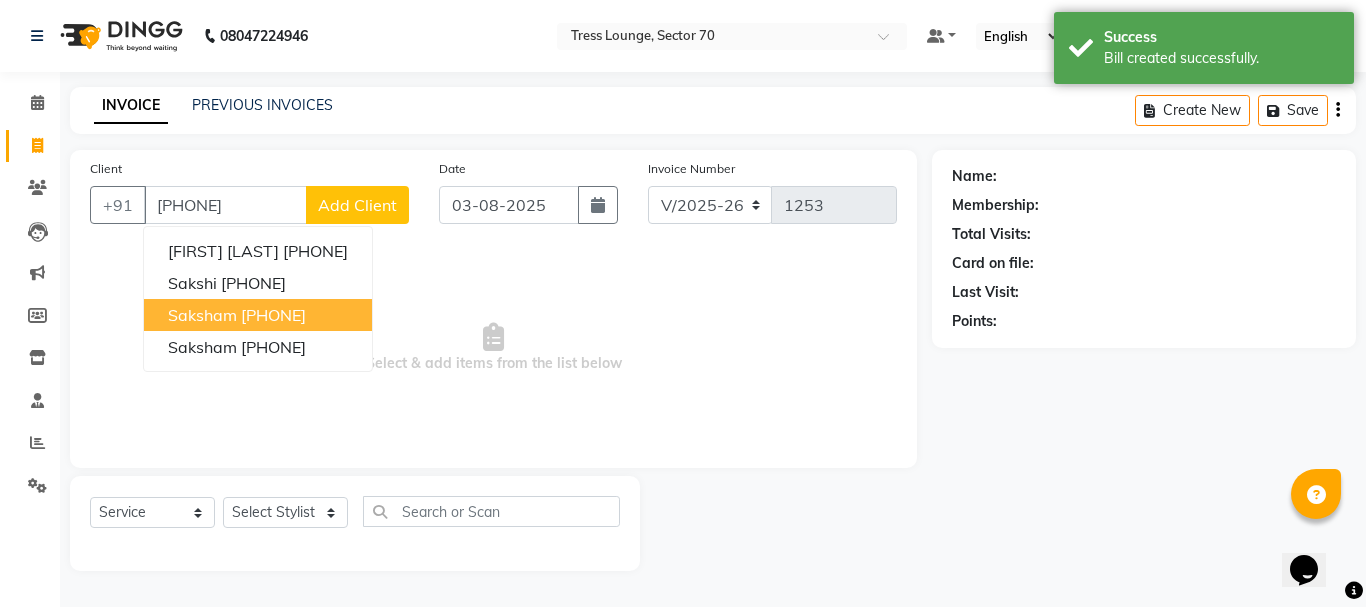 type on "[PHONE]" 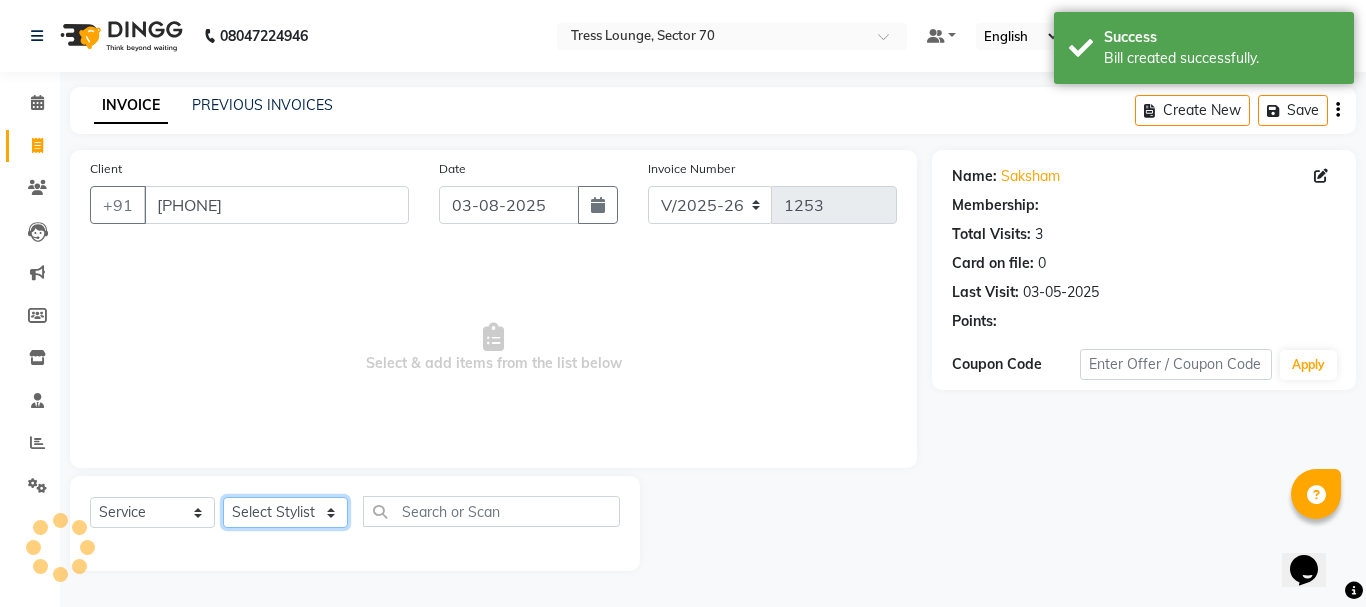 drag, startPoint x: 289, startPoint y: 519, endPoint x: 302, endPoint y: 507, distance: 17.691807 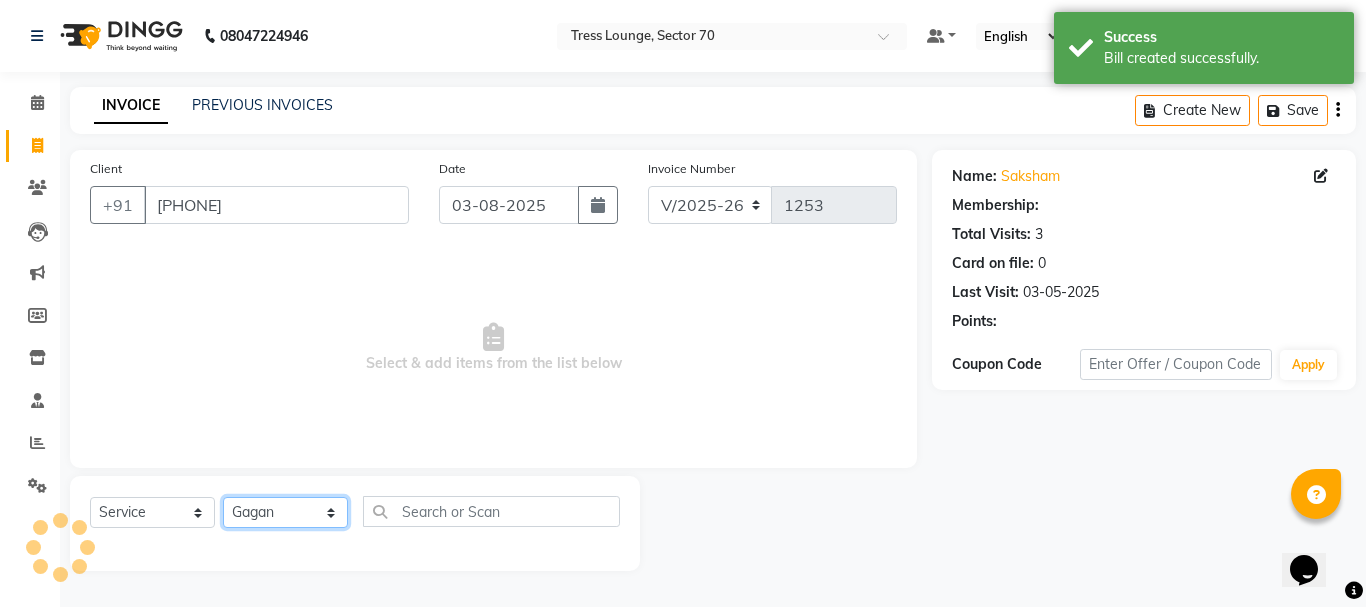 click on "Select Stylist Aman  Anni  Ashu  Dev  Gagan  Laxmi  Mohit Monu  Rahul  Sahil Shivani  shruti Vikas" 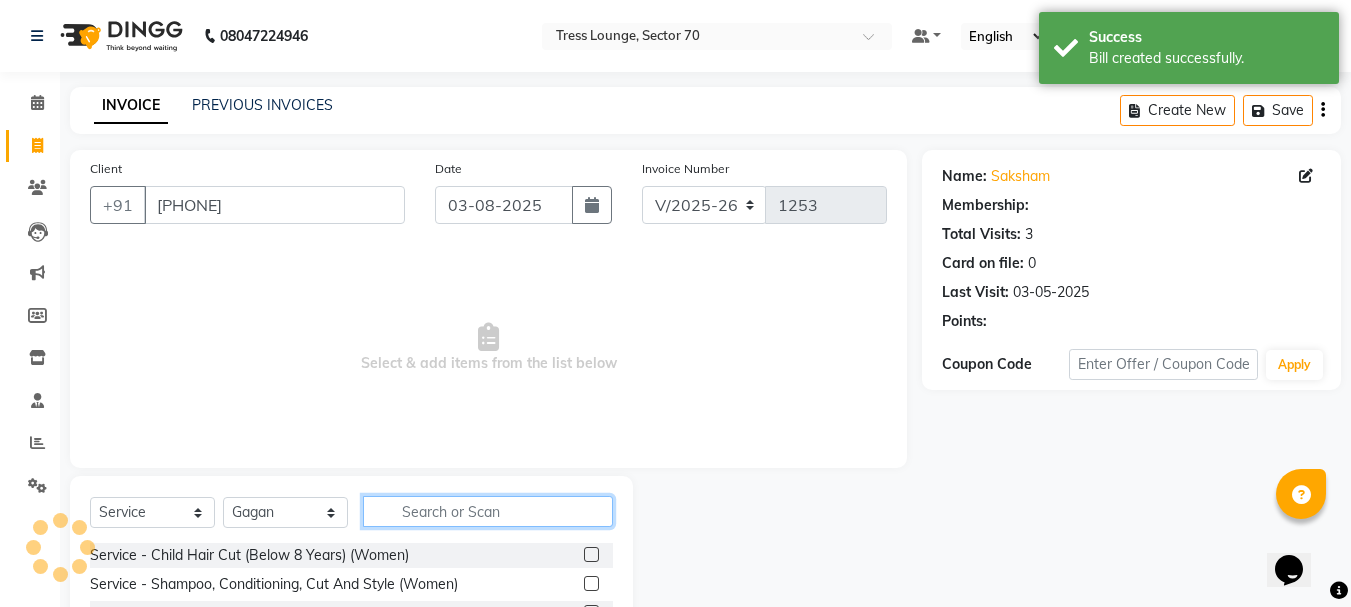click 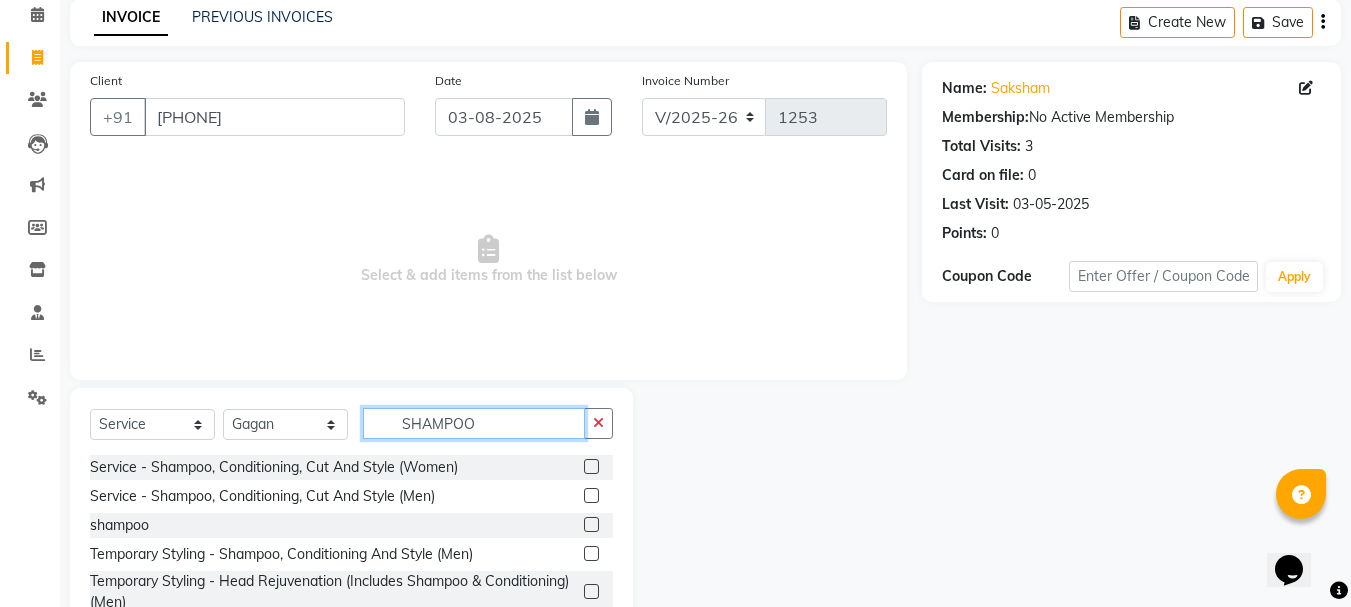 scroll, scrollTop: 156, scrollLeft: 0, axis: vertical 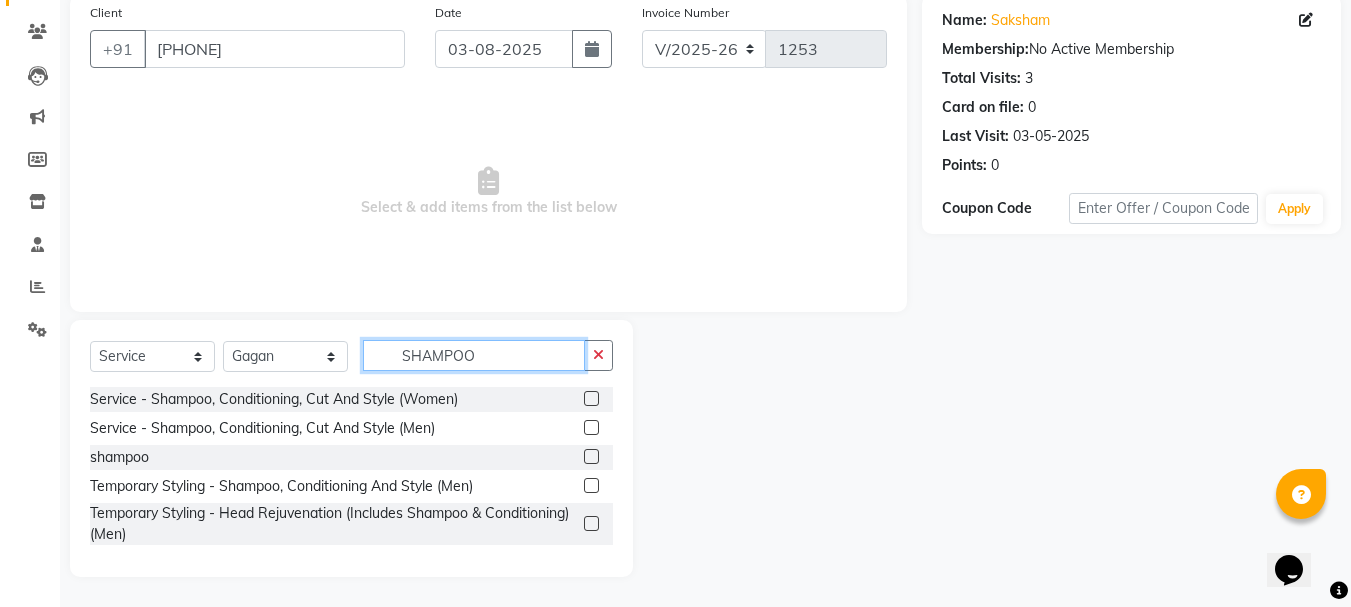 type on "SHAMPOO" 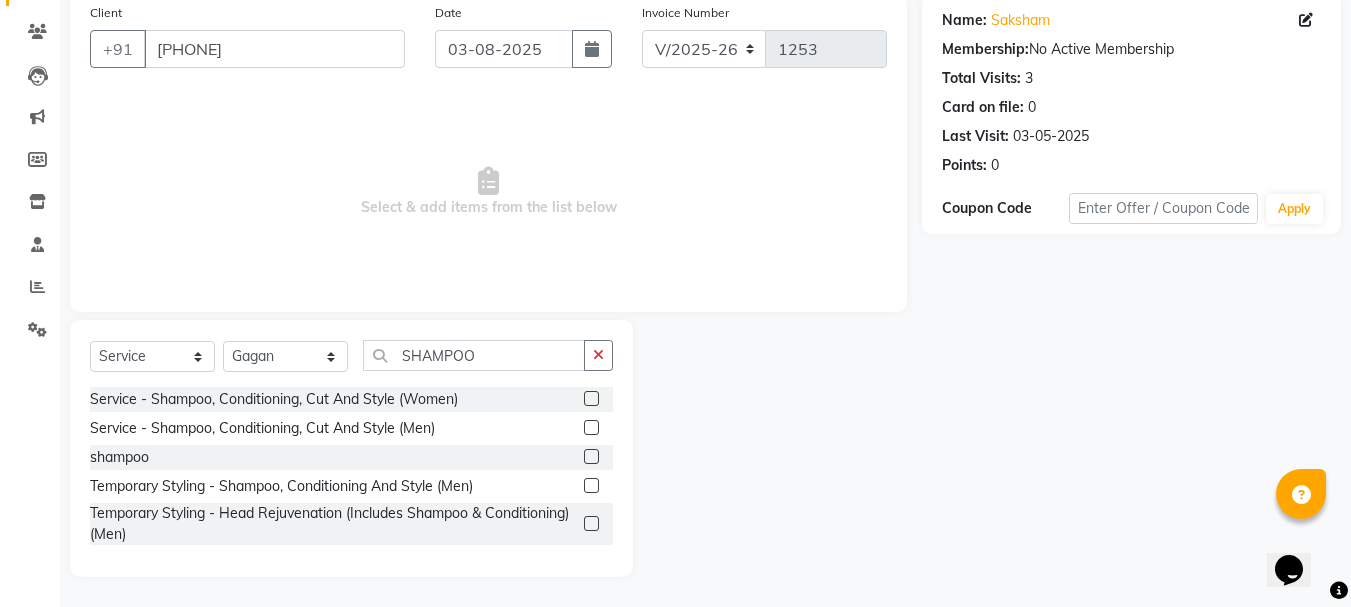 click 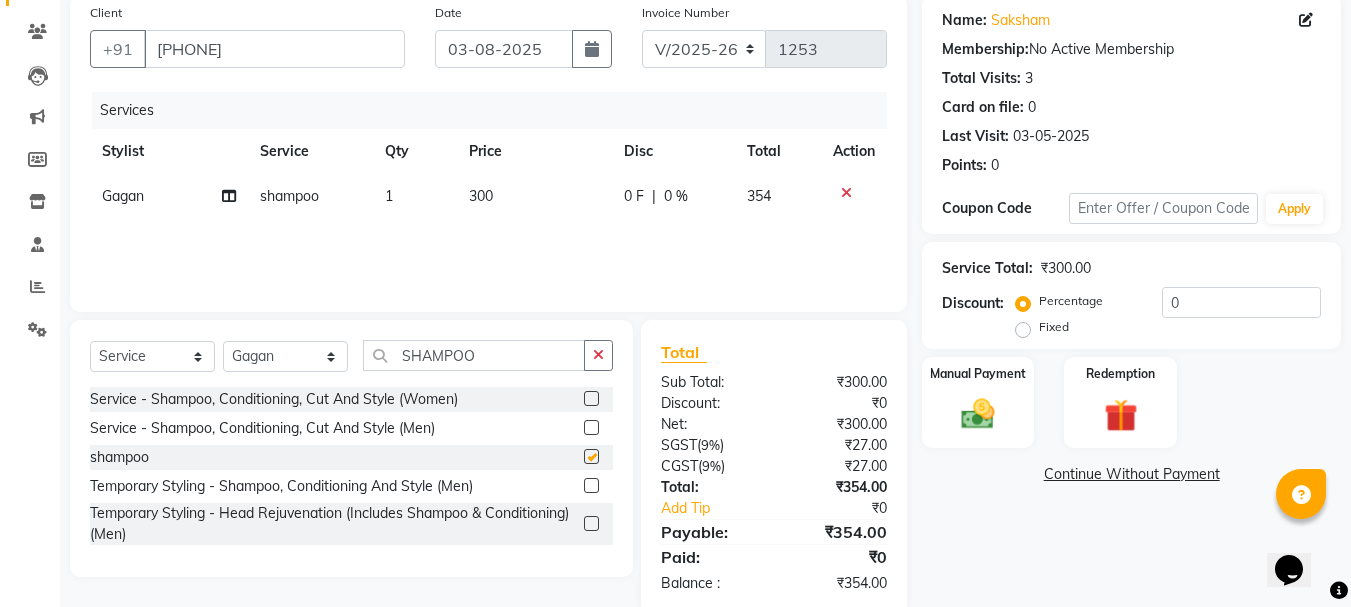 scroll, scrollTop: 46, scrollLeft: 0, axis: vertical 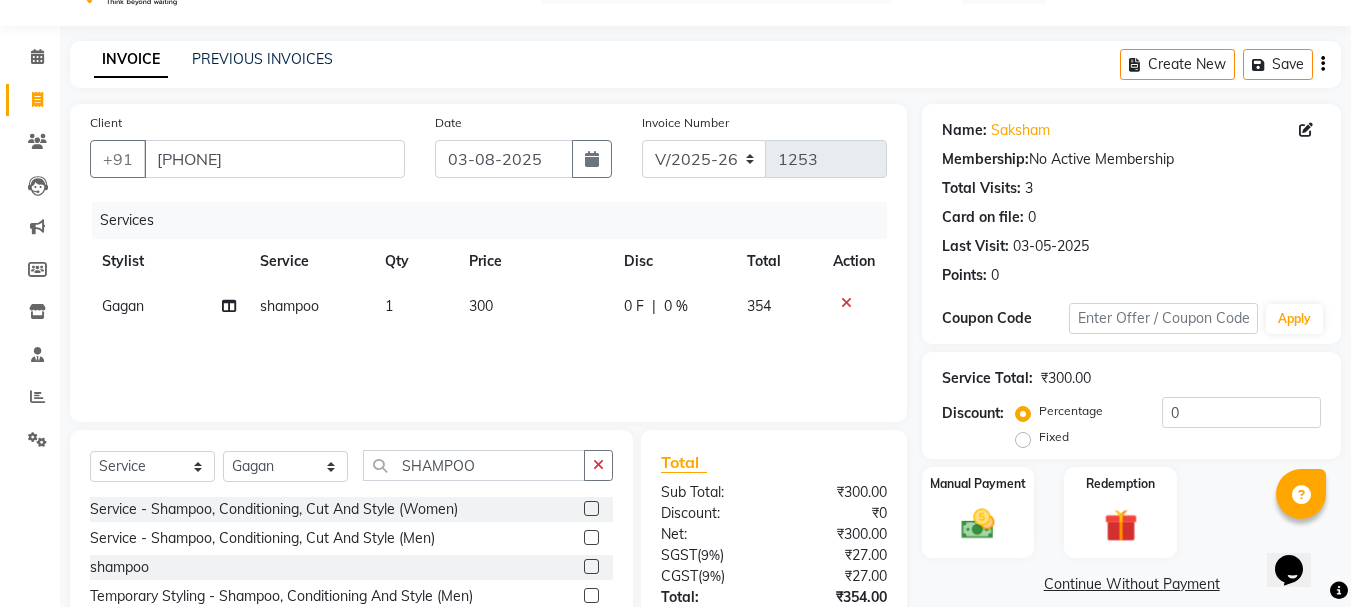 checkbox on "false" 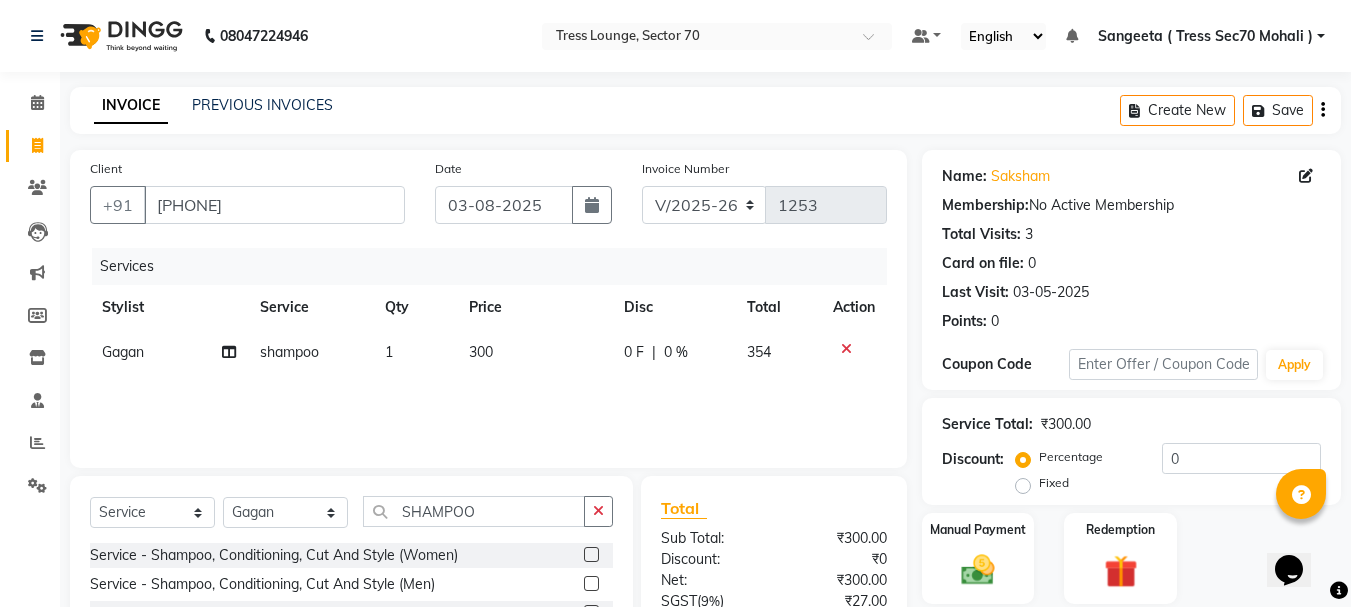 click on "Price" 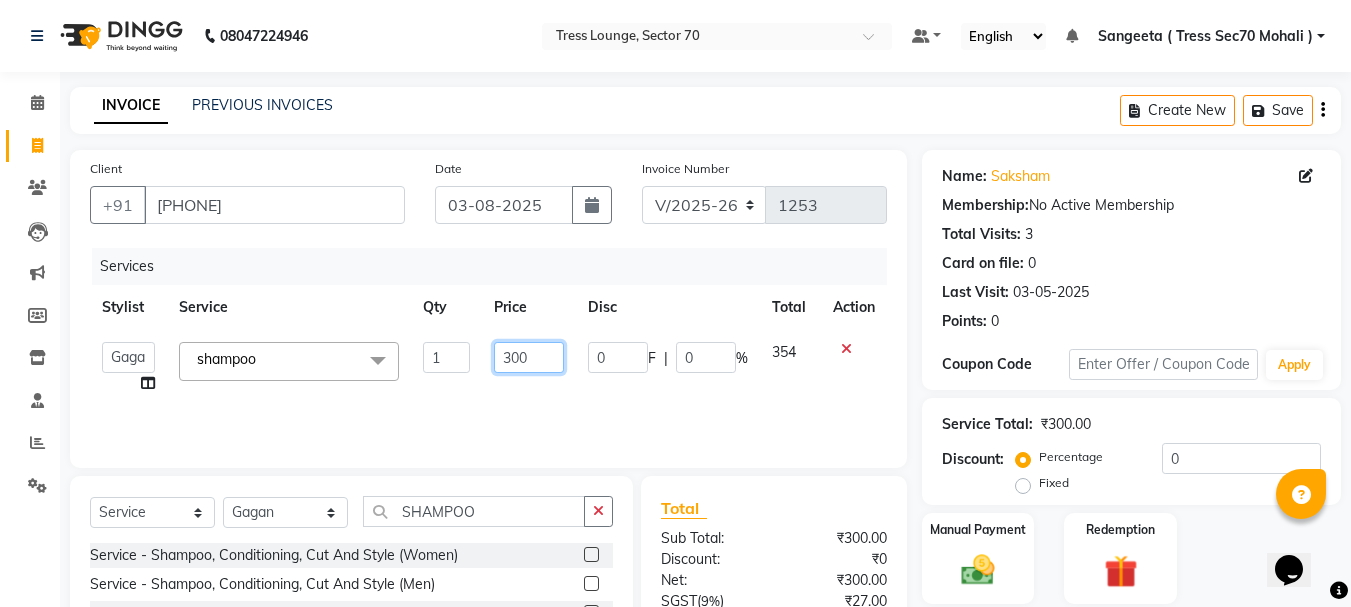 click on "300" 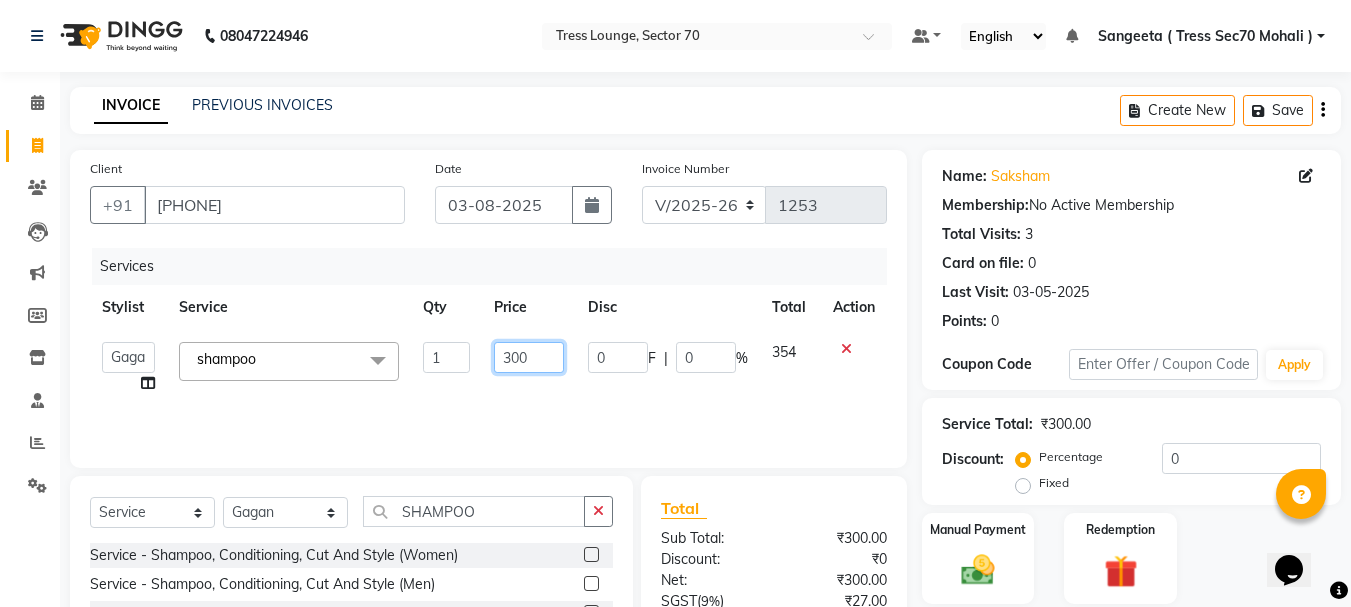 click on "300" 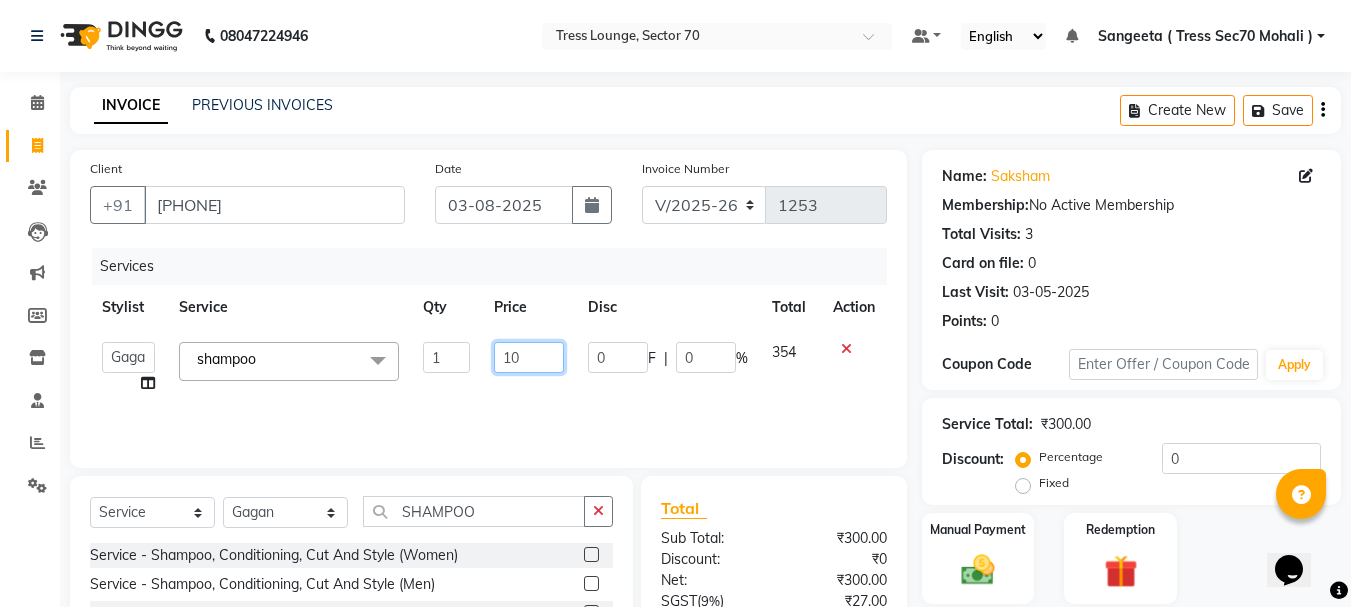 type on "150" 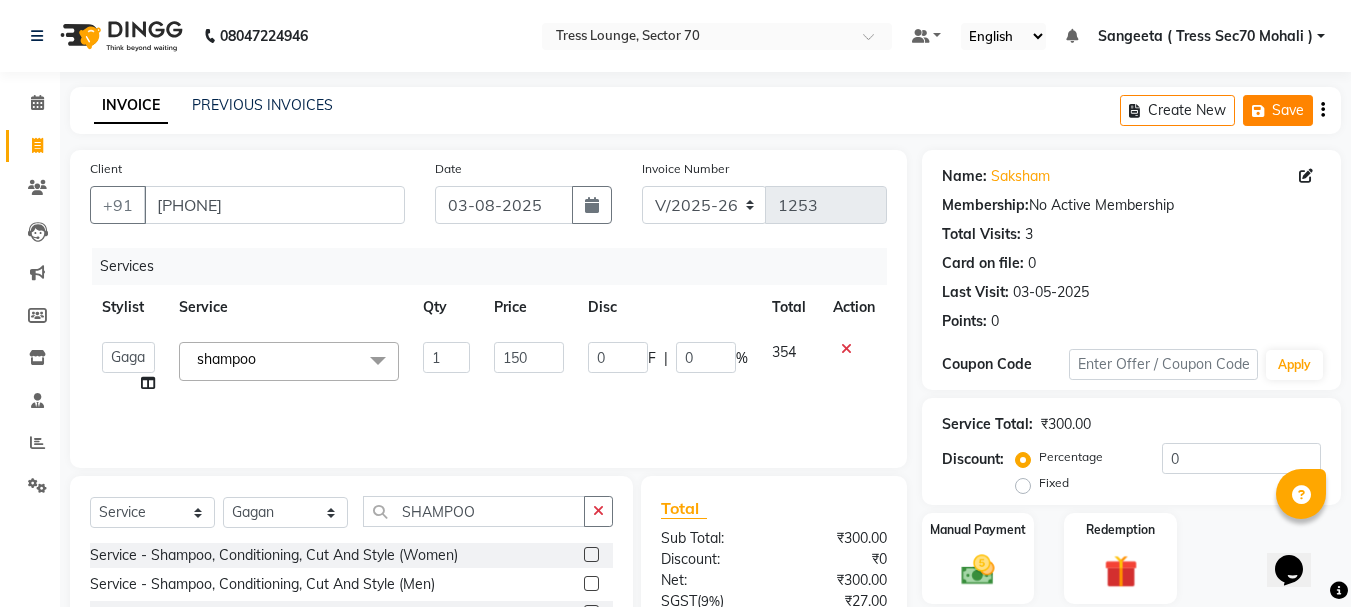 drag, startPoint x: 1324, startPoint y: 100, endPoint x: 1310, endPoint y: 108, distance: 16.124516 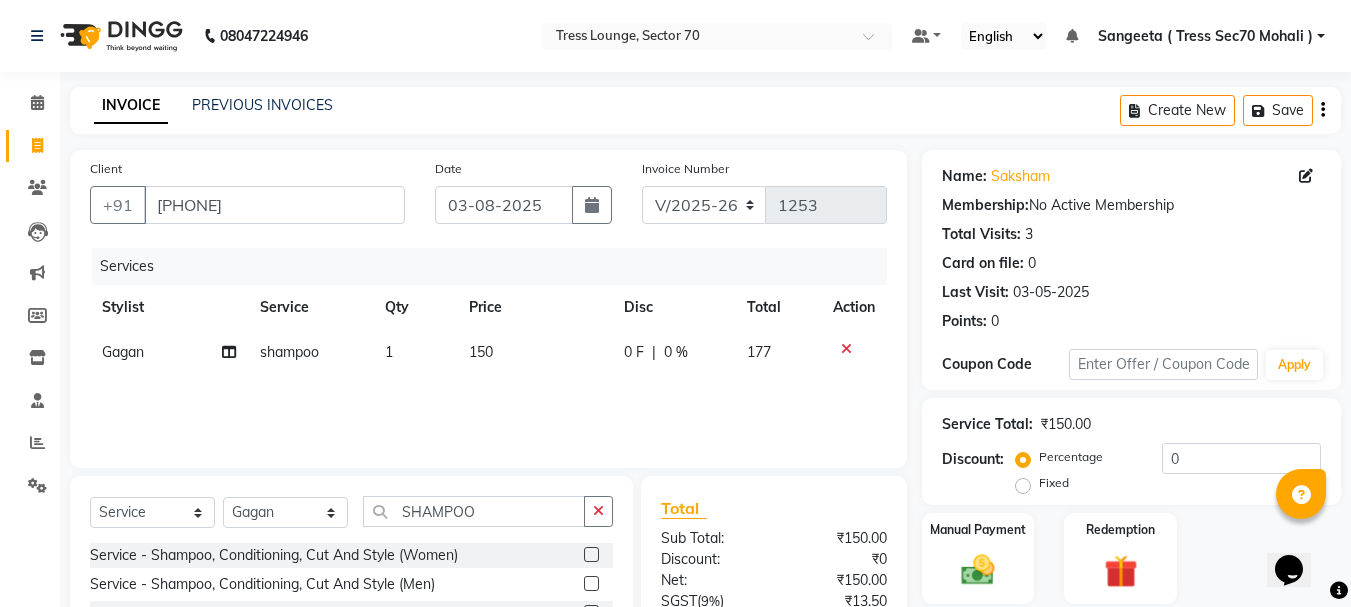 click on "Create New   Save" 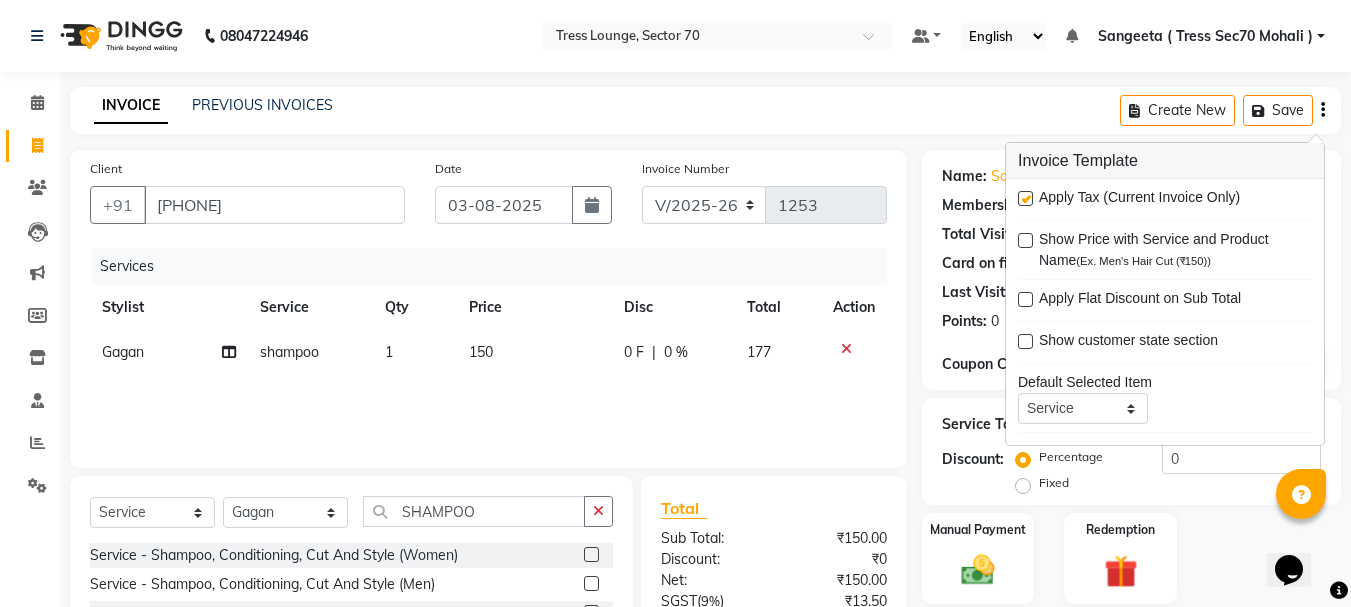 click at bounding box center (1025, 198) 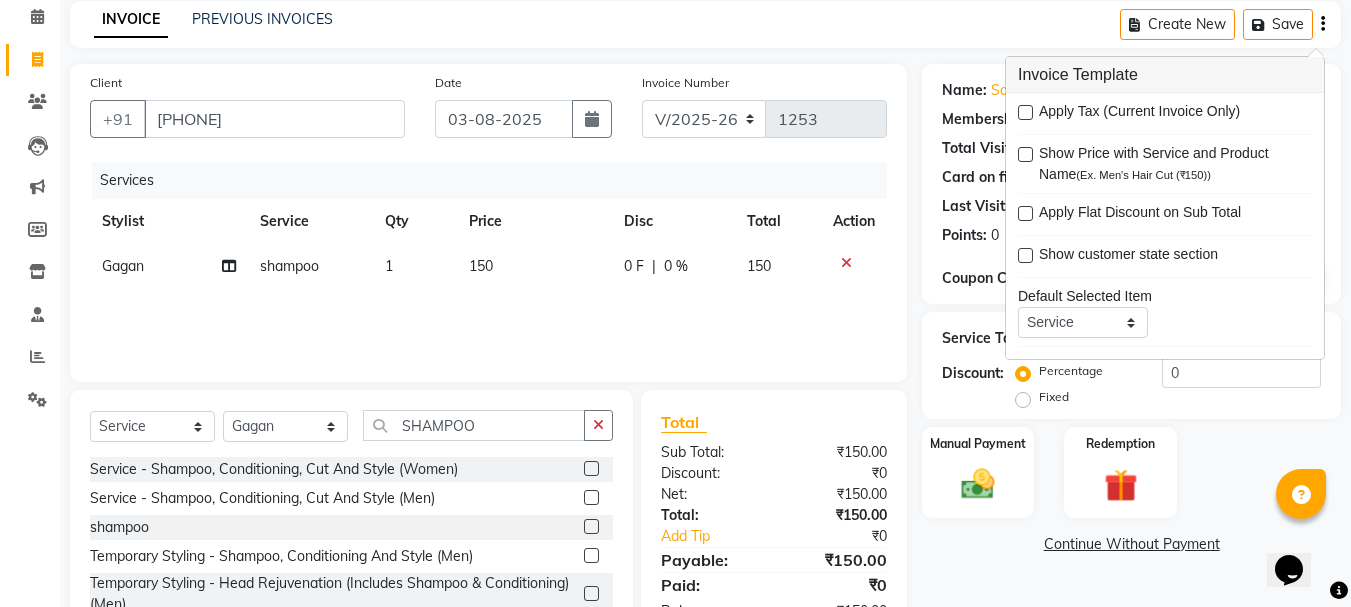 scroll, scrollTop: 156, scrollLeft: 0, axis: vertical 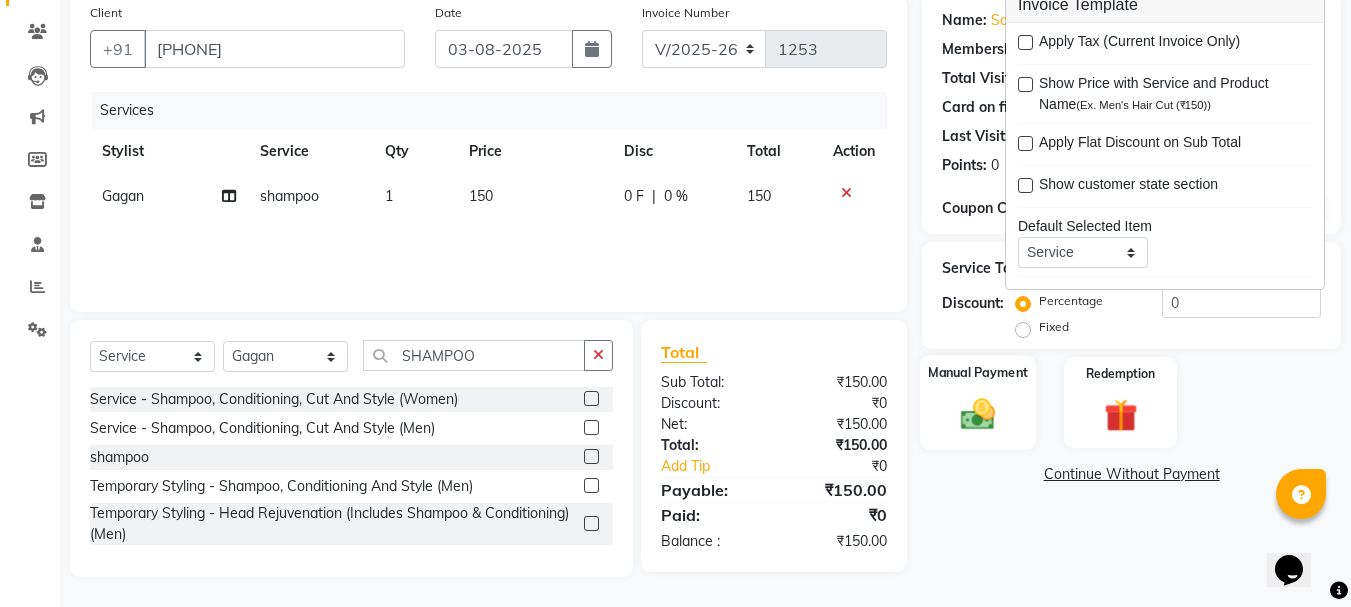 click 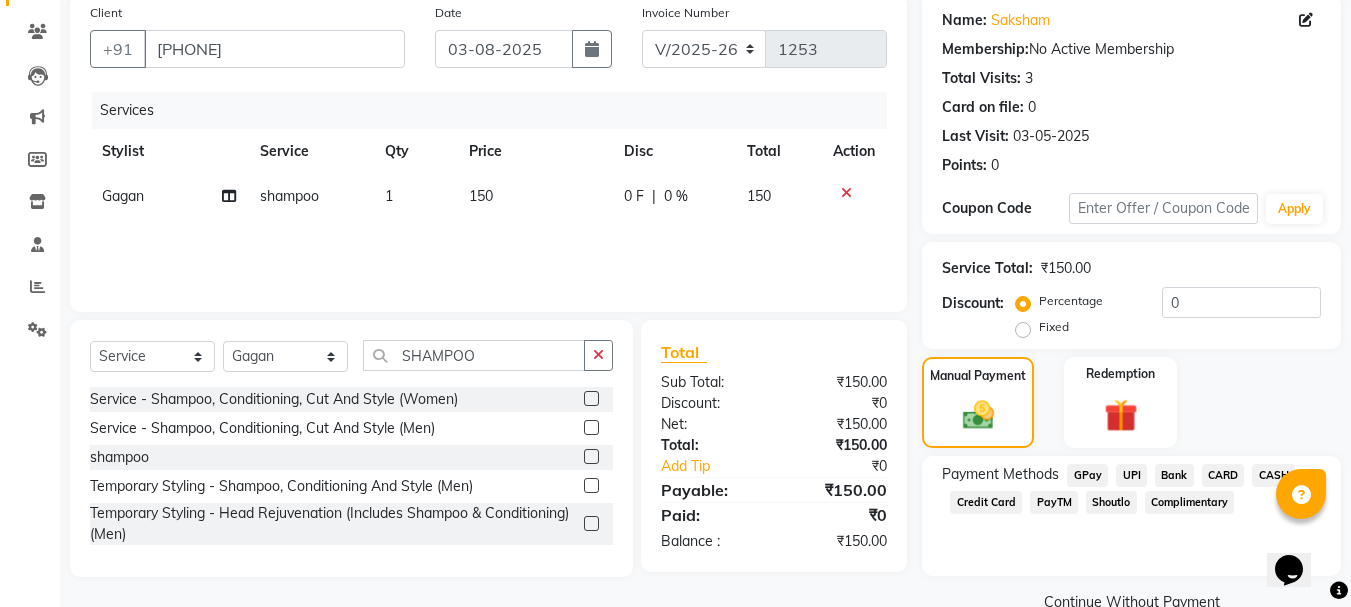 click on "CARD" 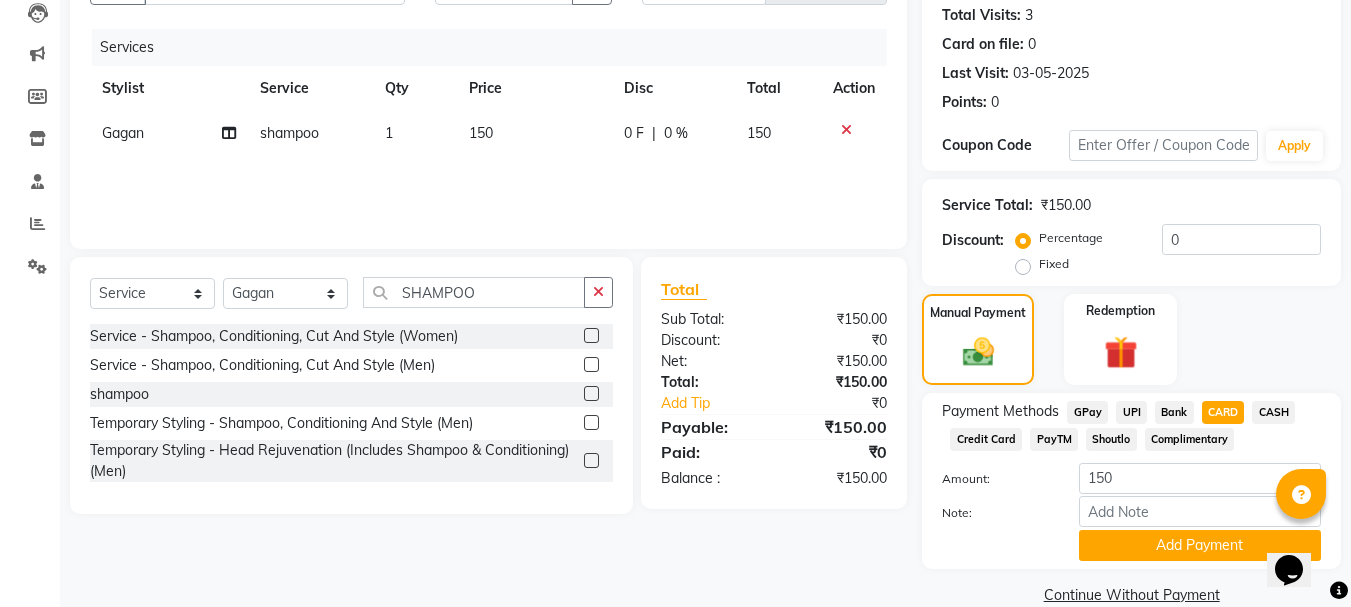scroll, scrollTop: 252, scrollLeft: 0, axis: vertical 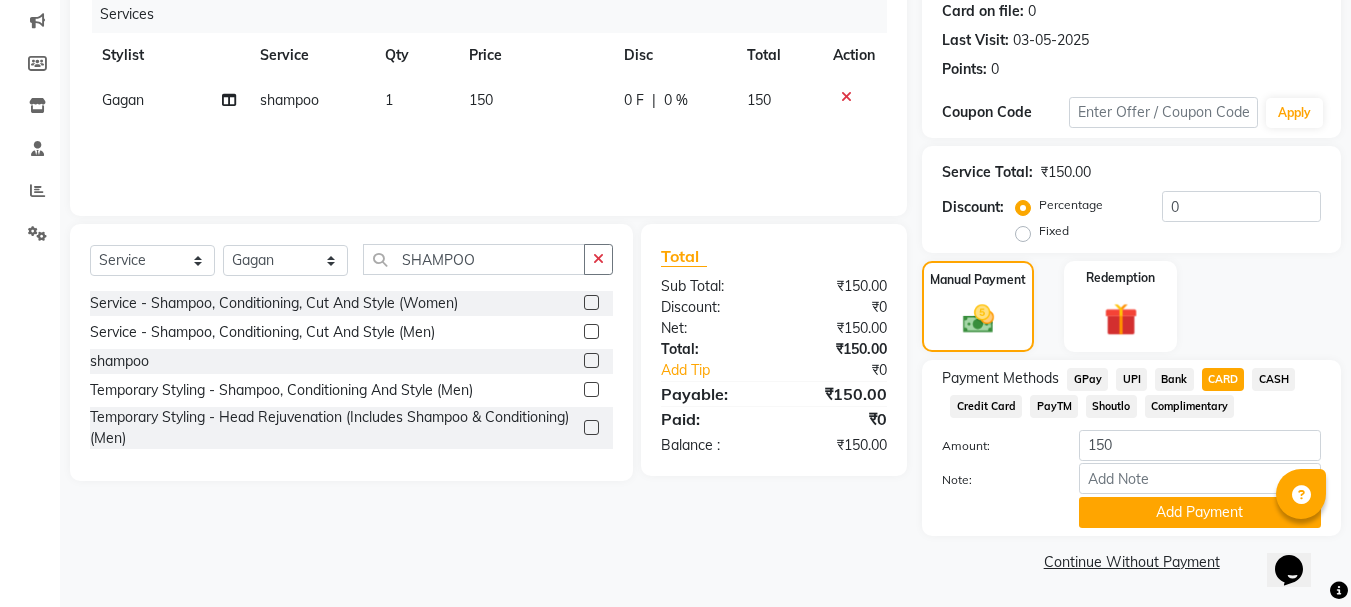 click on "CASH" 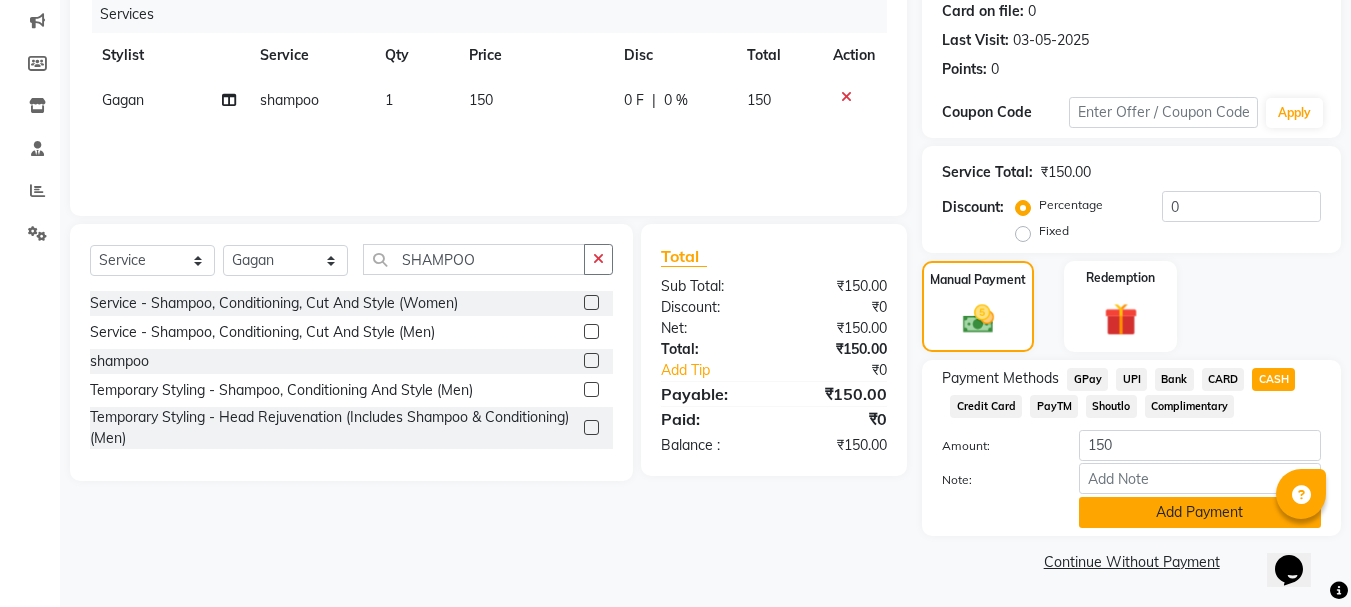 click on "Add Payment" 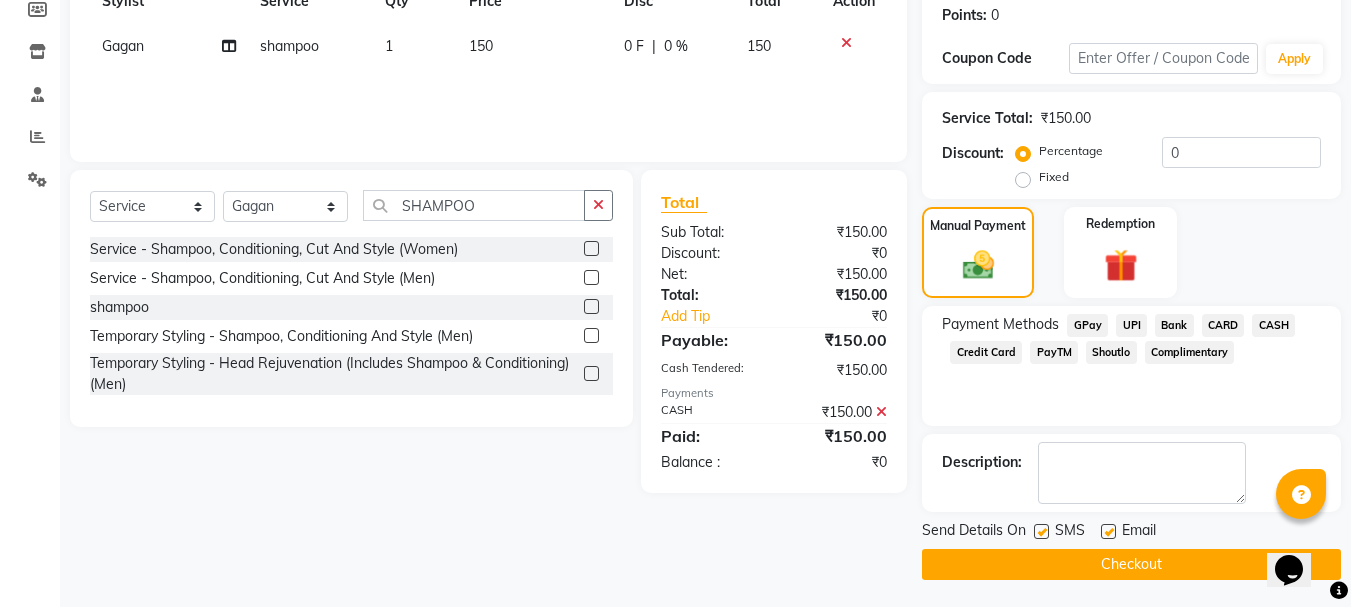 scroll, scrollTop: 309, scrollLeft: 0, axis: vertical 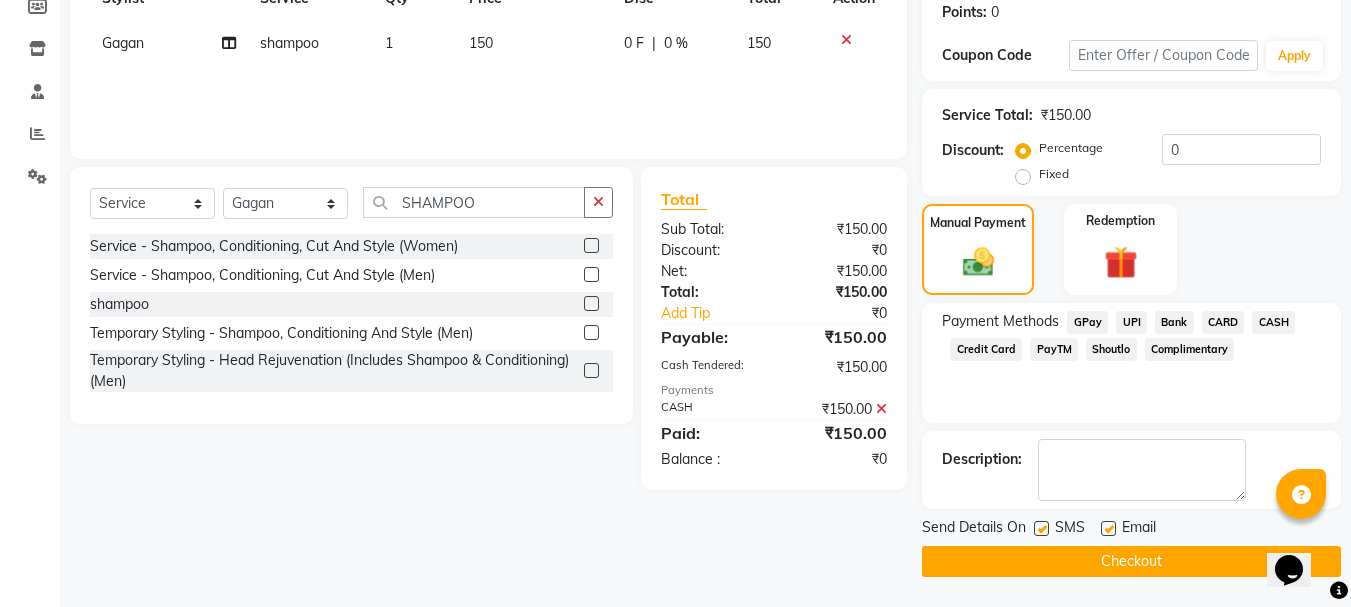 click on "Checkout" 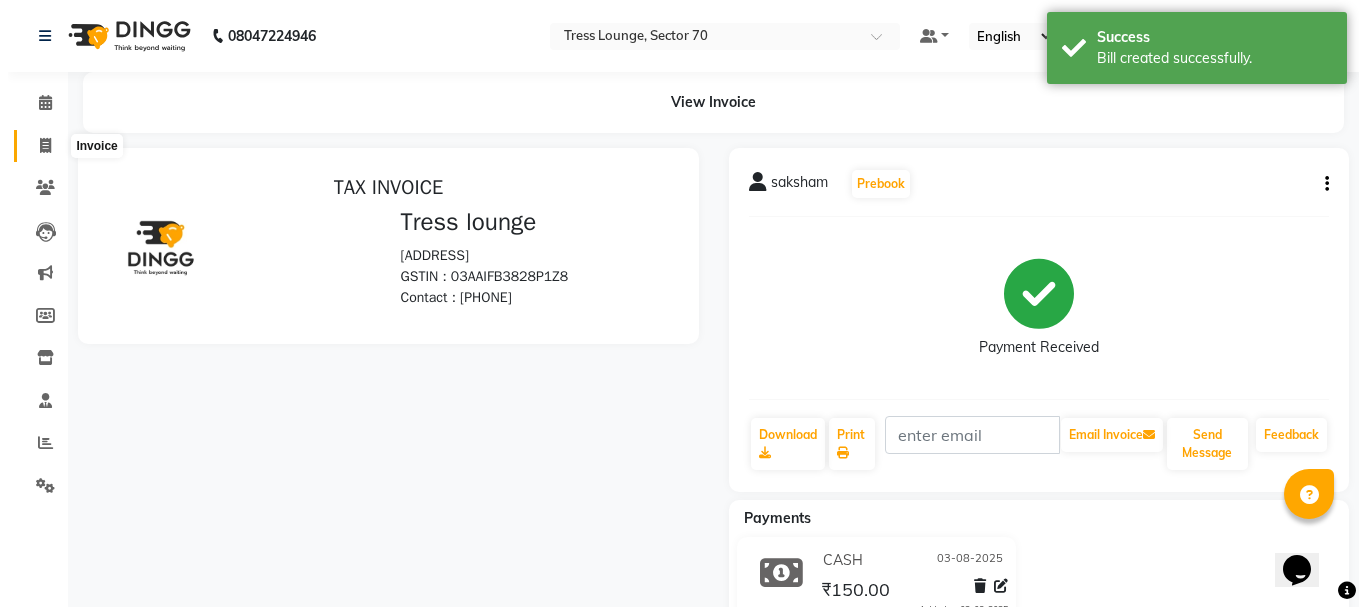 scroll, scrollTop: 0, scrollLeft: 0, axis: both 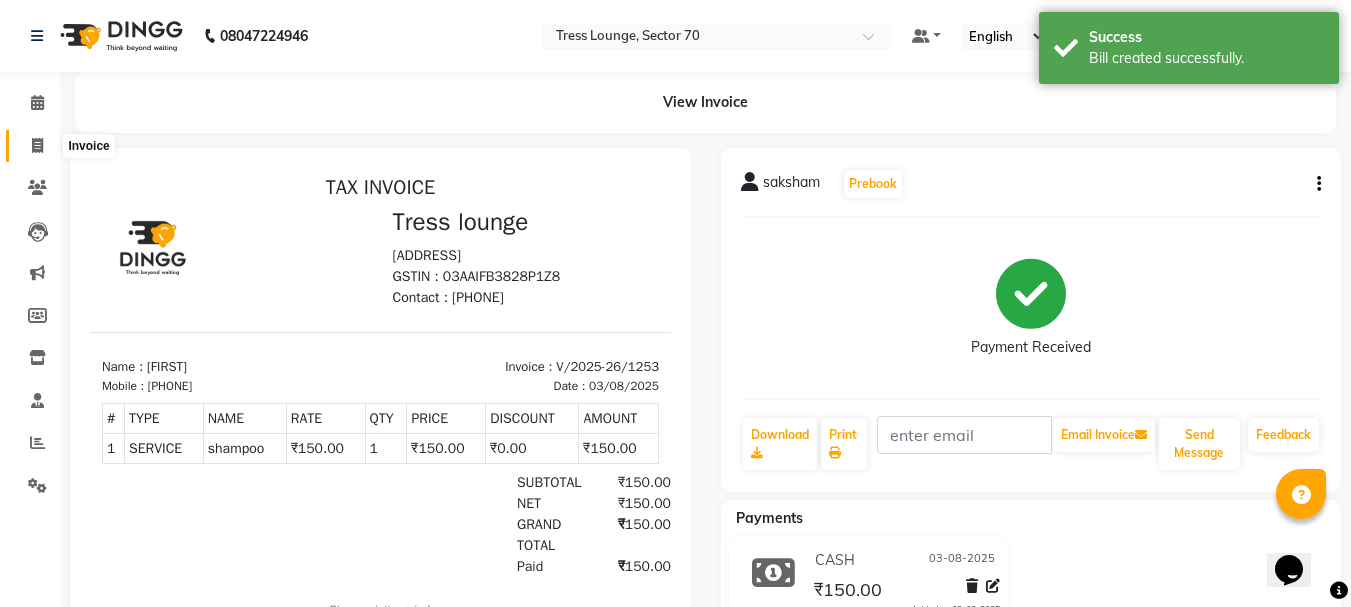 click 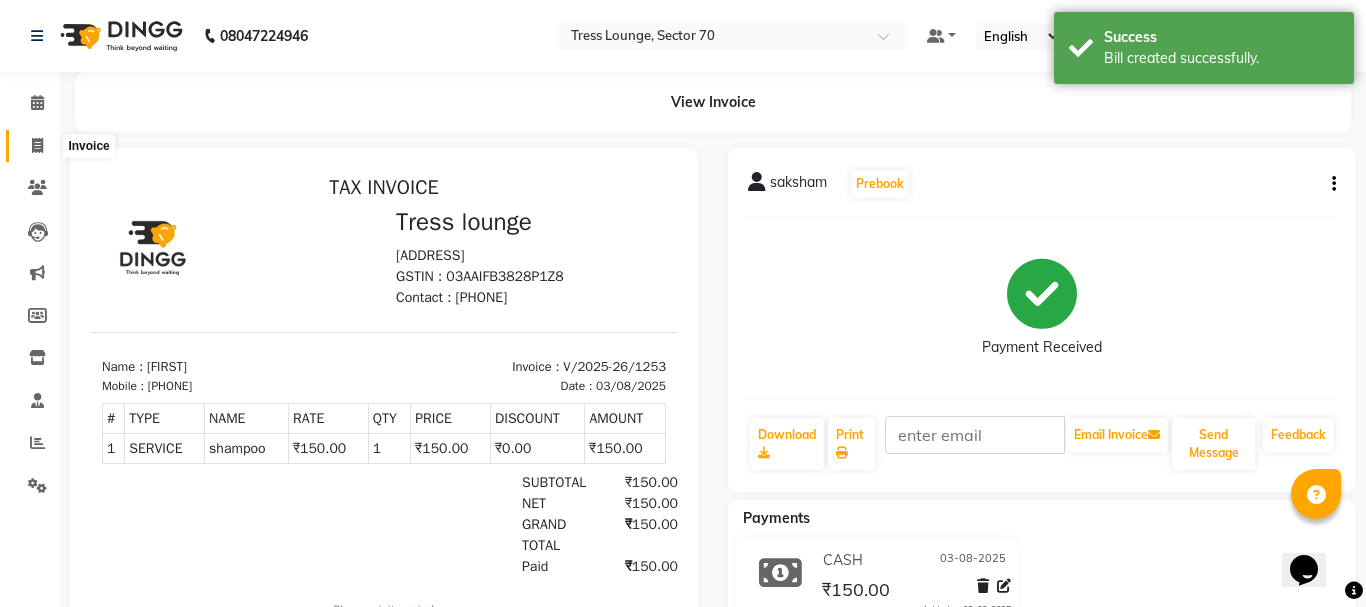 select on "service" 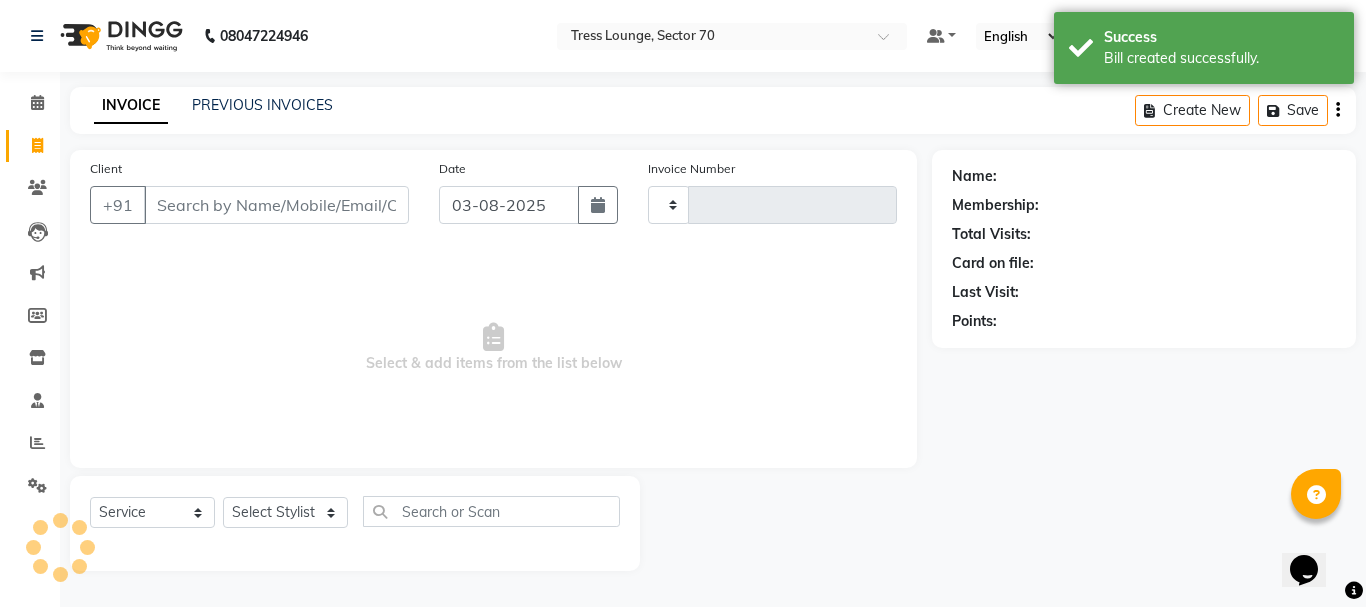 type on "1254" 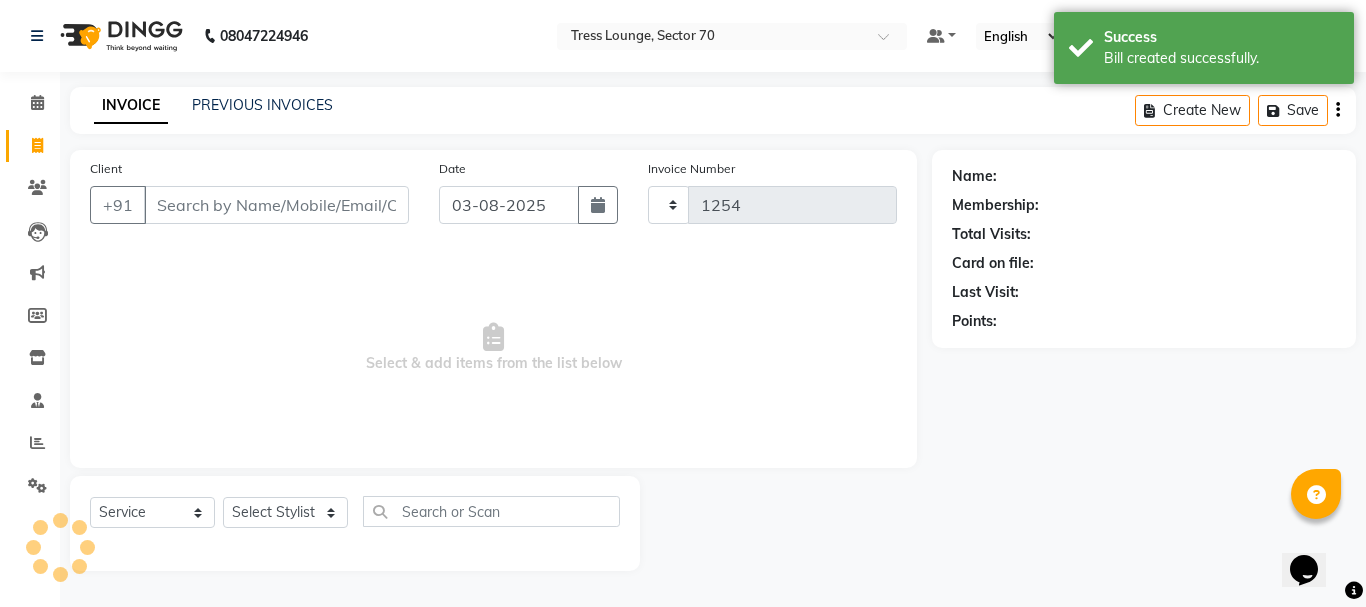 select on "6241" 